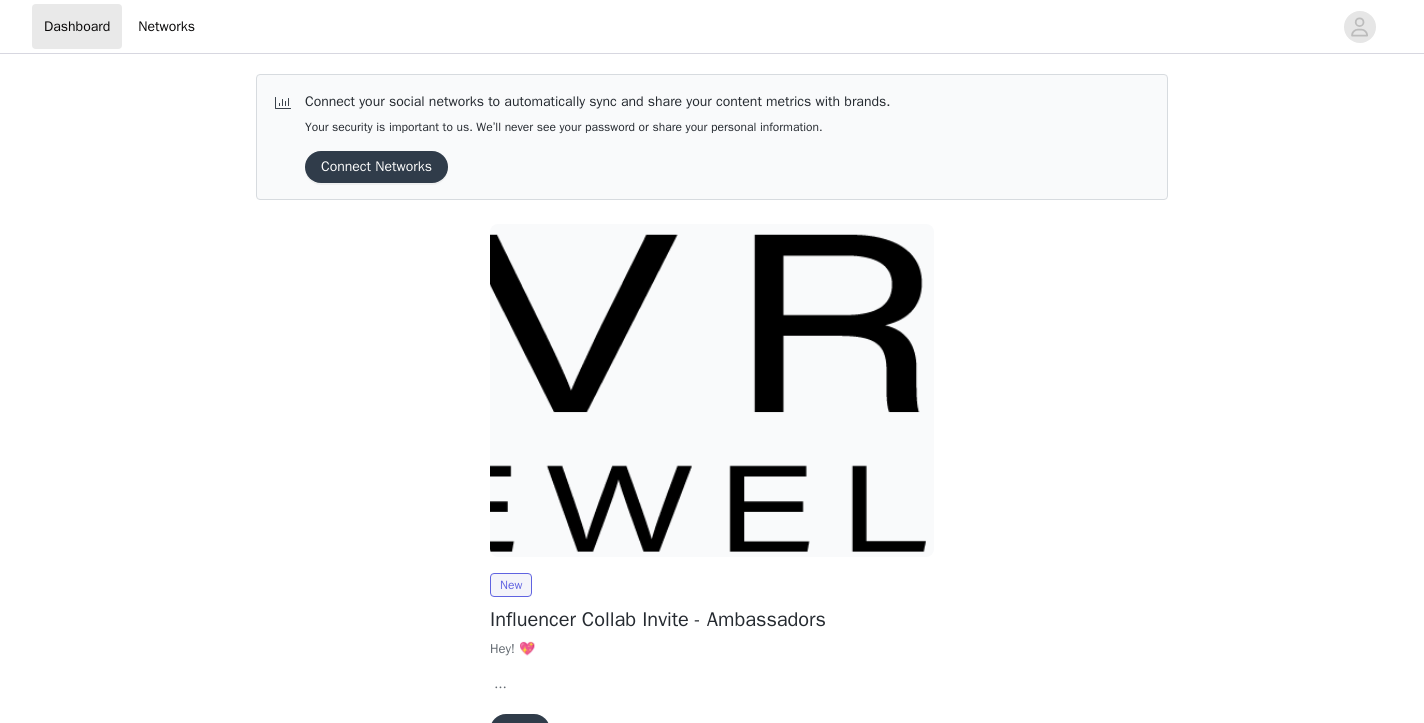 scroll, scrollTop: 0, scrollLeft: 0, axis: both 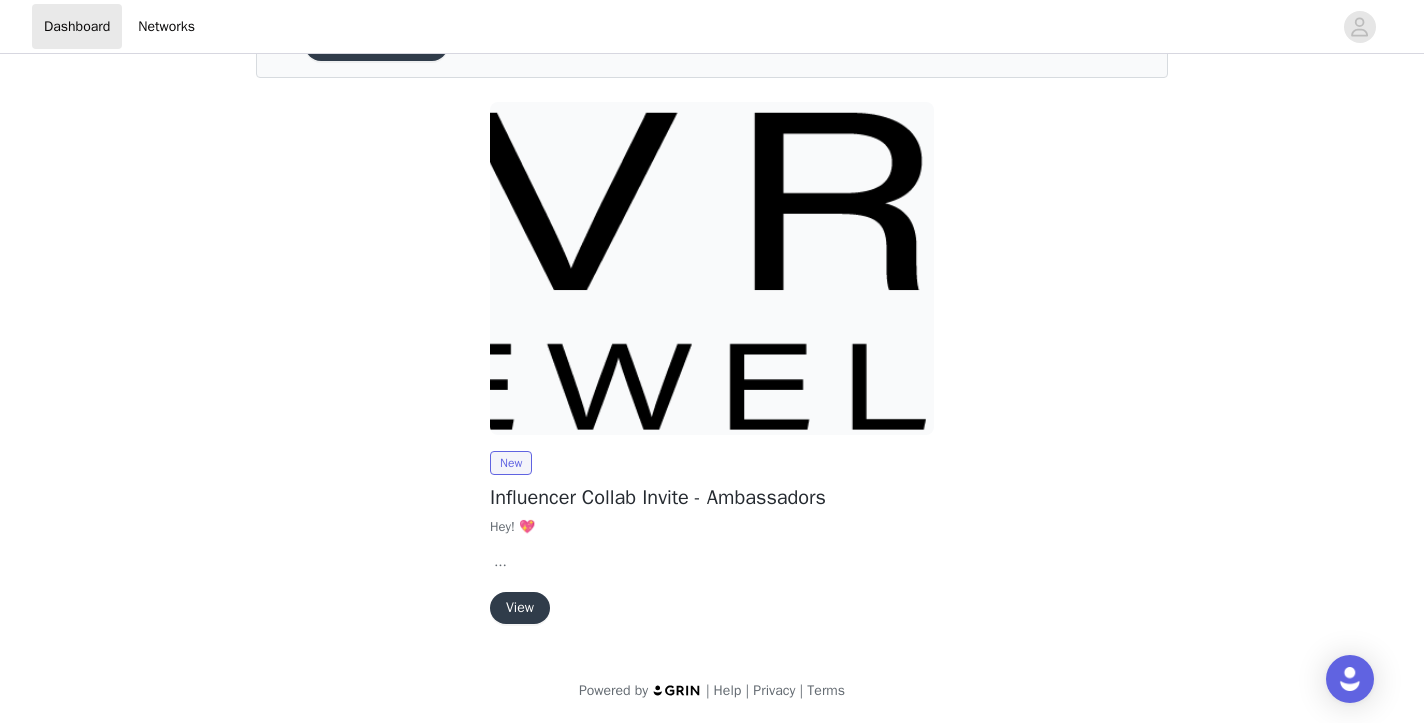 click on "View" at bounding box center [520, 608] 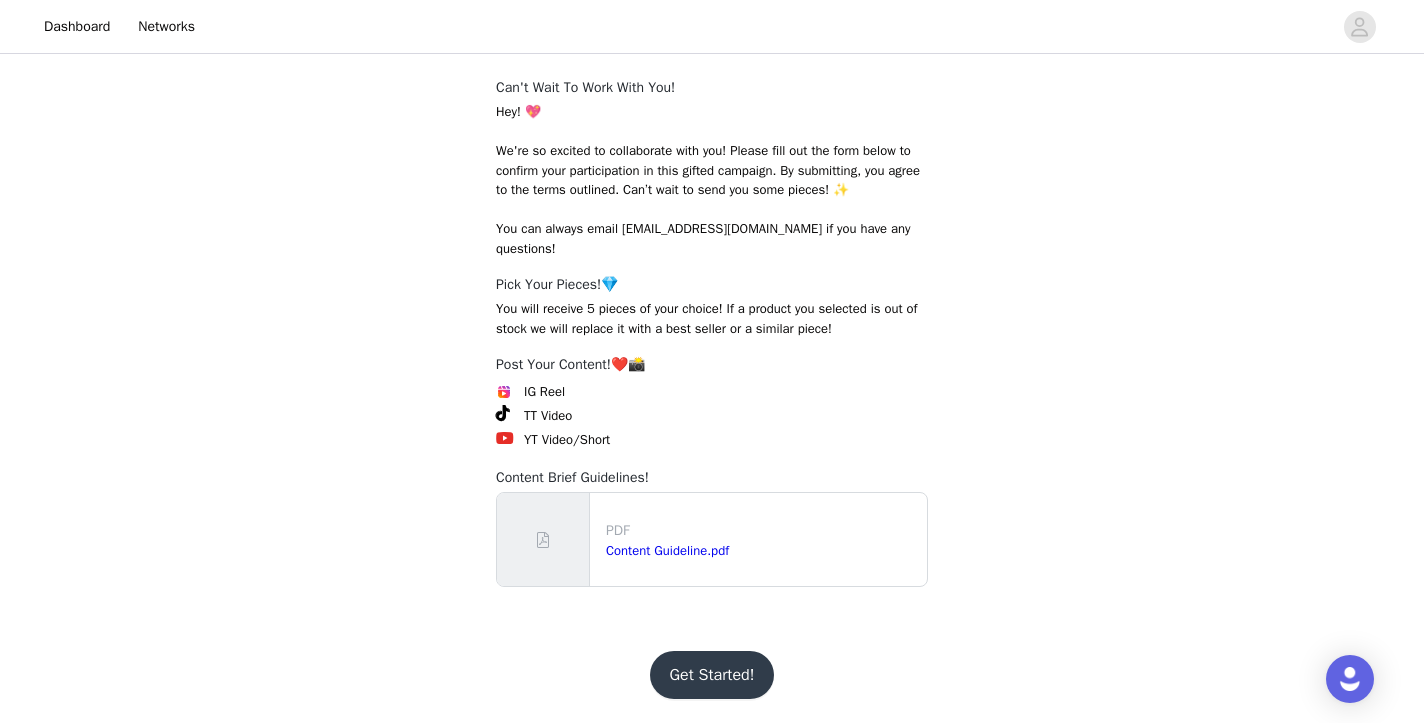 scroll, scrollTop: 291, scrollLeft: 0, axis: vertical 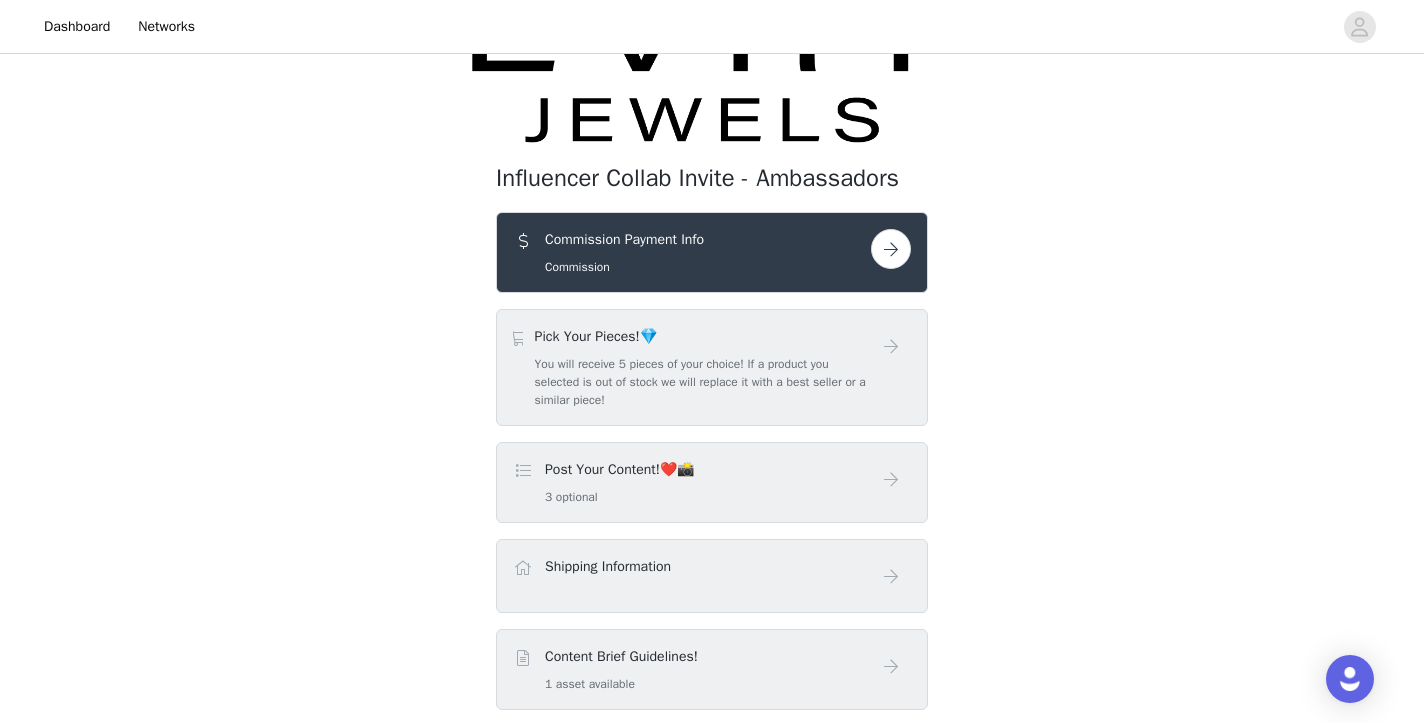 click at bounding box center (891, 249) 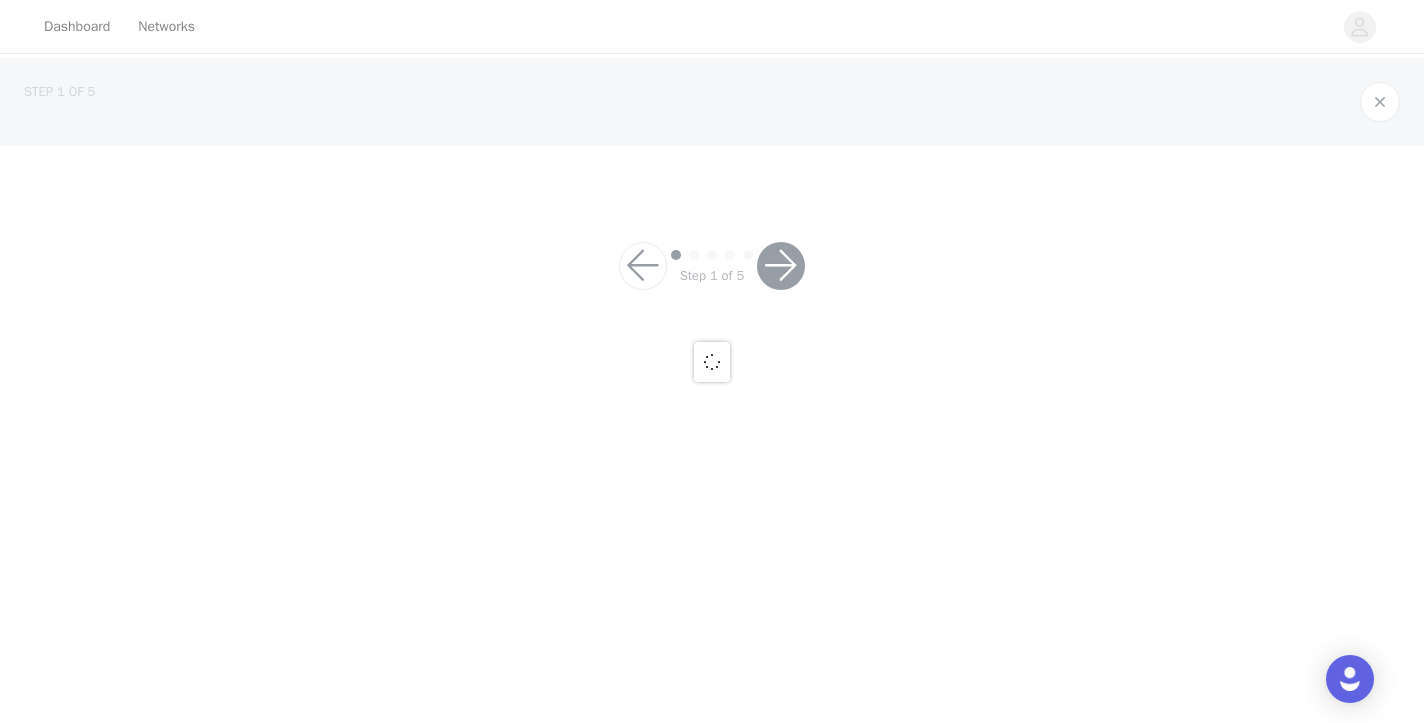 scroll, scrollTop: 0, scrollLeft: 0, axis: both 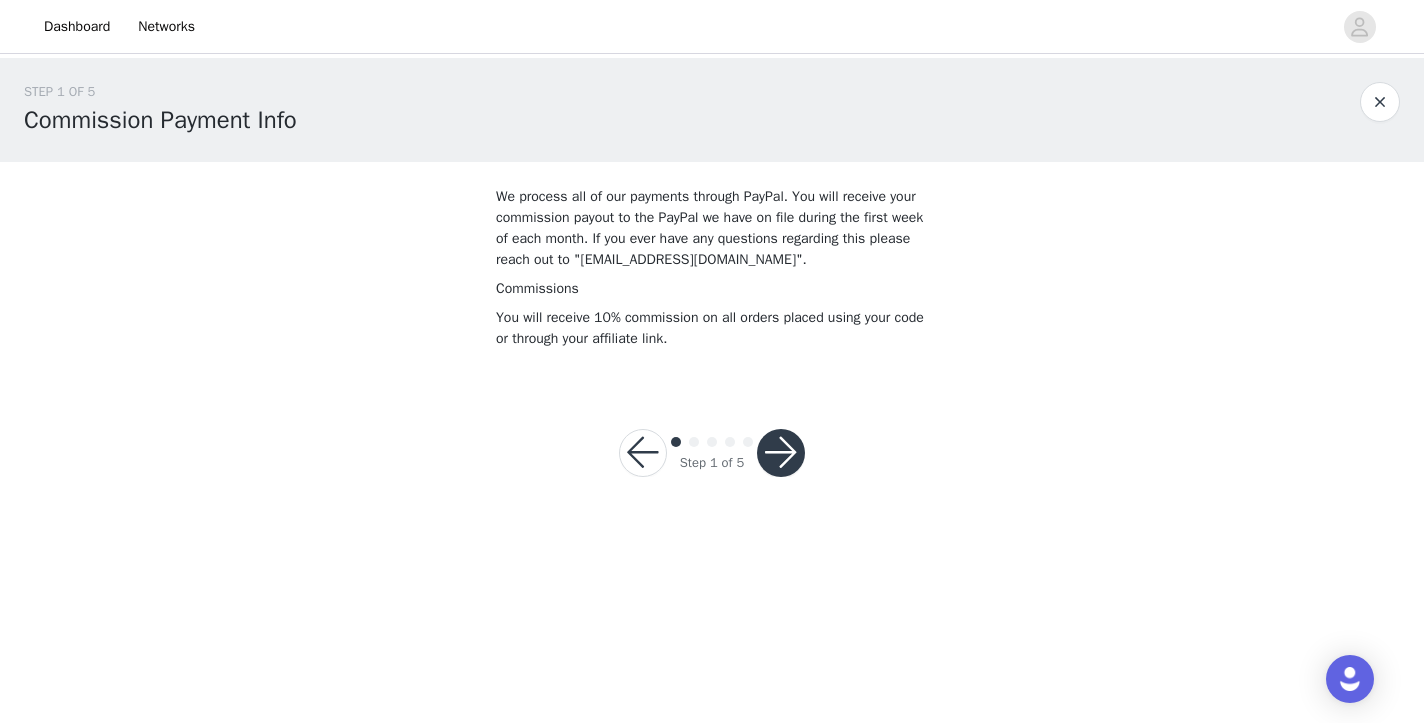 click at bounding box center [781, 453] 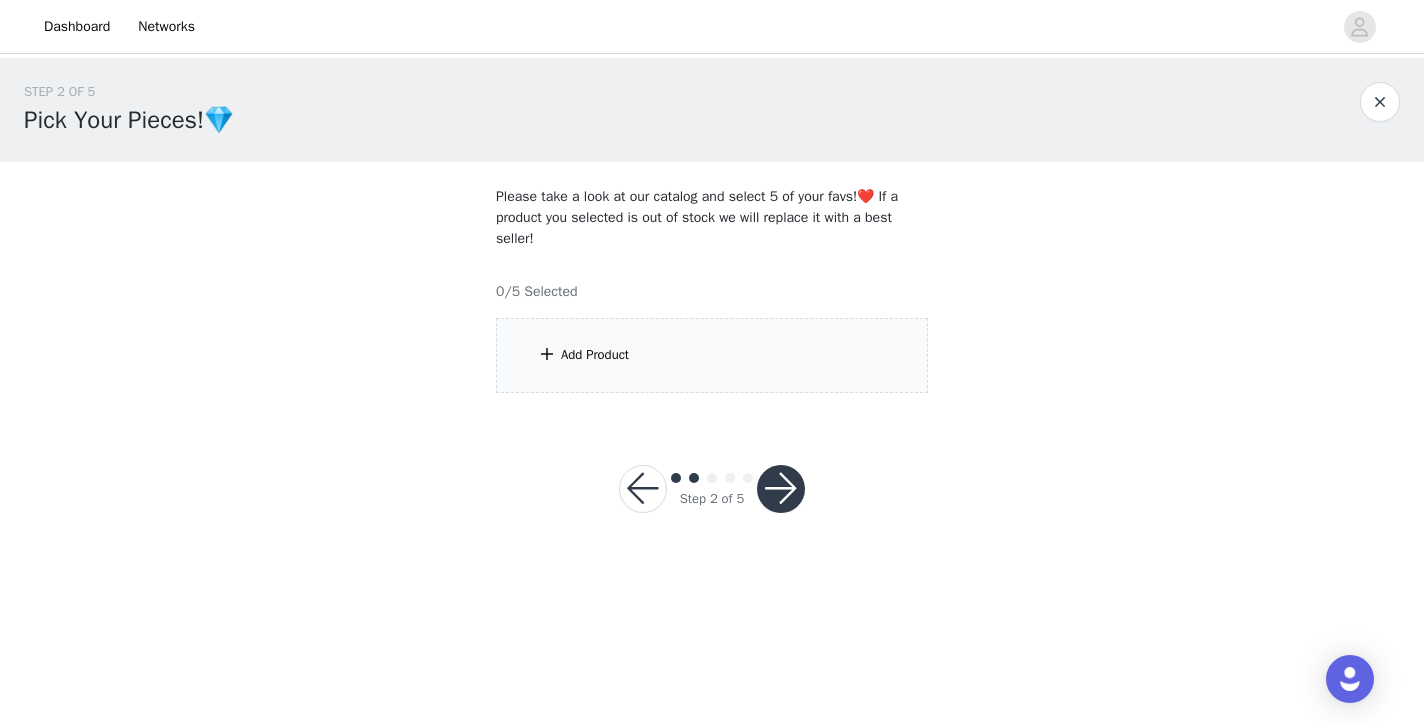 click at bounding box center [781, 489] 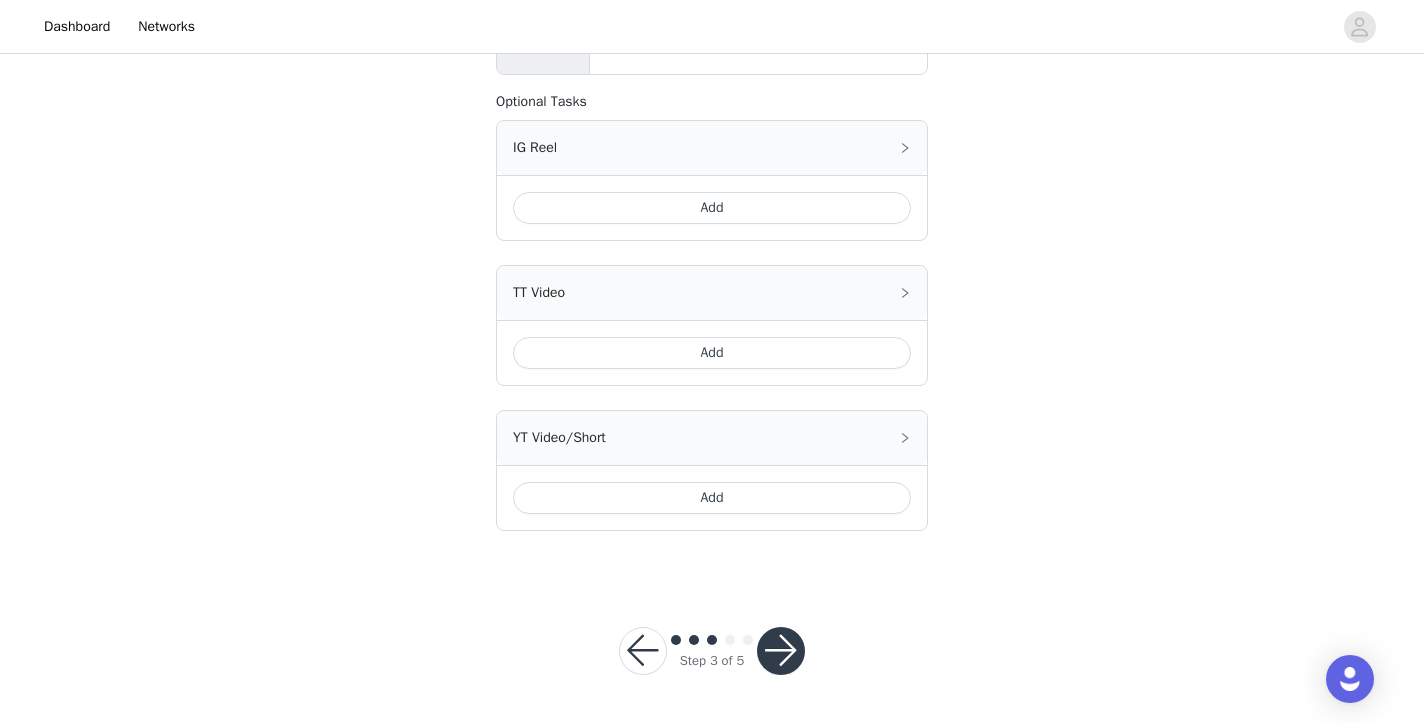 scroll, scrollTop: 890, scrollLeft: 0, axis: vertical 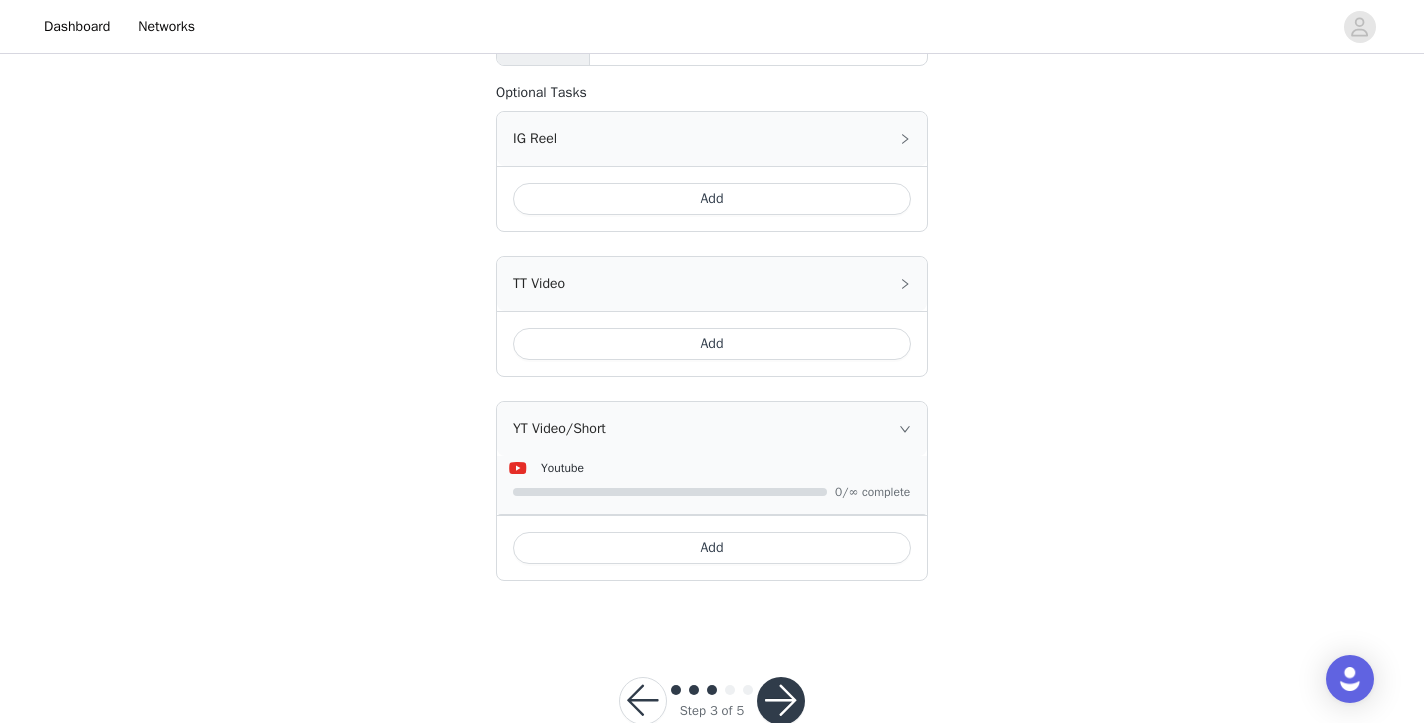 click 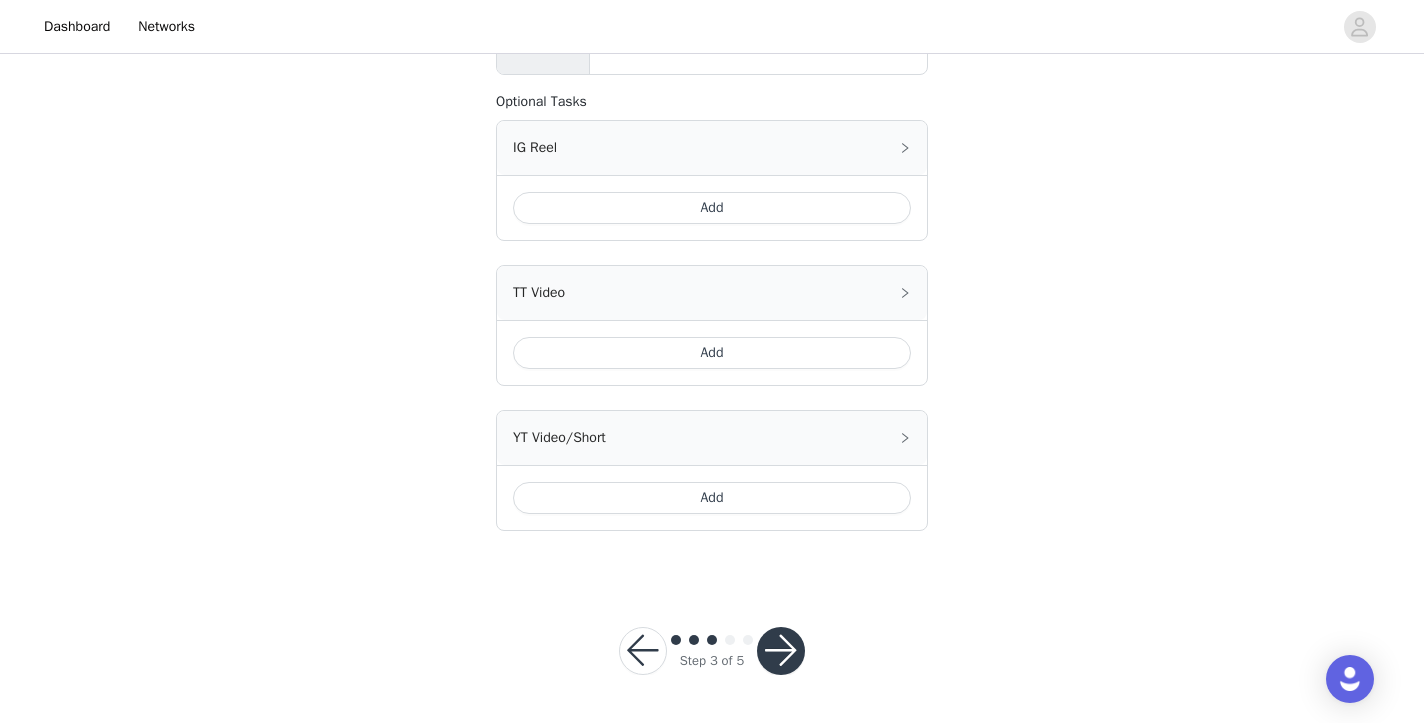click on "Add" at bounding box center [712, 498] 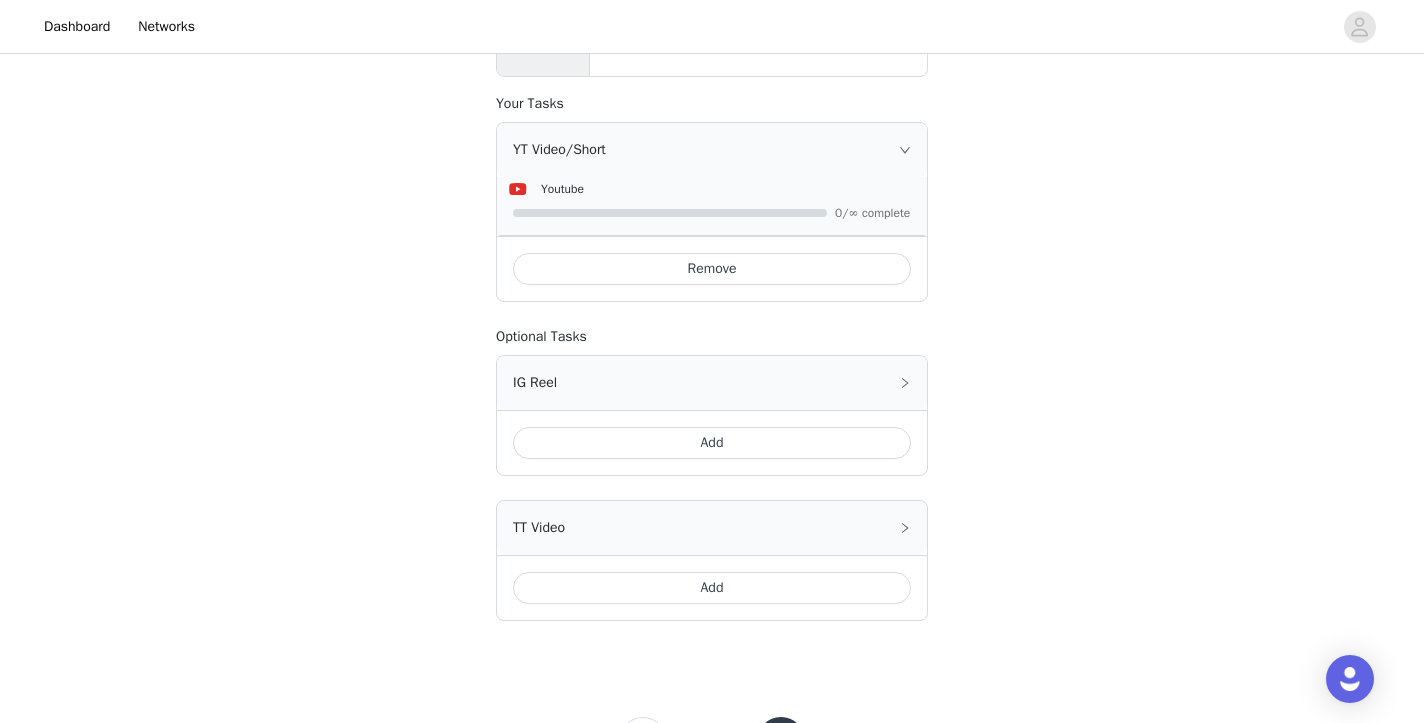 scroll, scrollTop: 878, scrollLeft: 0, axis: vertical 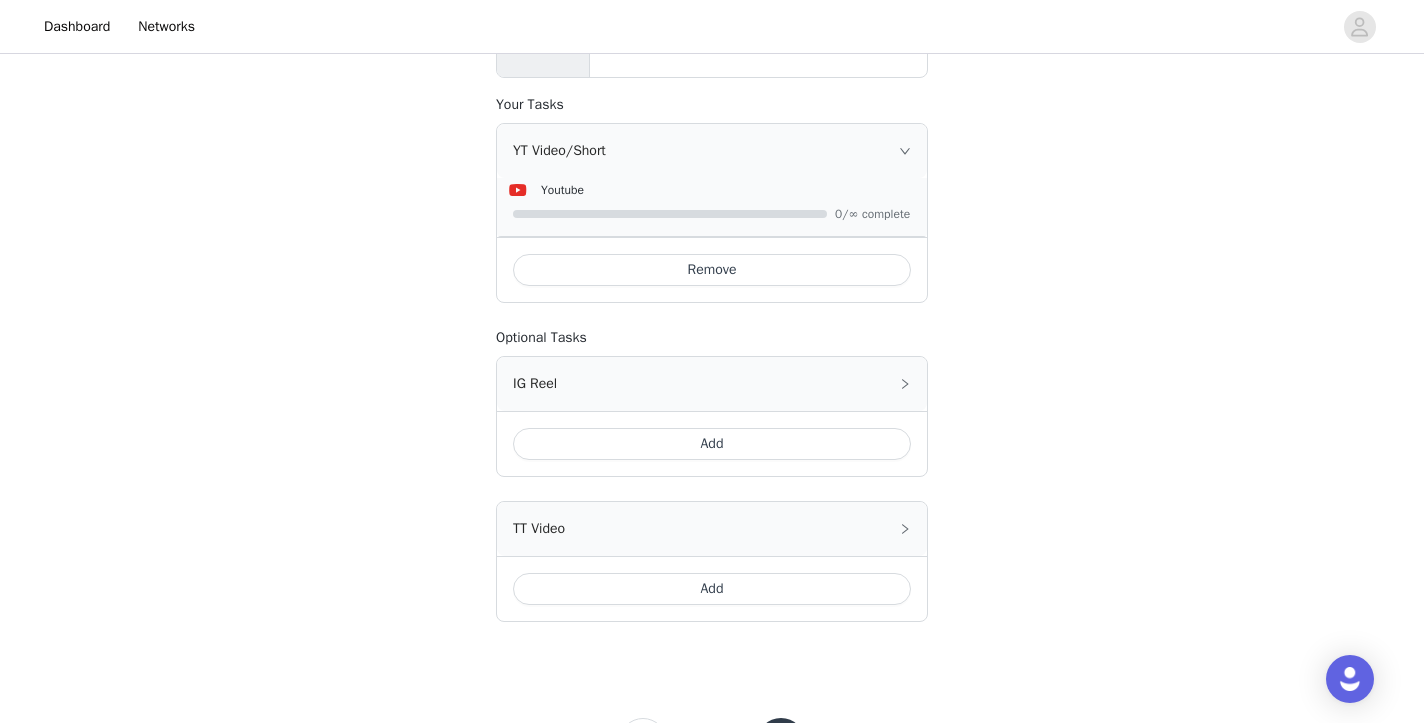 click on "Add" at bounding box center [712, 589] 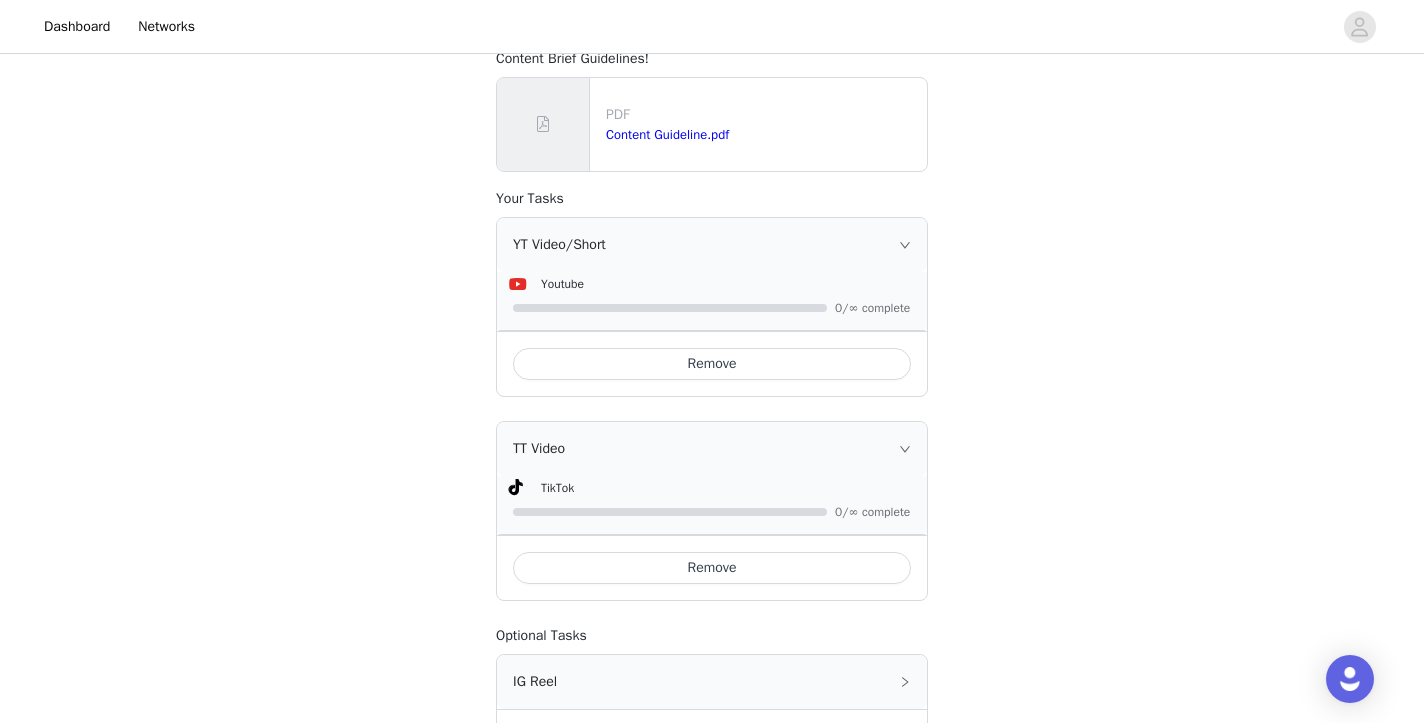scroll, scrollTop: 765, scrollLeft: 0, axis: vertical 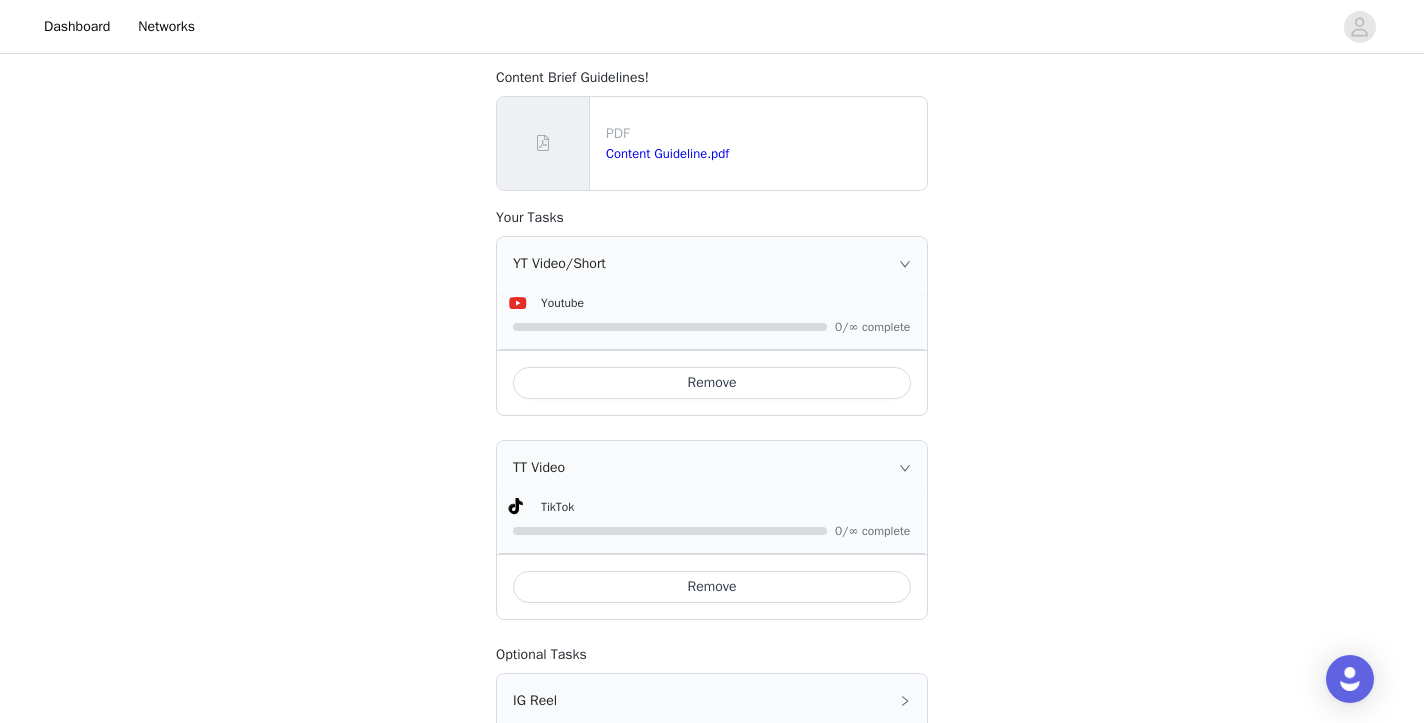 click on "Remove" at bounding box center (712, 383) 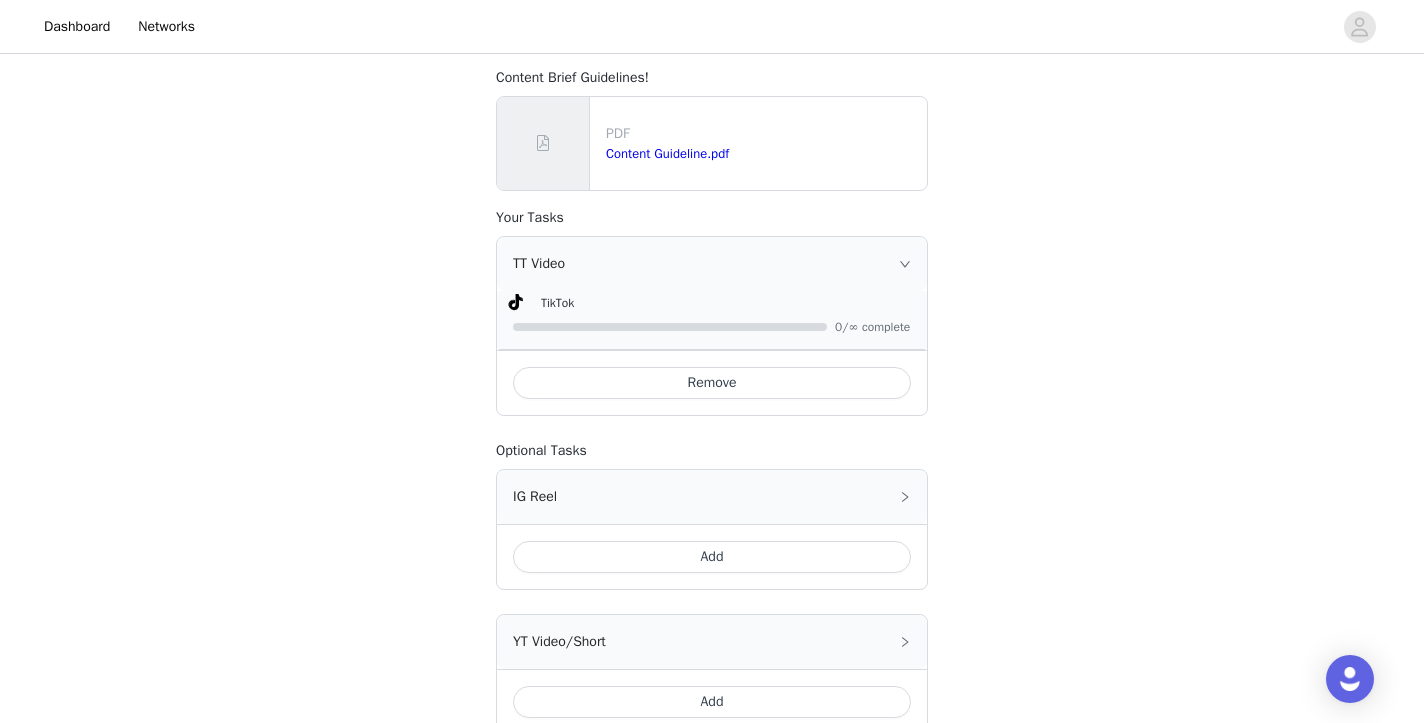 scroll, scrollTop: 634, scrollLeft: 0, axis: vertical 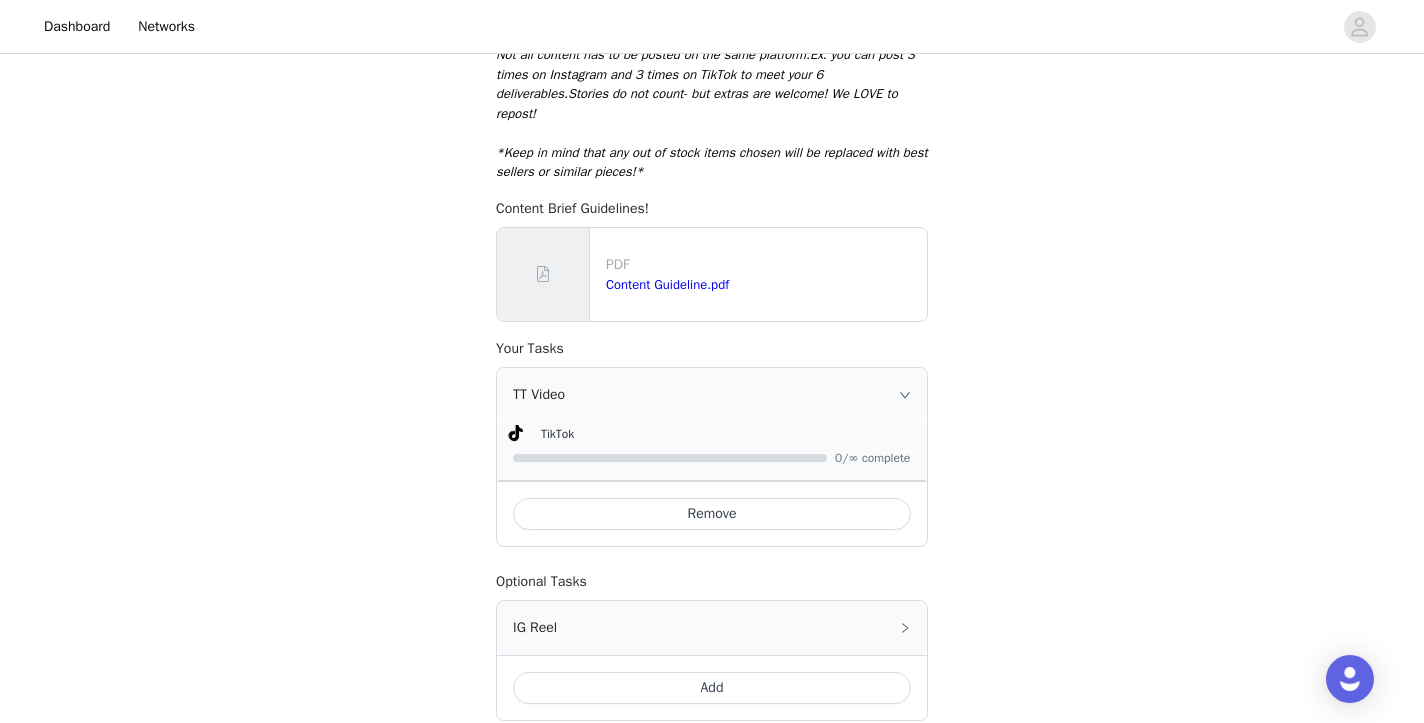 click on "PDF   Content Guideline.pdf" at bounding box center [762, 274] 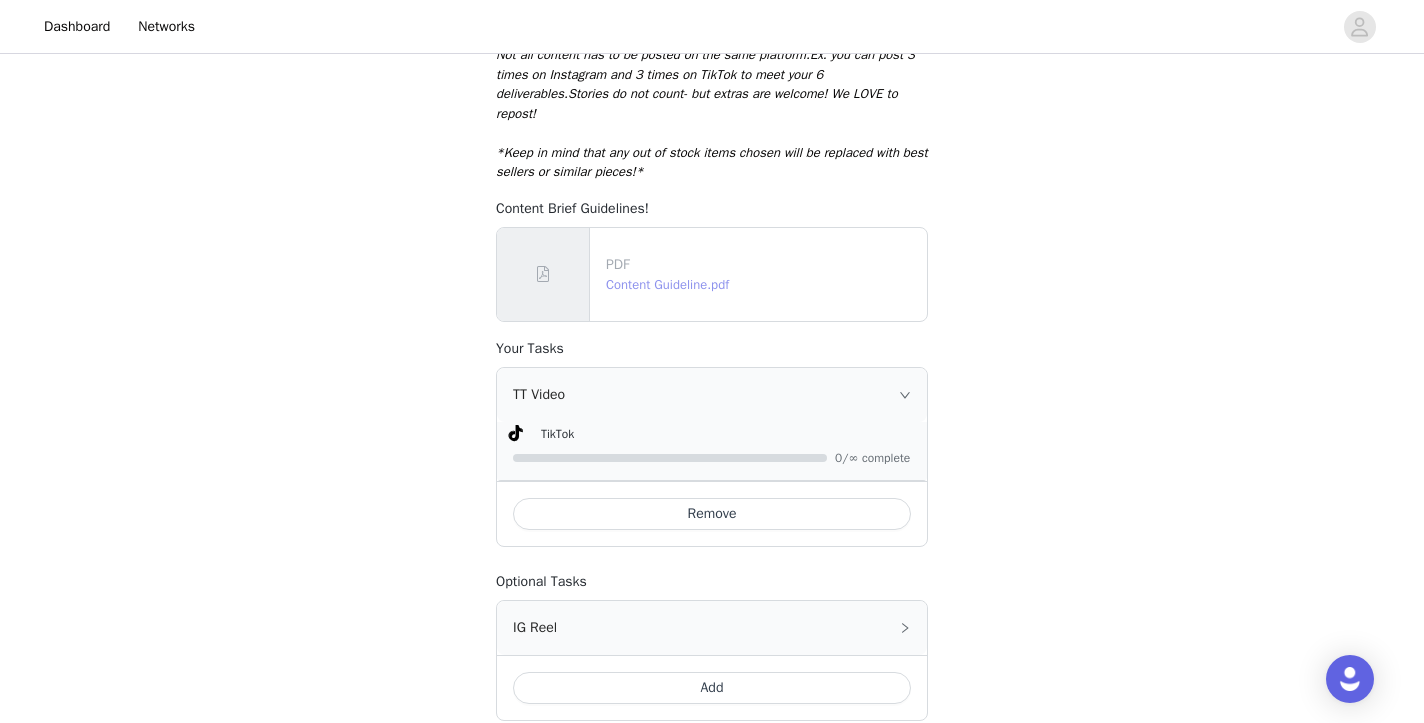 click on "Content Guideline.pdf" at bounding box center [667, 284] 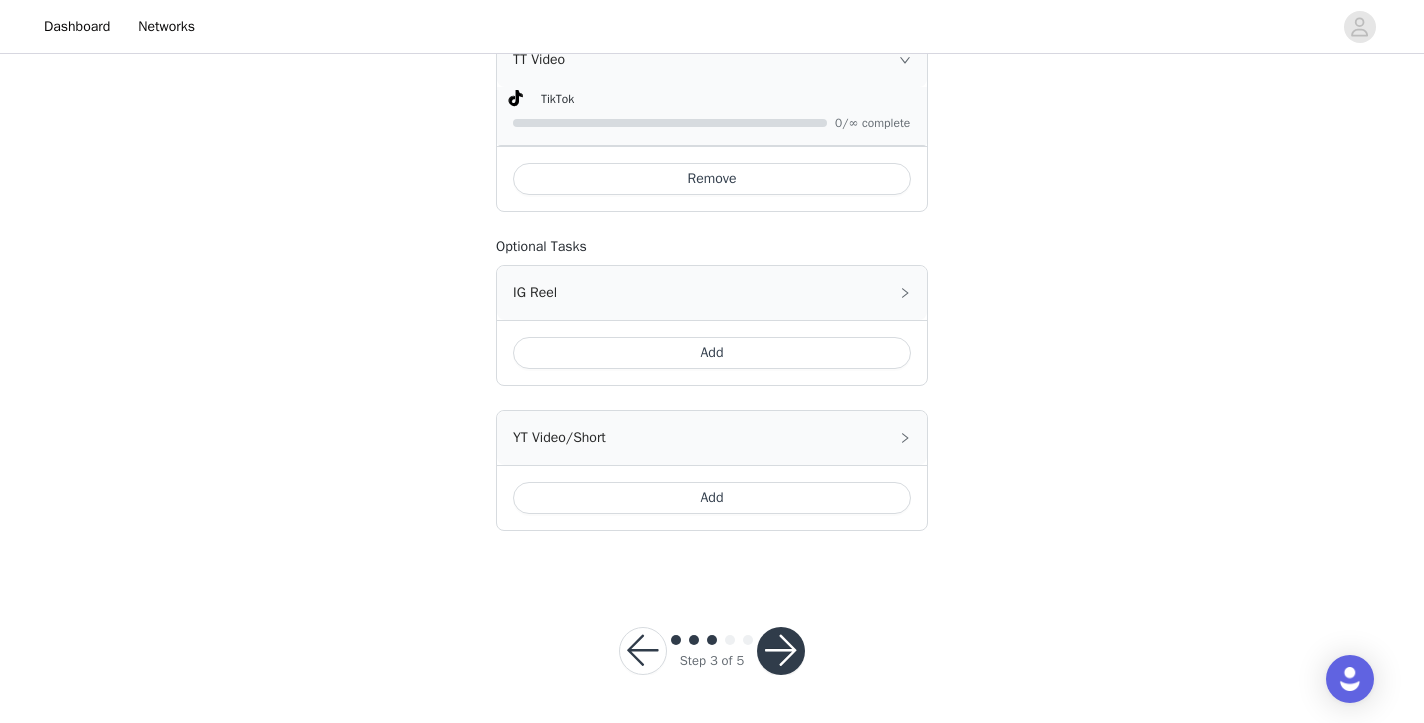 scroll, scrollTop: 978, scrollLeft: 0, axis: vertical 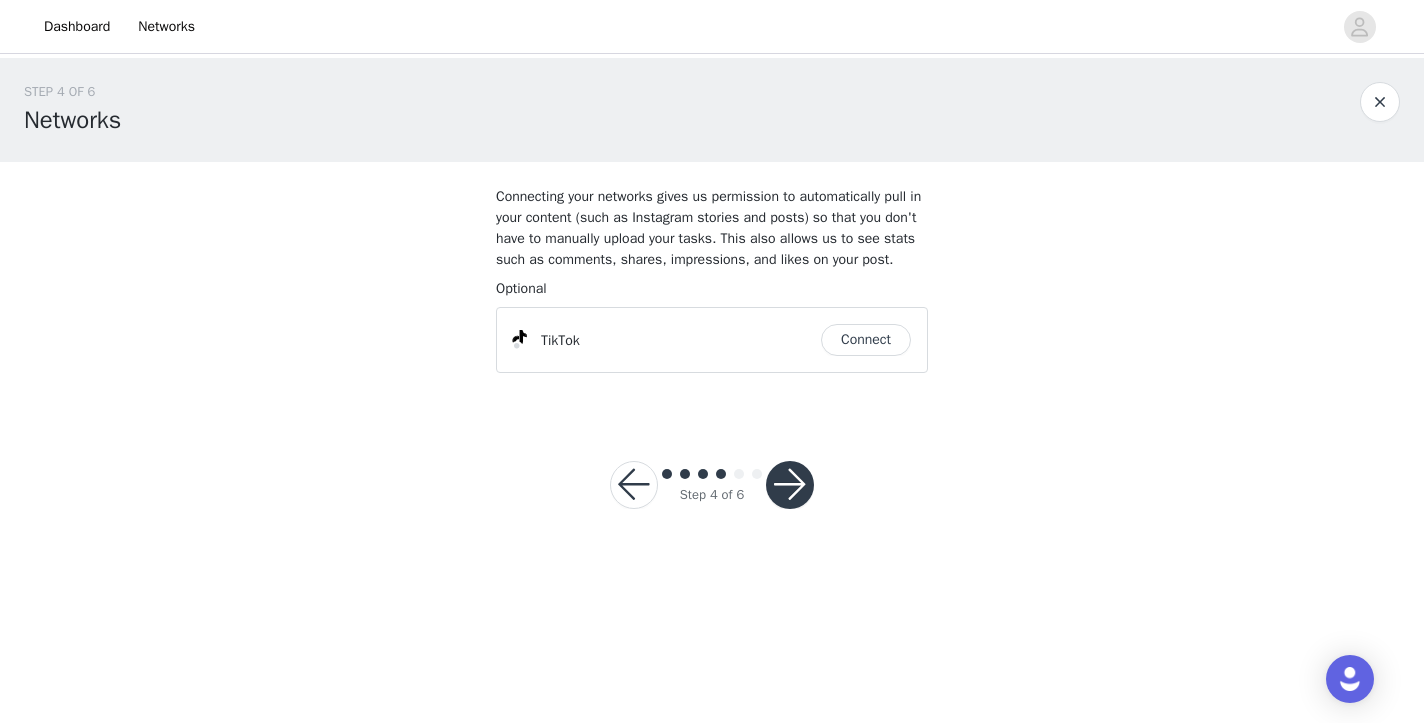 click on "Connect" at bounding box center (866, 340) 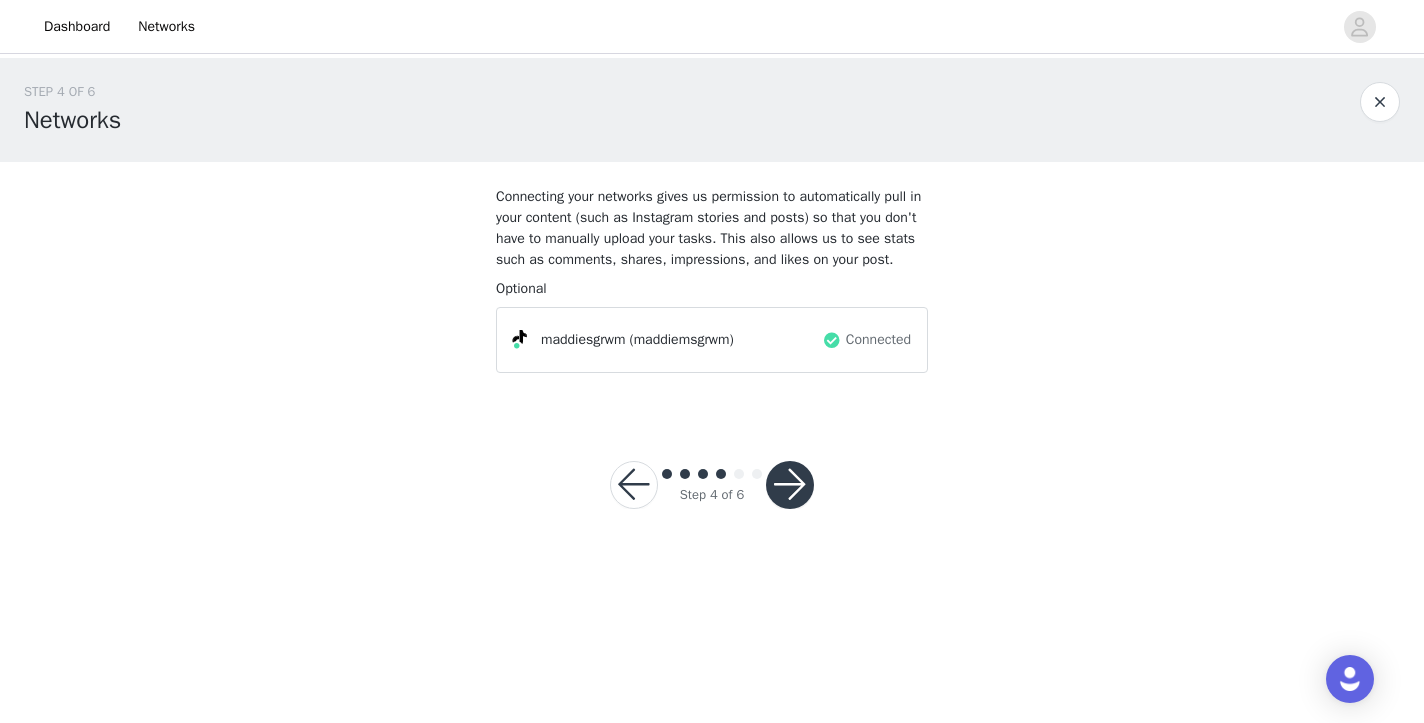 click at bounding box center [712, 475] 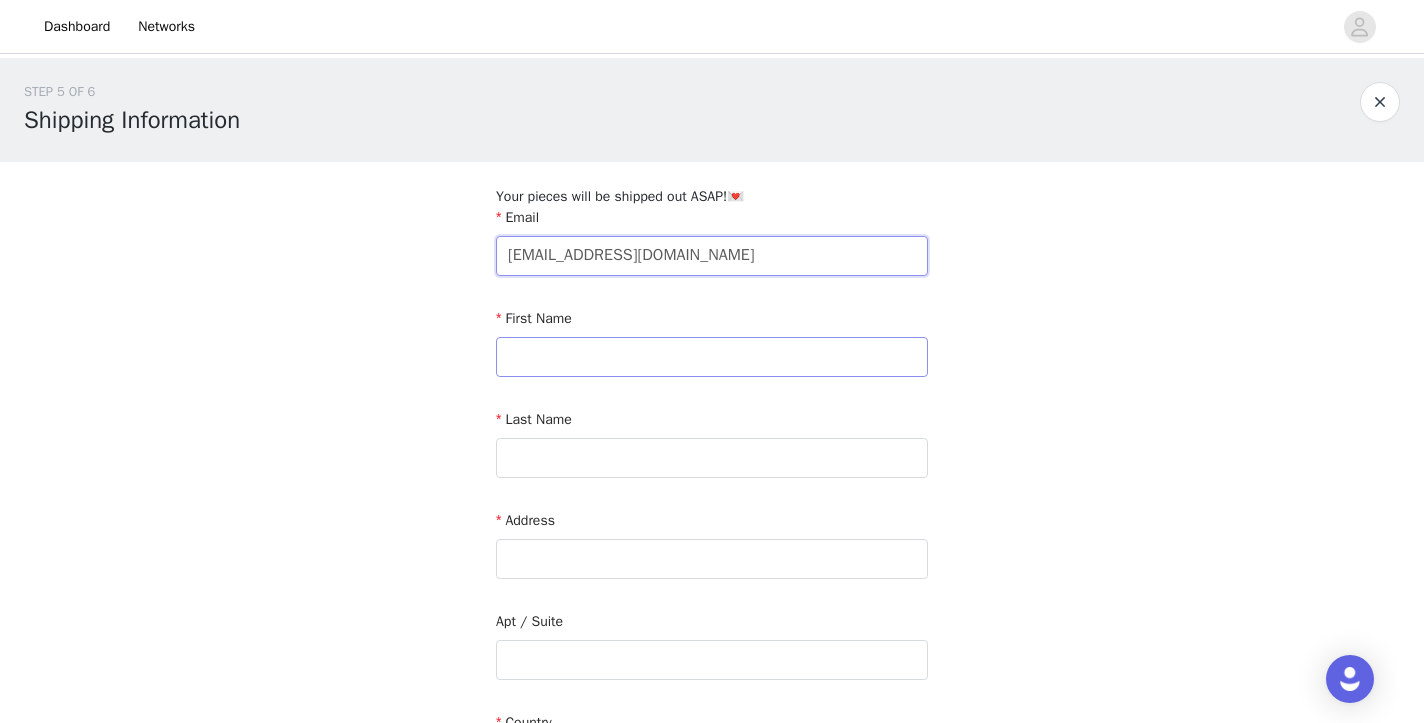 type on "[EMAIL_ADDRESS][DOMAIN_NAME]" 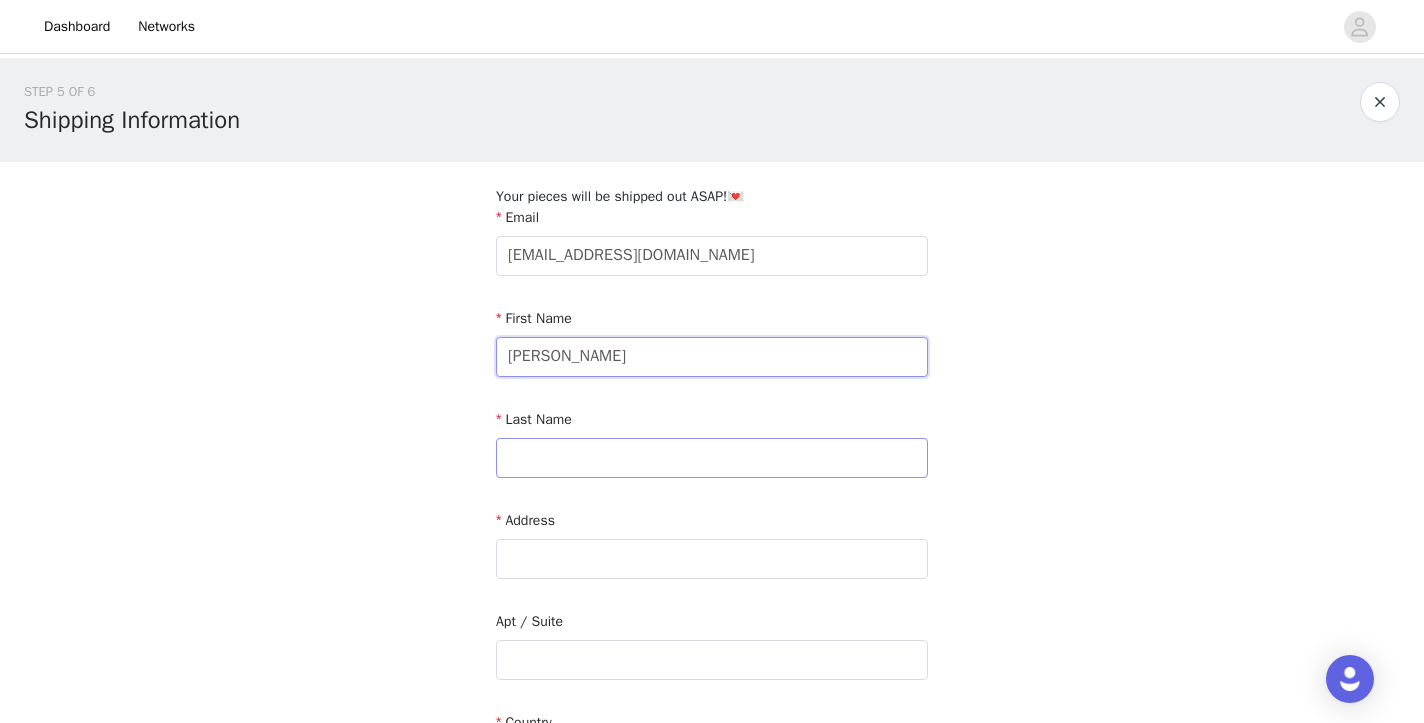 type on "[PERSON_NAME]" 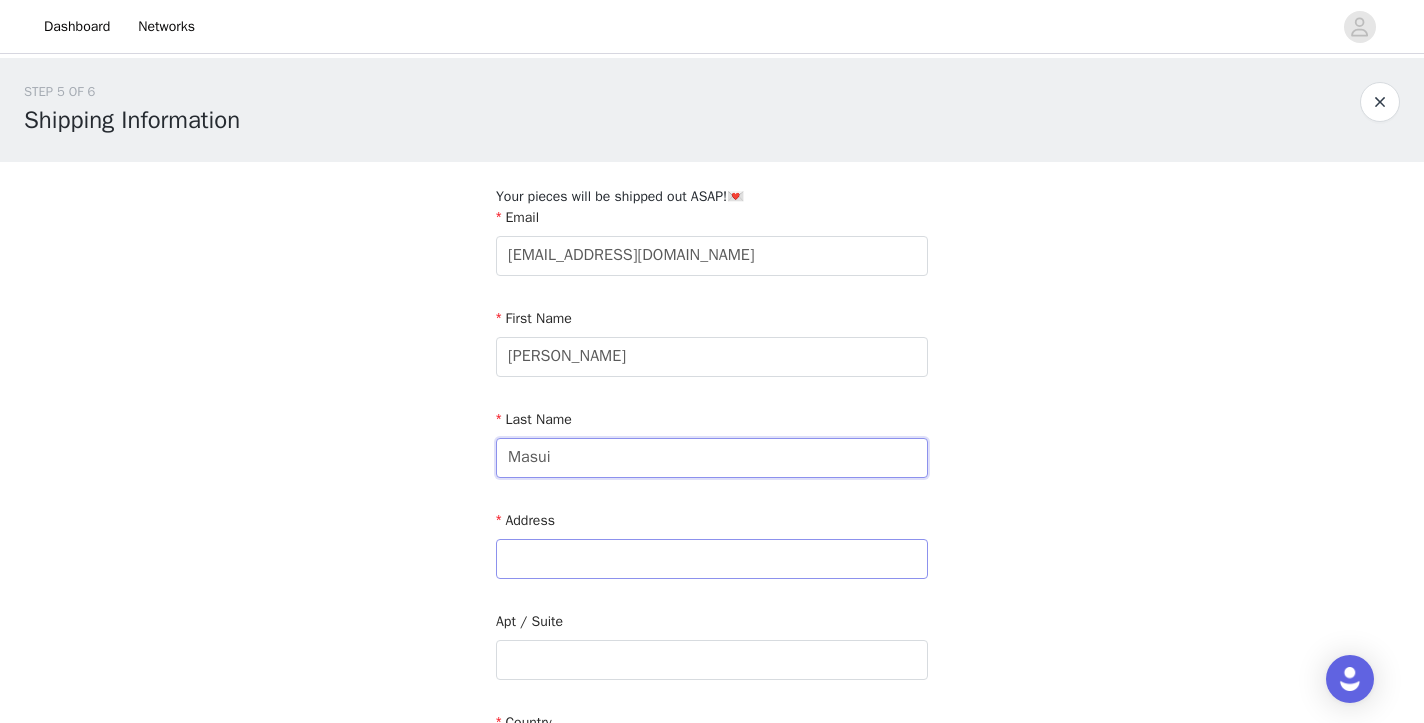 type on "Masui" 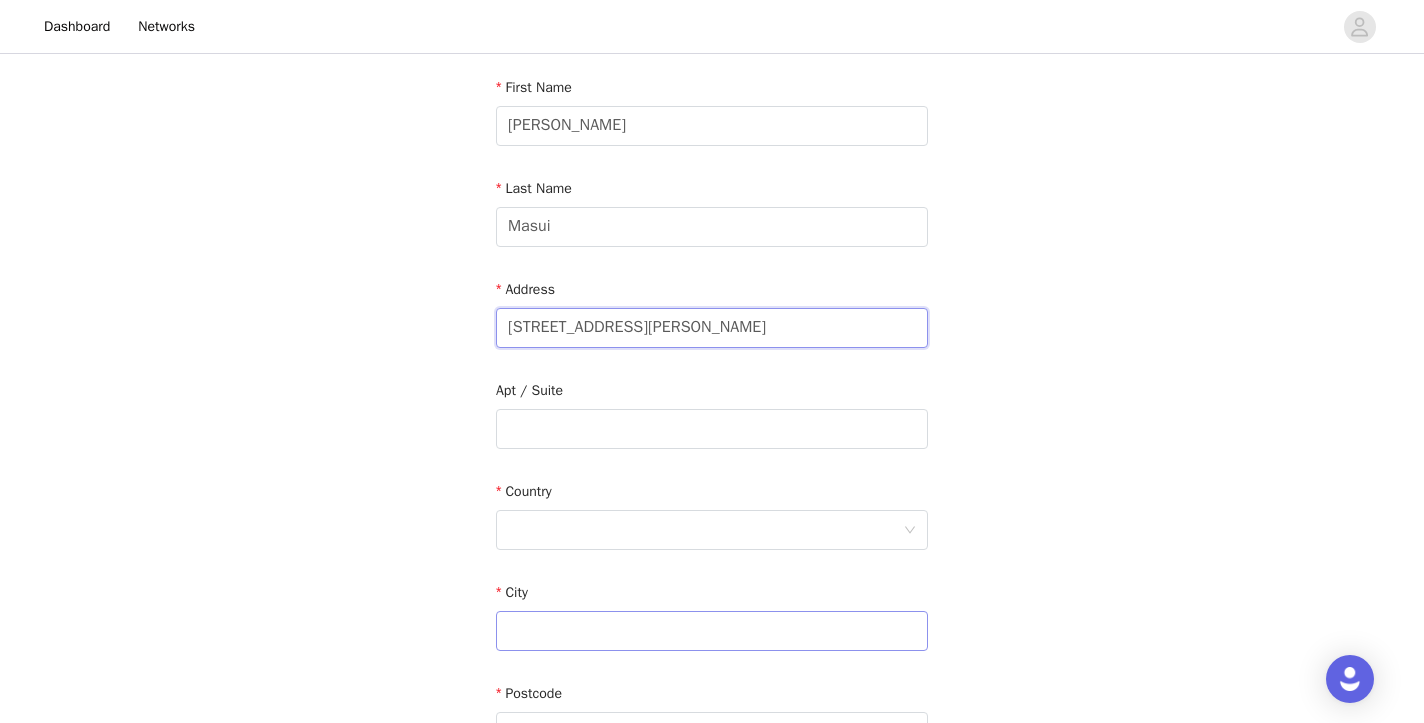scroll, scrollTop: 269, scrollLeft: 0, axis: vertical 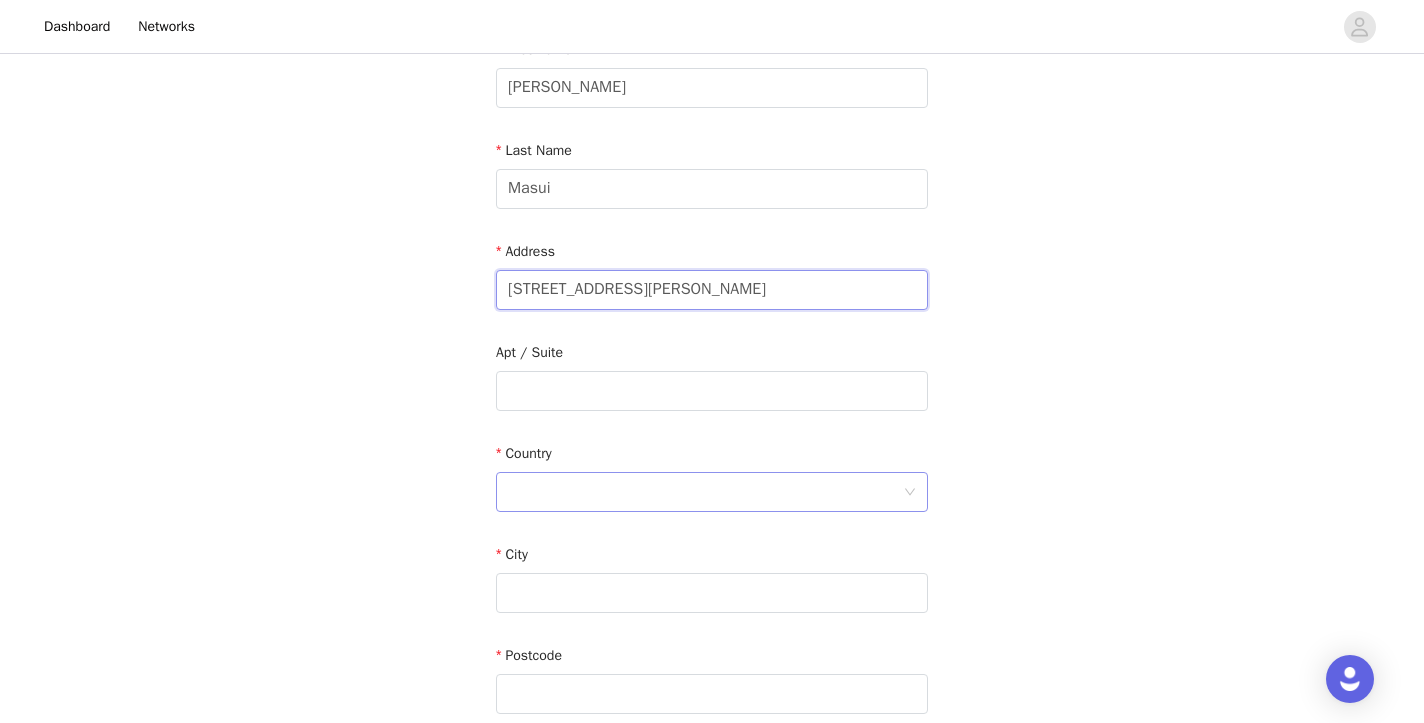type on "[STREET_ADDRESS][PERSON_NAME]" 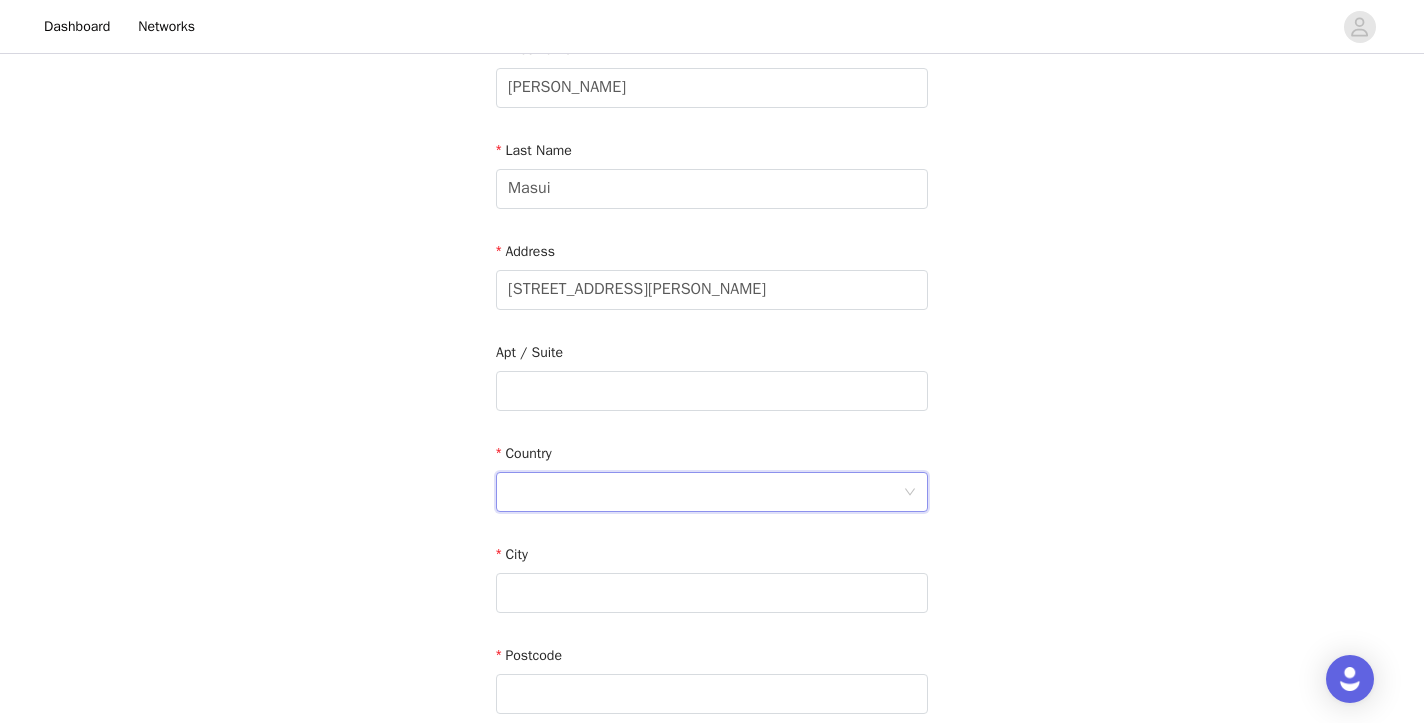 click at bounding box center (705, 492) 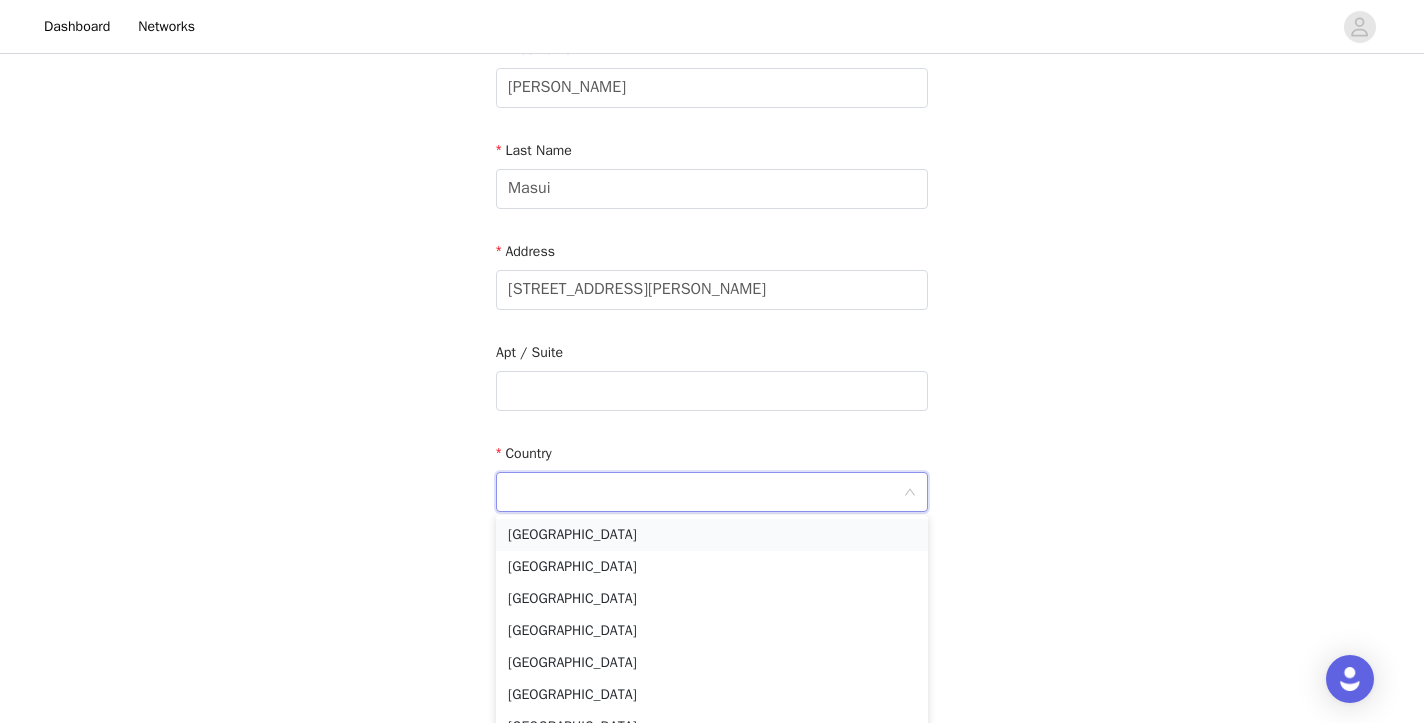 click on "[GEOGRAPHIC_DATA]" at bounding box center [712, 535] 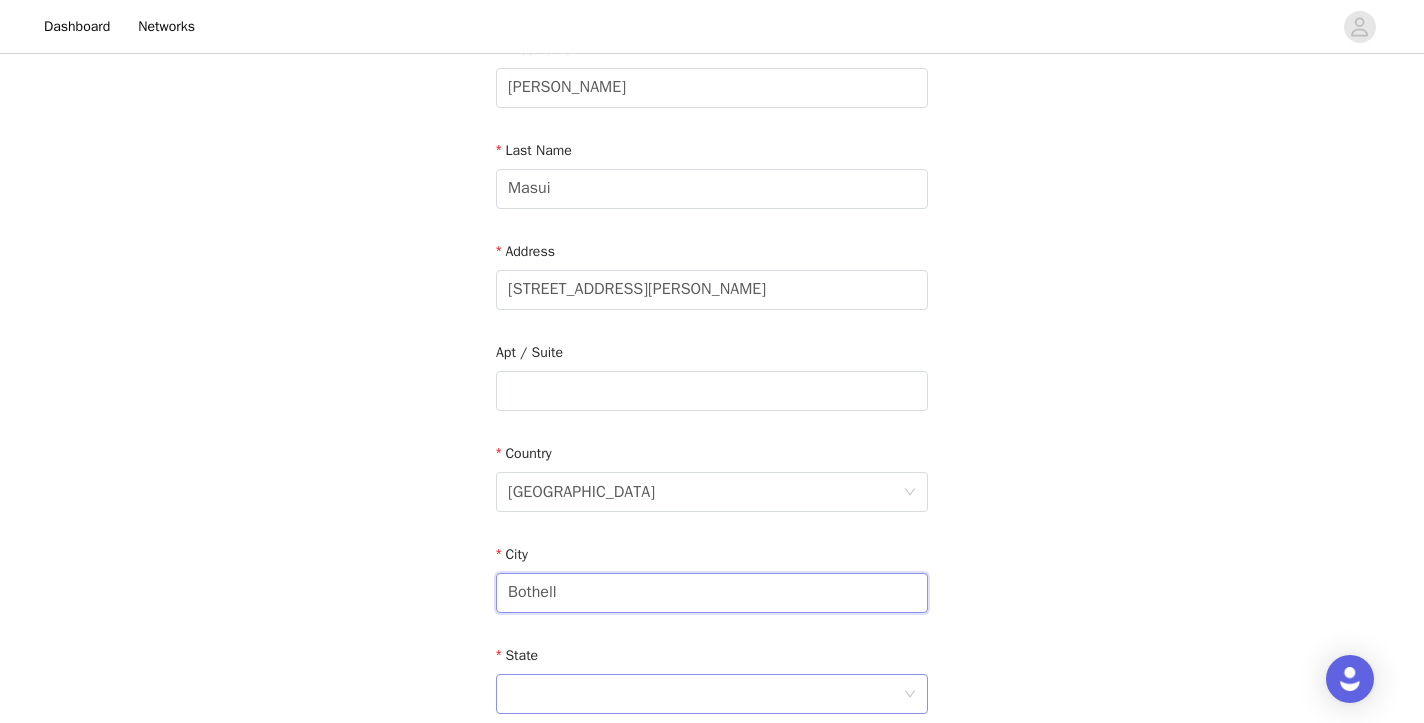 type on "Bothell" 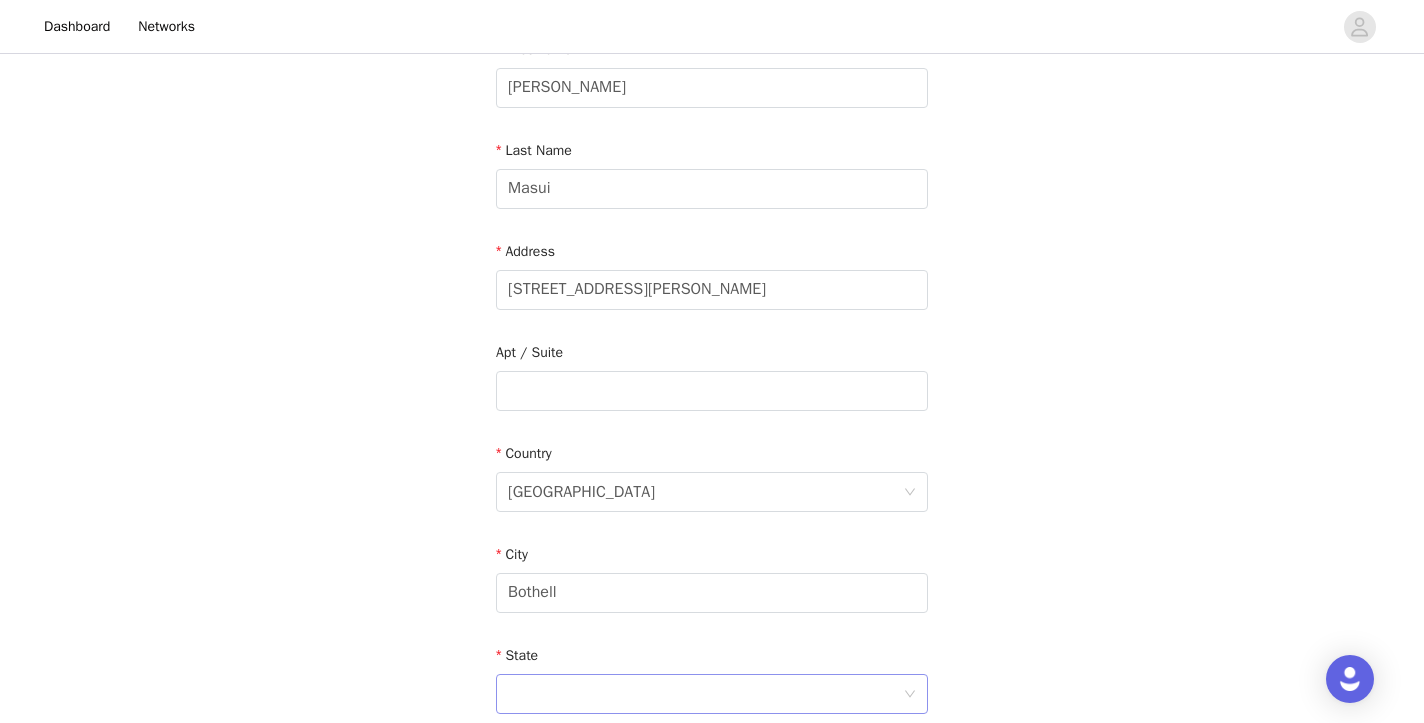 click at bounding box center [705, 694] 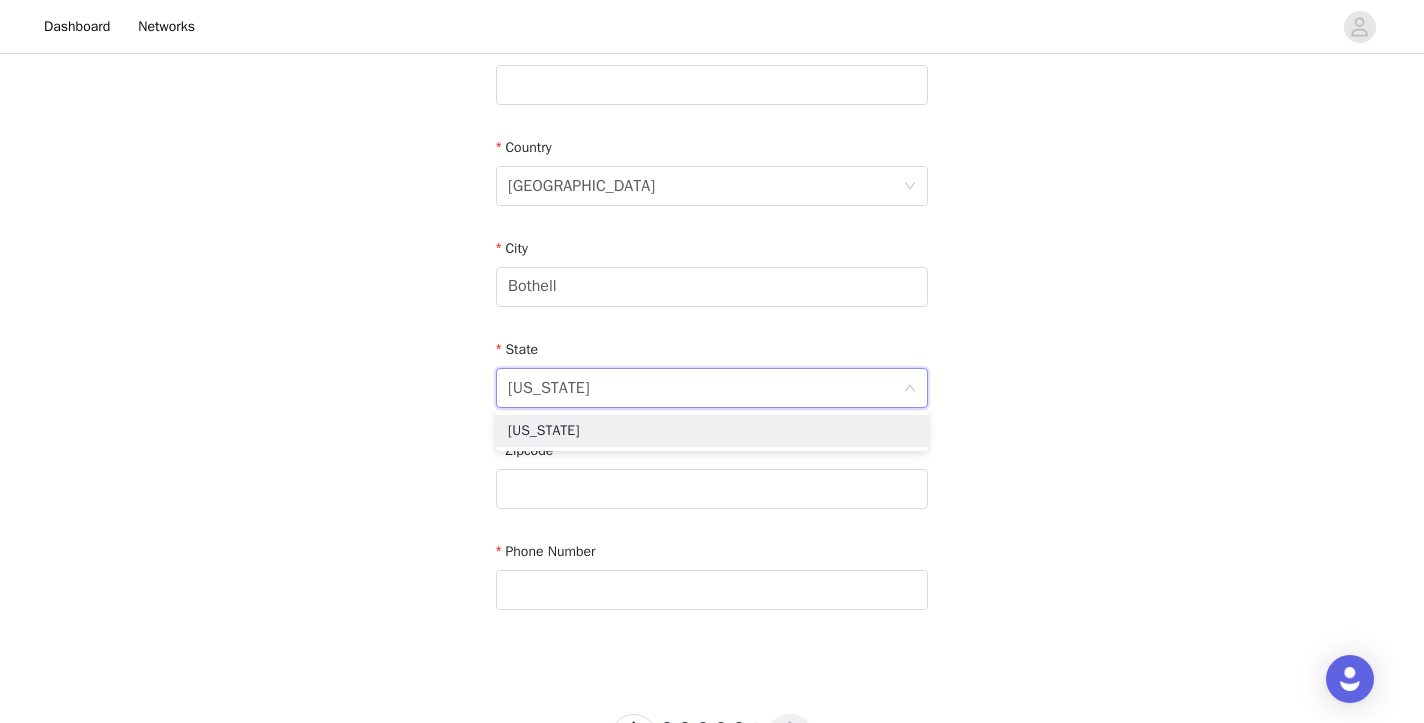 scroll, scrollTop: 661, scrollLeft: 0, axis: vertical 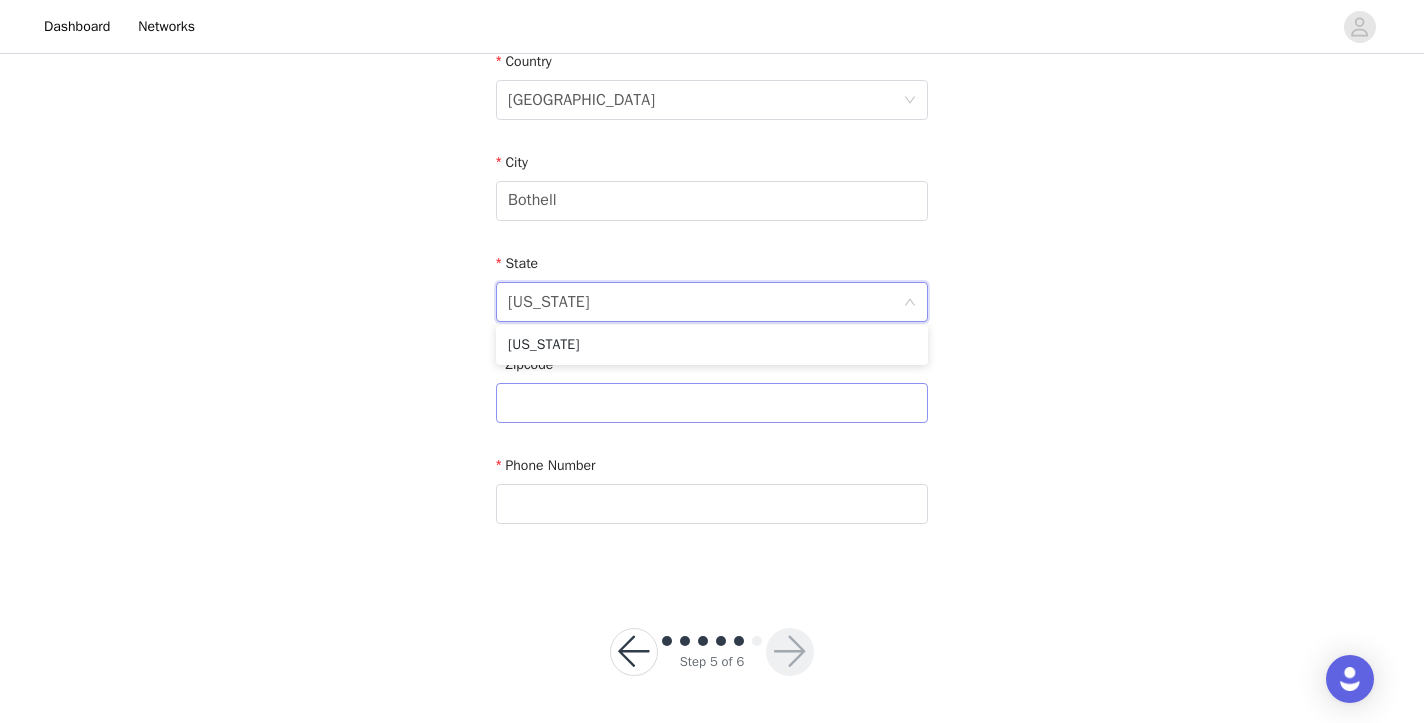 type on "[US_STATE]" 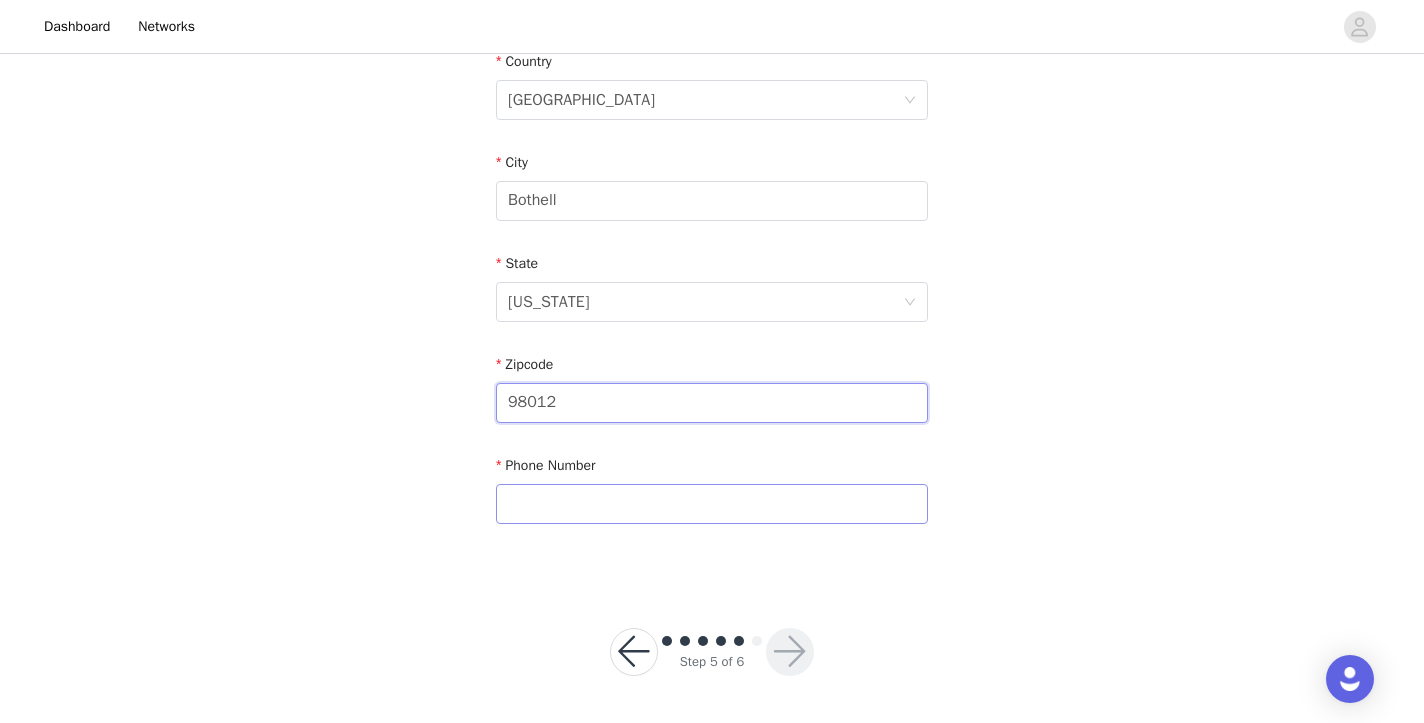 type on "98012" 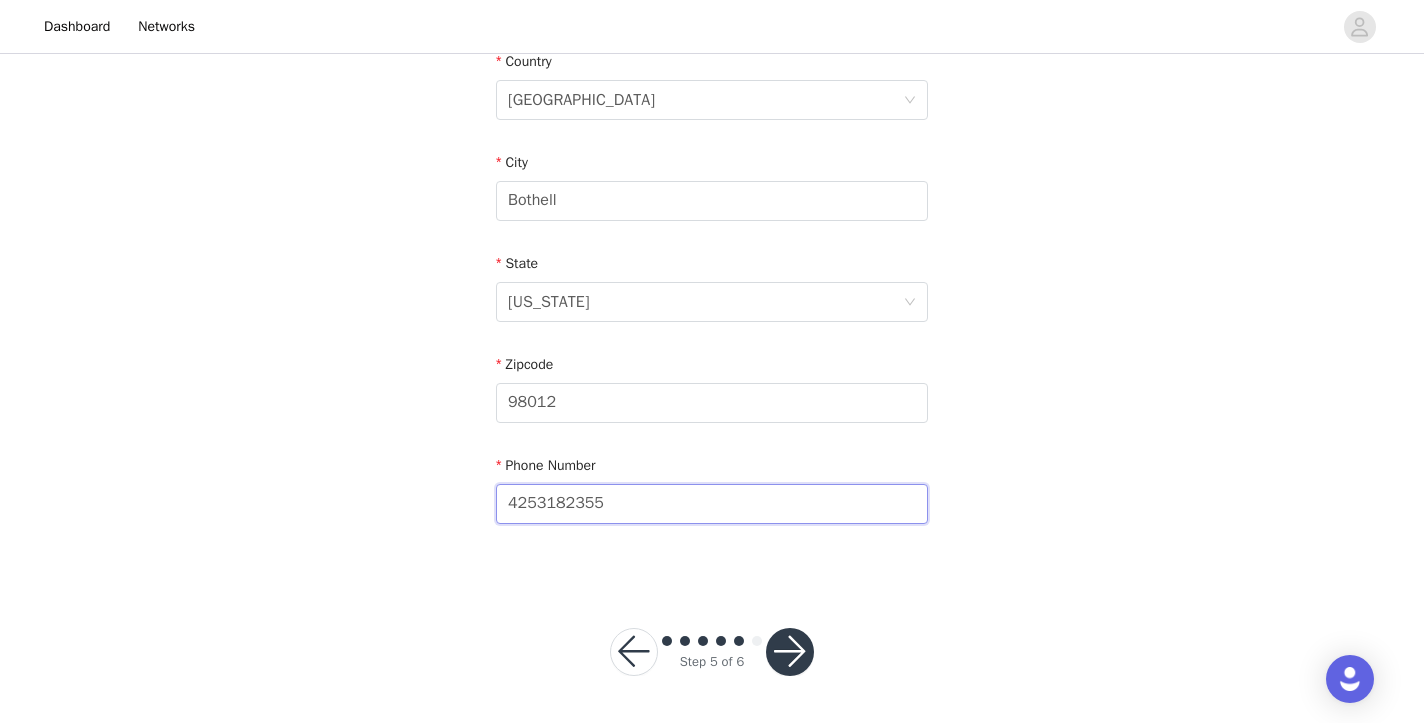 type on "4253182355" 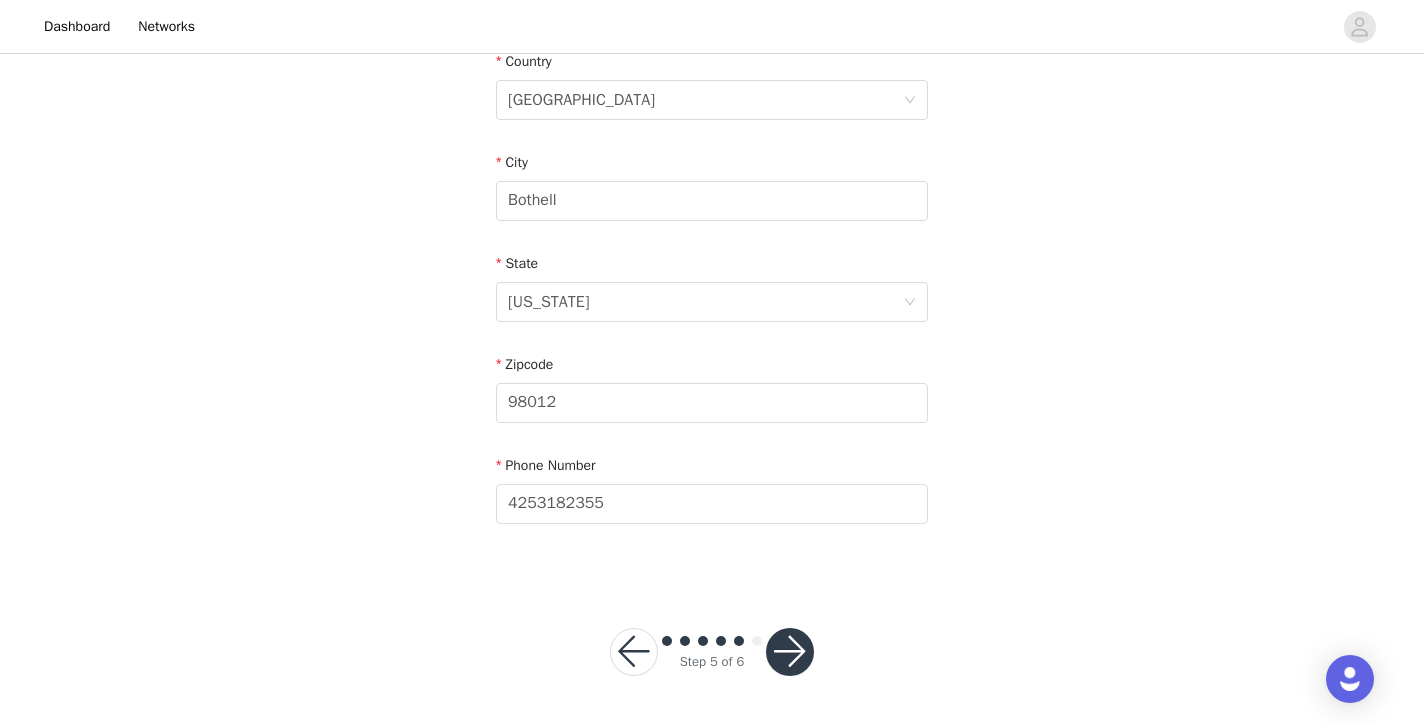 click at bounding box center [790, 652] 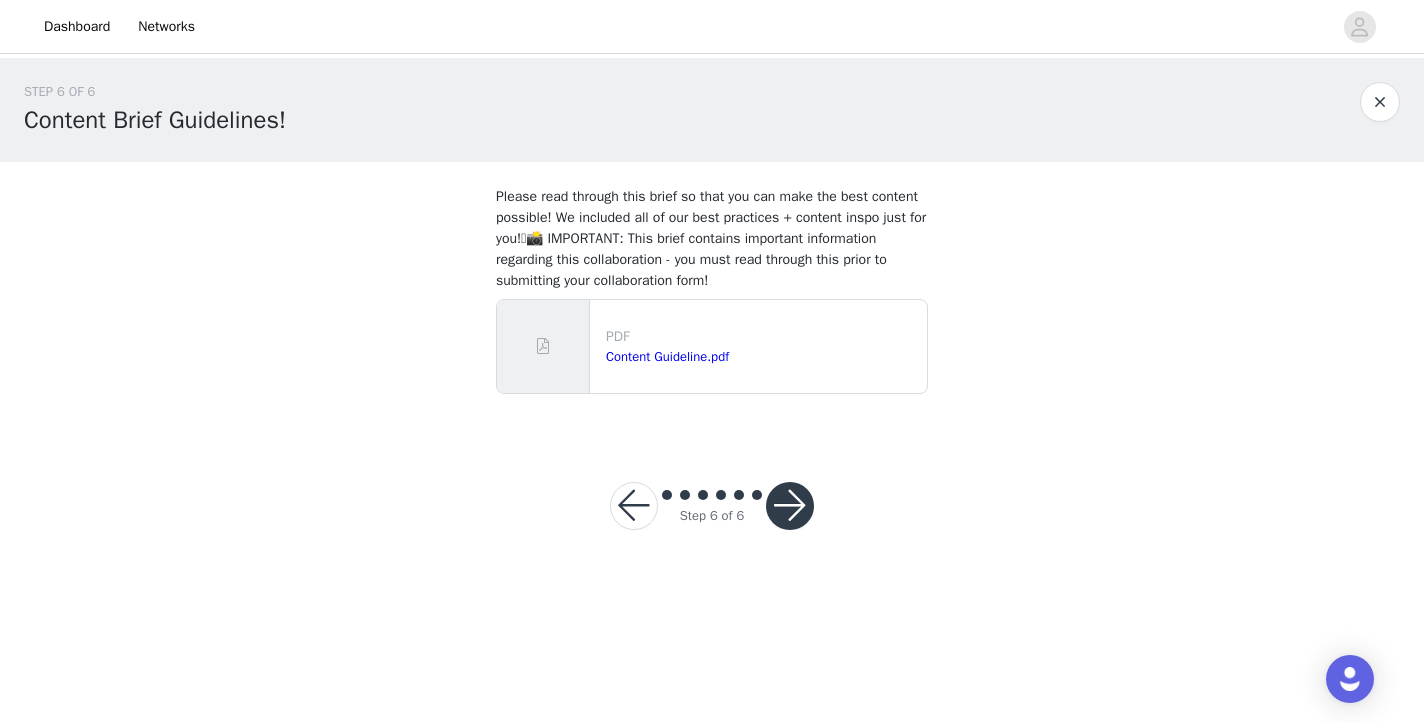 scroll, scrollTop: 13, scrollLeft: 0, axis: vertical 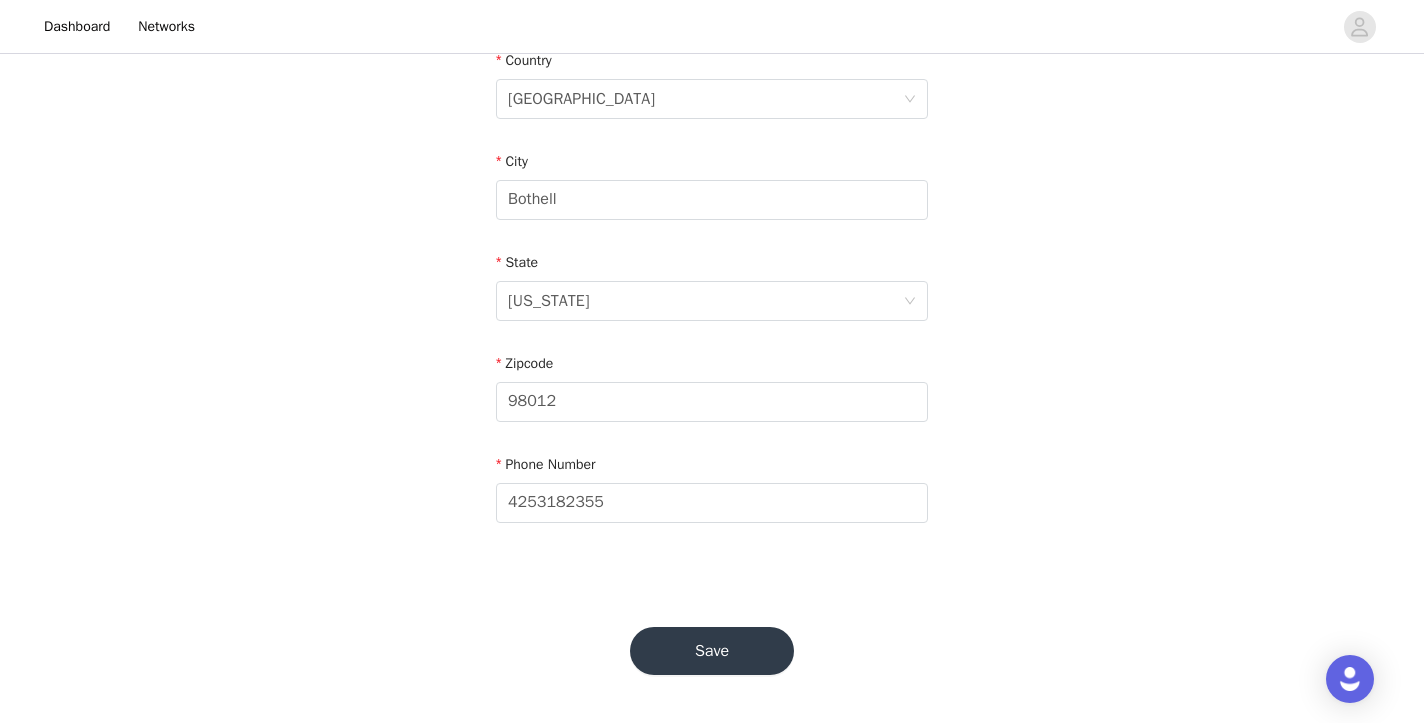 click on "Save" at bounding box center (712, 651) 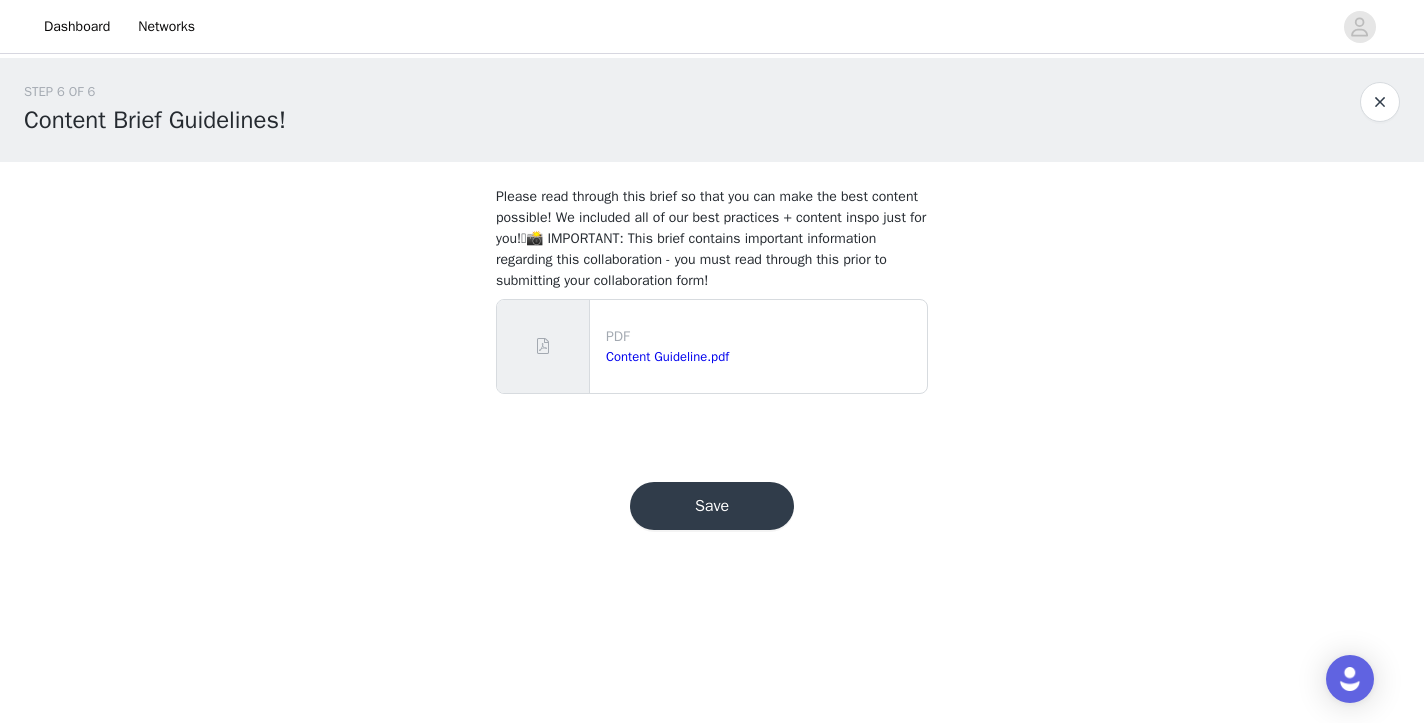 scroll, scrollTop: 0, scrollLeft: 0, axis: both 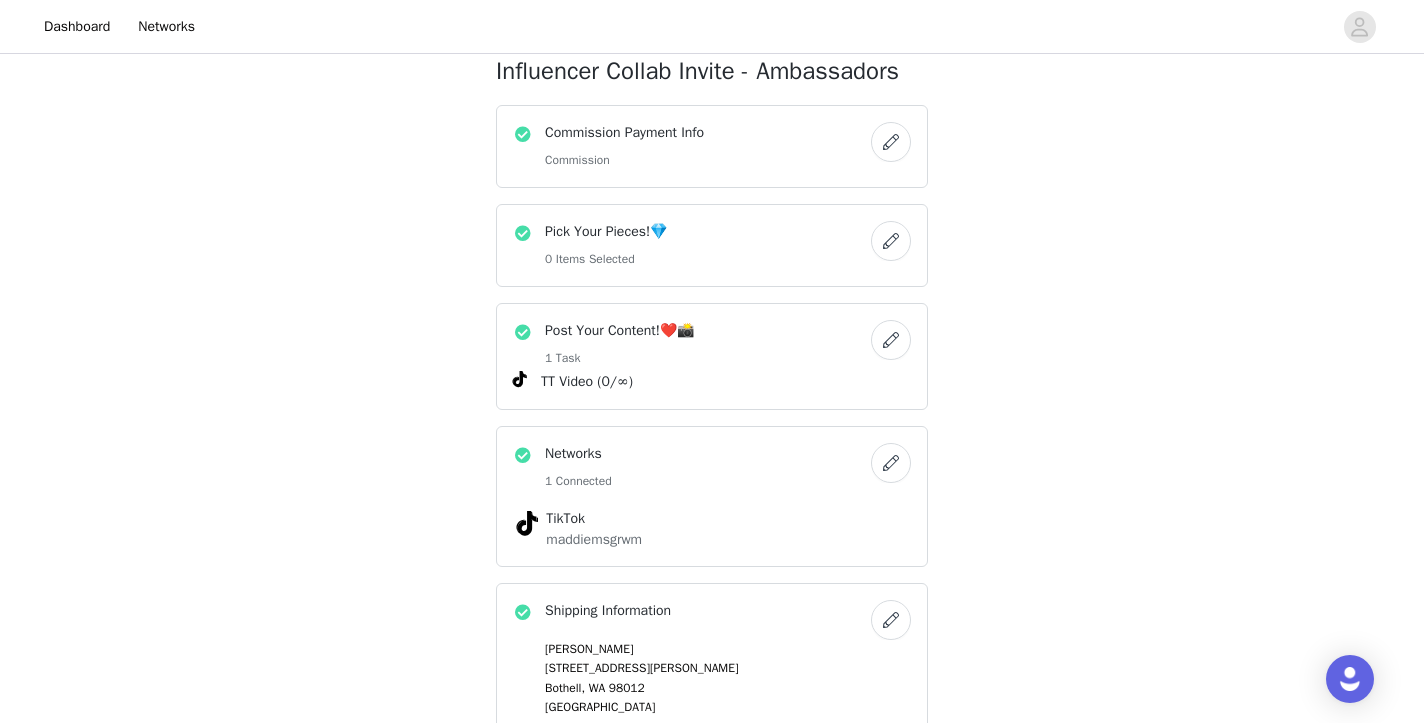 click at bounding box center [891, 241] 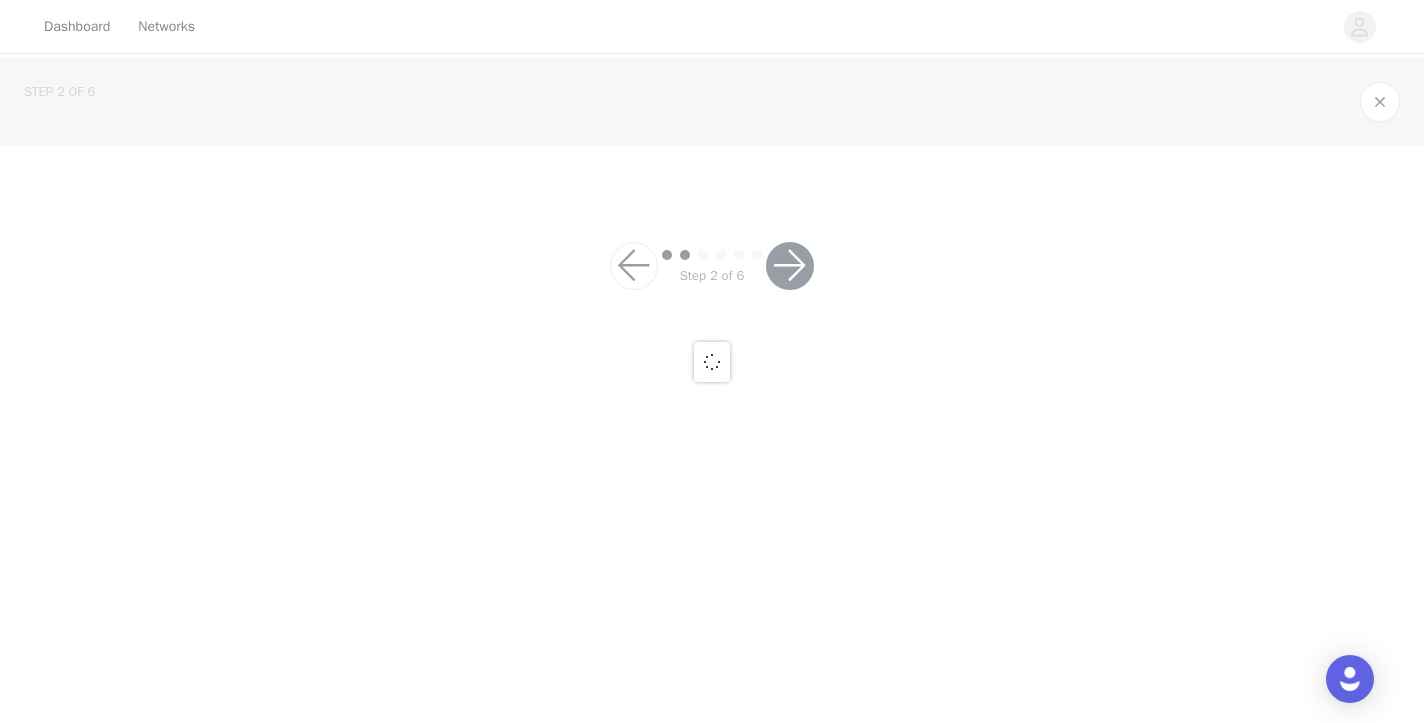 scroll, scrollTop: 0, scrollLeft: 0, axis: both 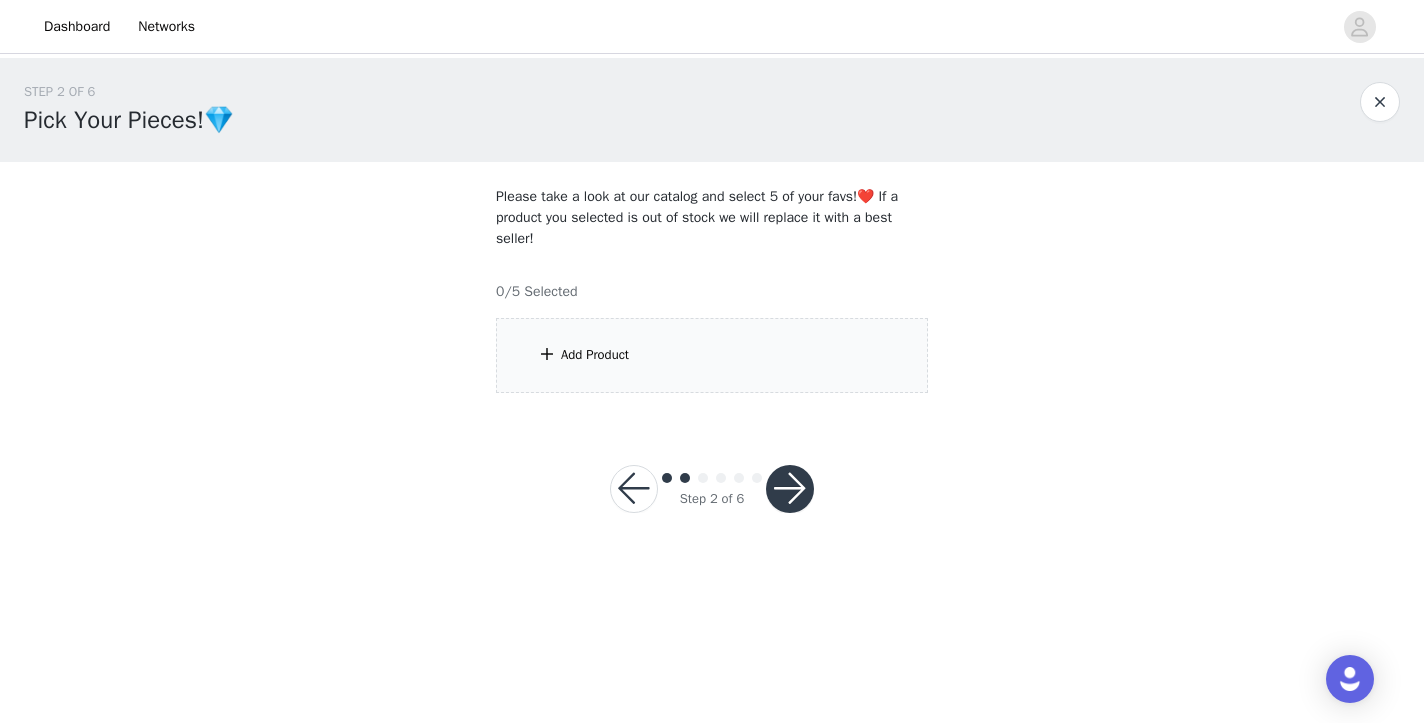 click on "Add Product" at bounding box center (712, 355) 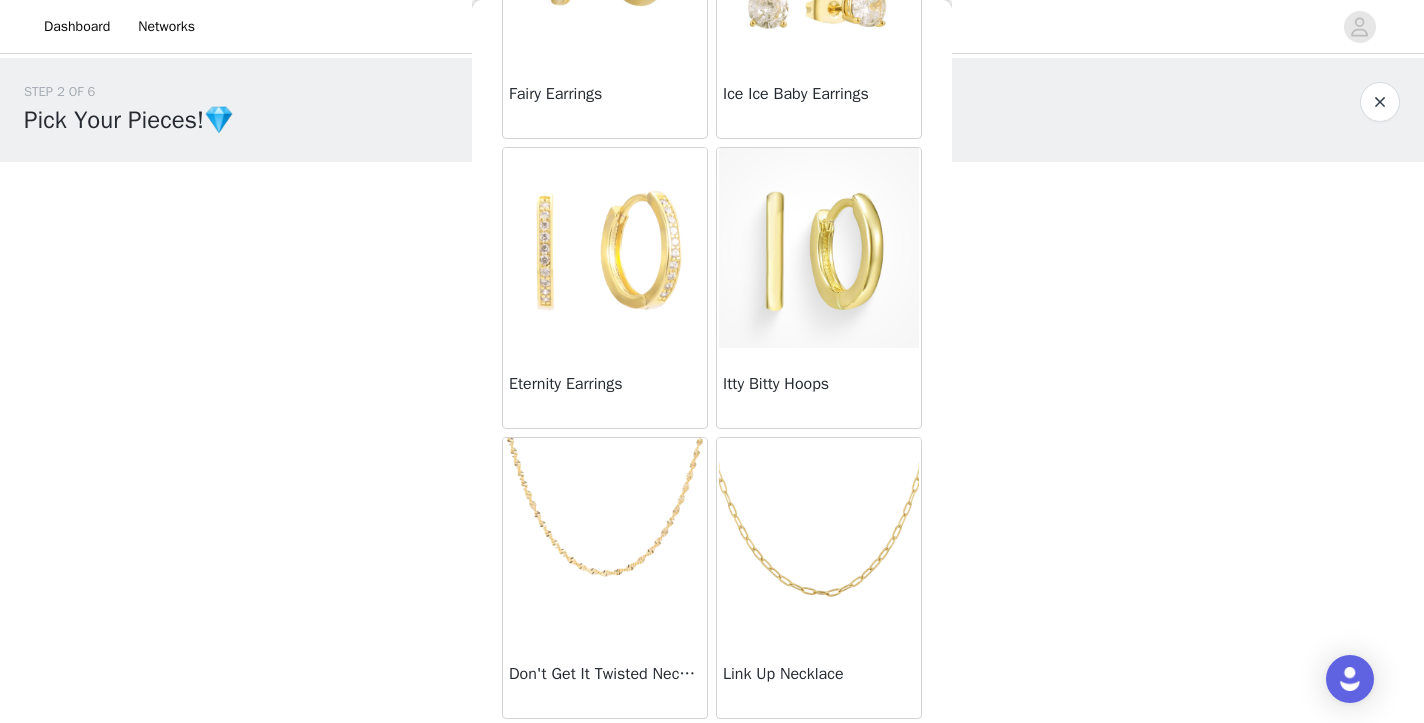 scroll, scrollTop: 533, scrollLeft: 0, axis: vertical 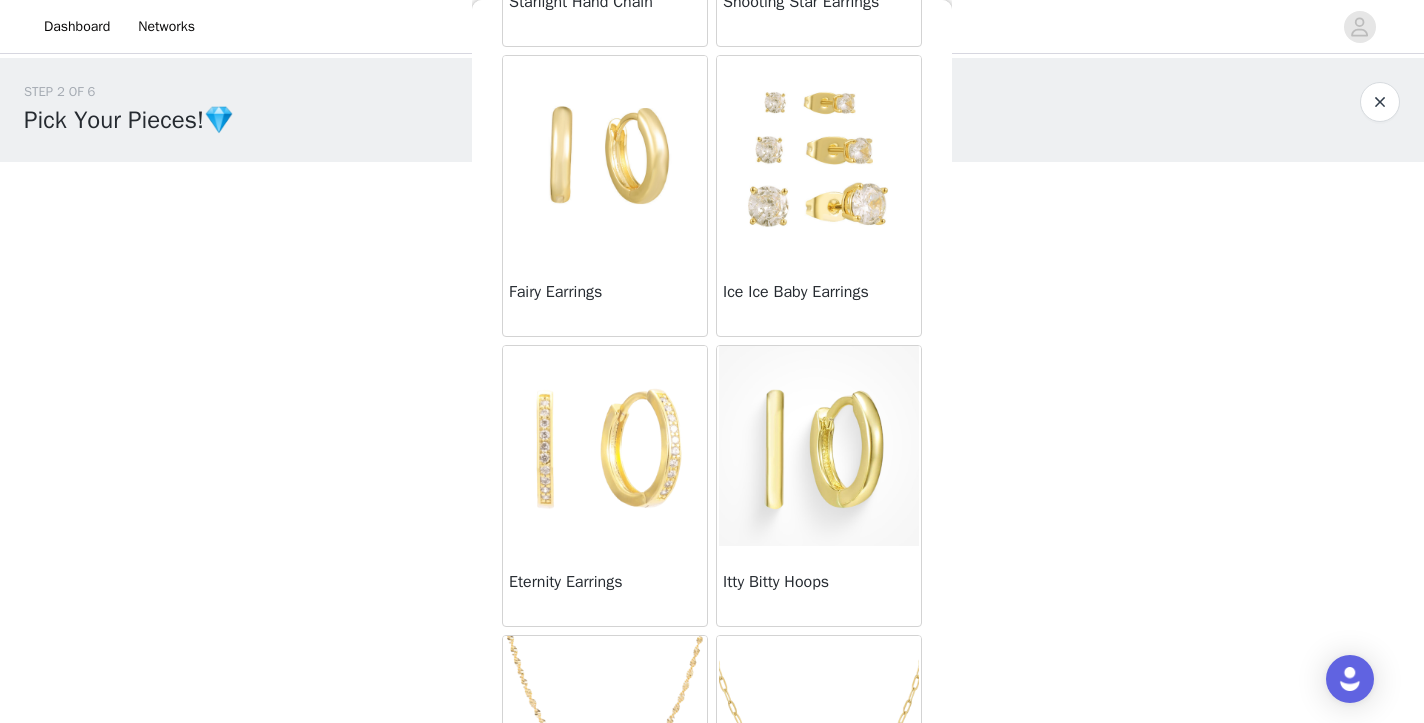 click on "Eternity Earrings" at bounding box center (605, 586) 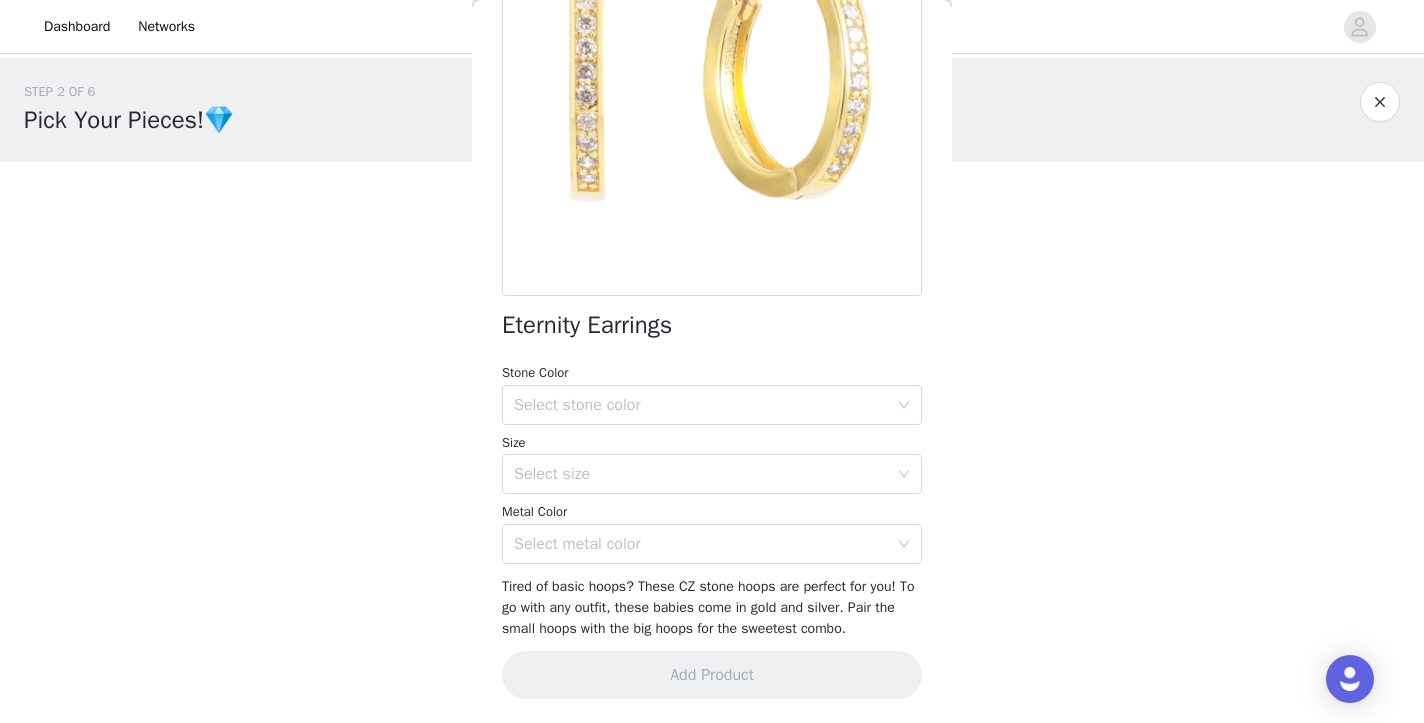 scroll, scrollTop: 273, scrollLeft: 0, axis: vertical 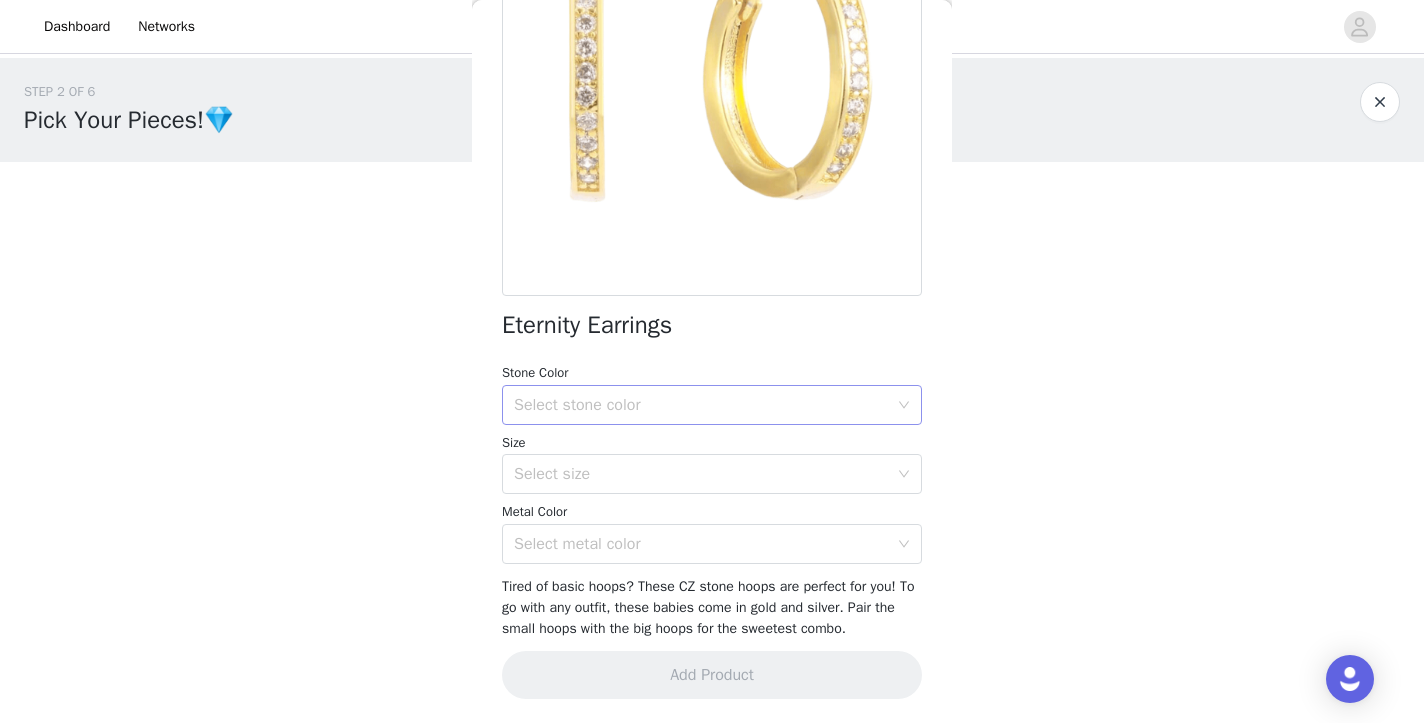 click on "Select stone color" at bounding box center [701, 405] 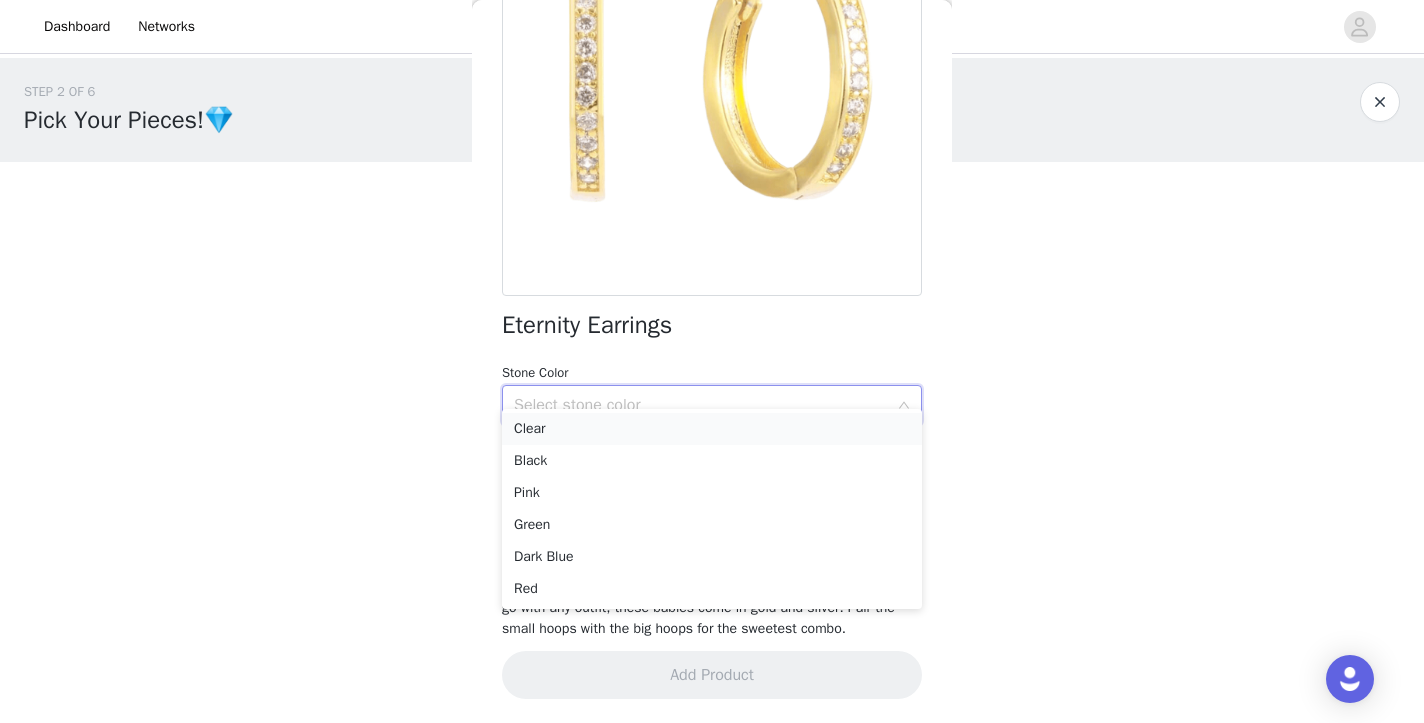 click on "Clear" at bounding box center (712, 429) 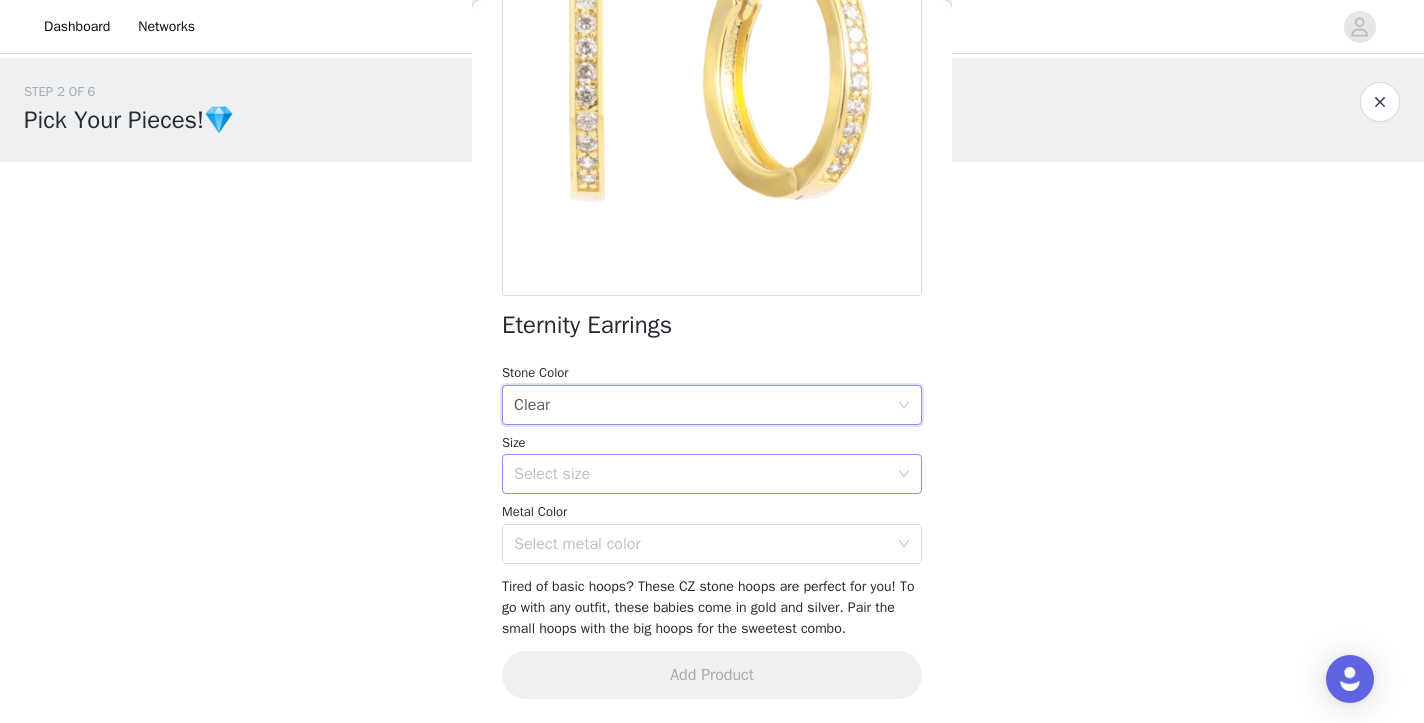 click on "Select size" at bounding box center (701, 474) 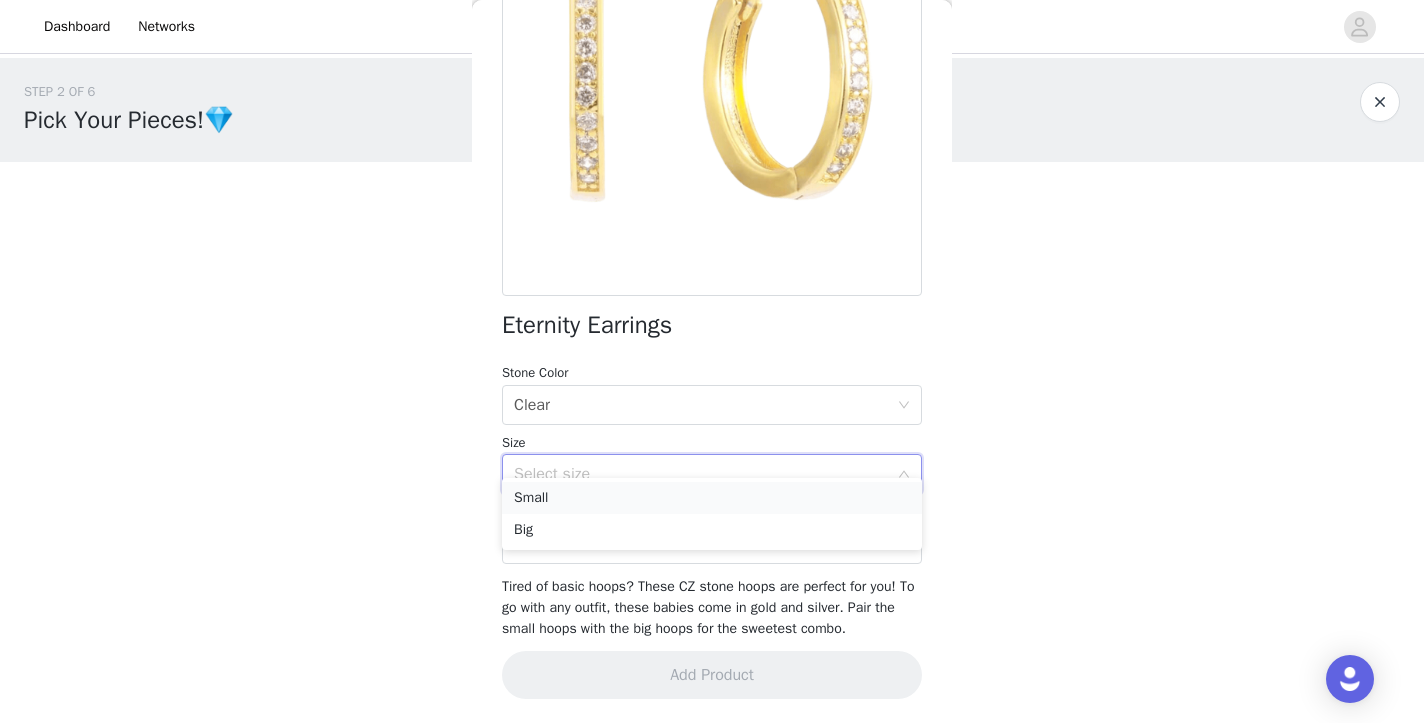 click on "Small" at bounding box center [712, 498] 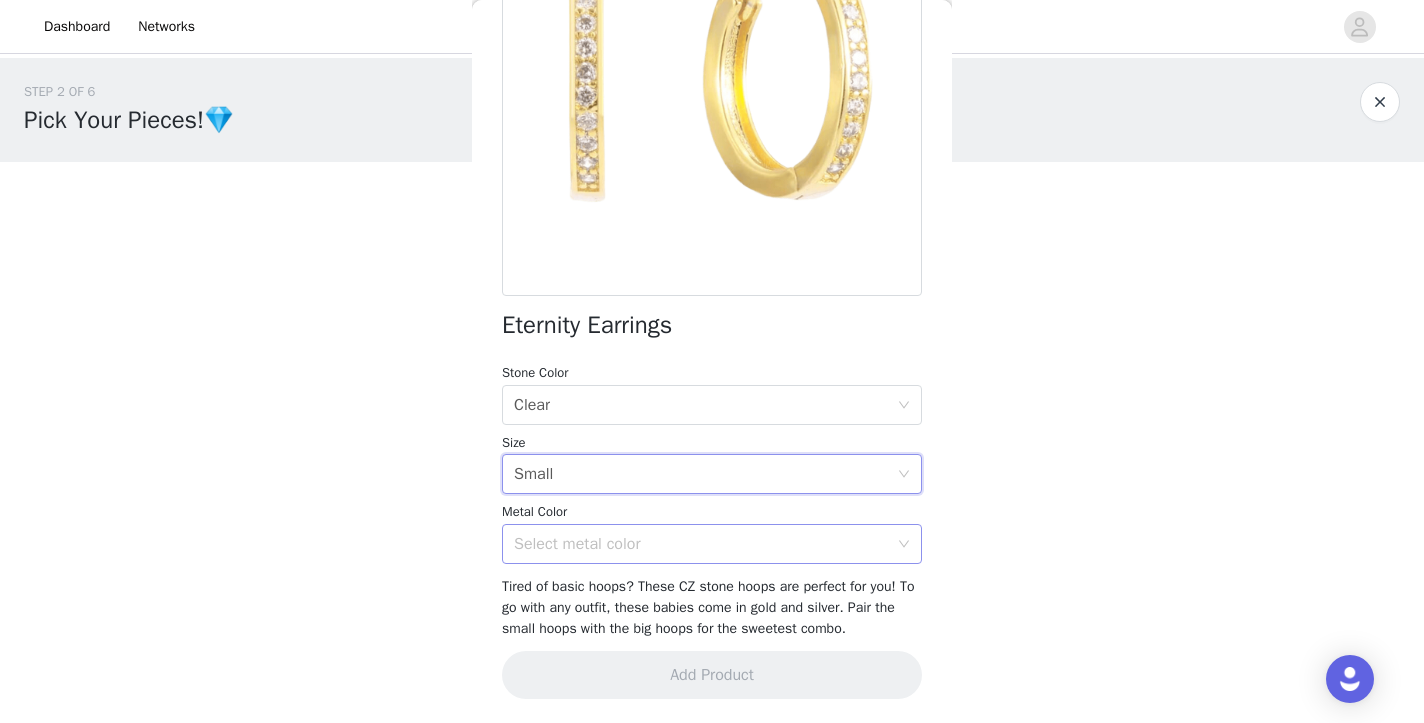 click on "Select metal color" at bounding box center [701, 544] 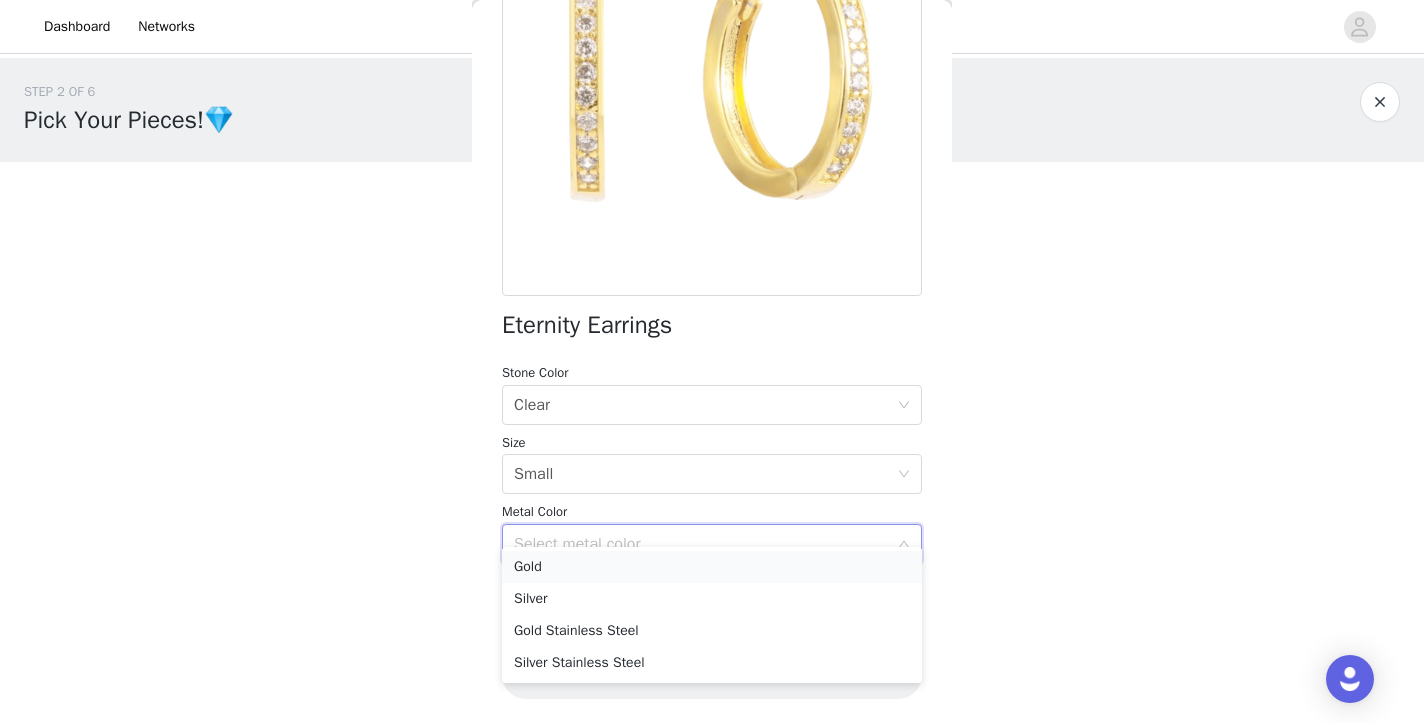click on "Gold" at bounding box center [712, 567] 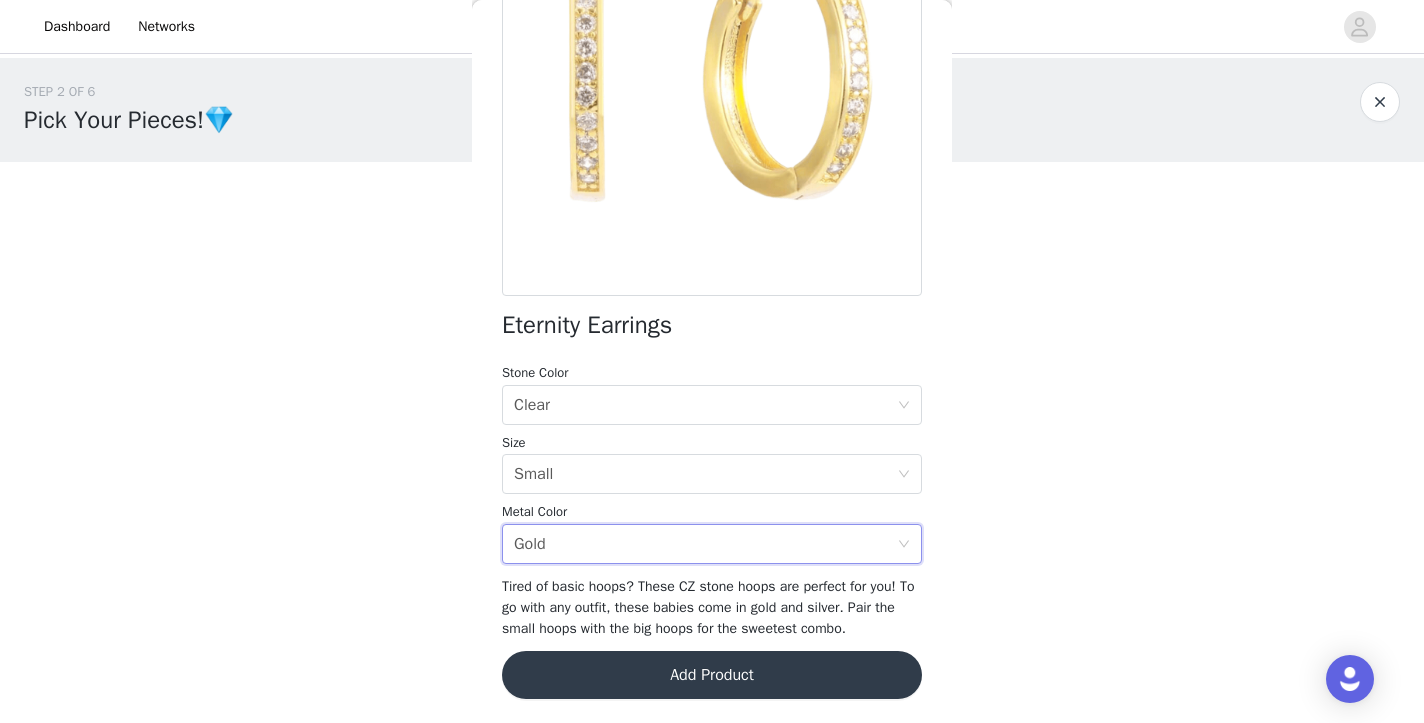 click on "Add Product" at bounding box center [712, 675] 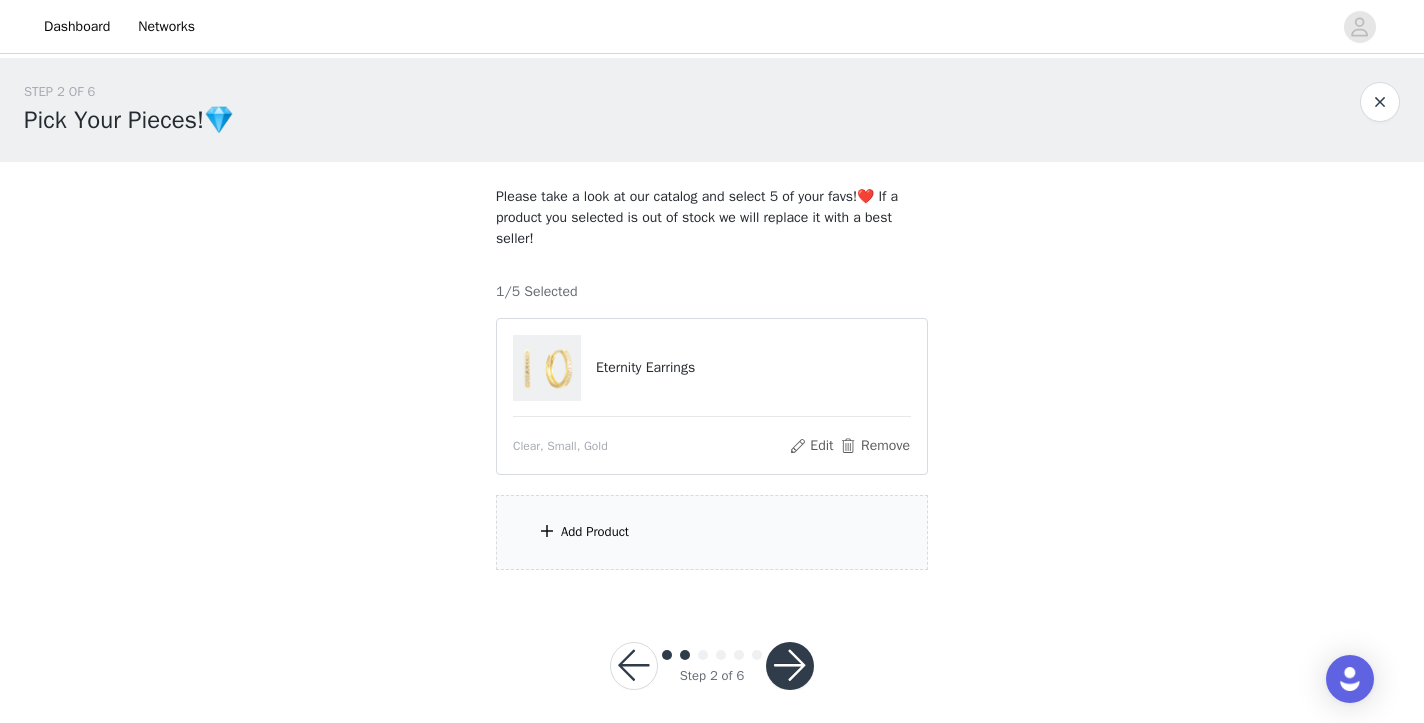 click on "Add Product" at bounding box center (595, 532) 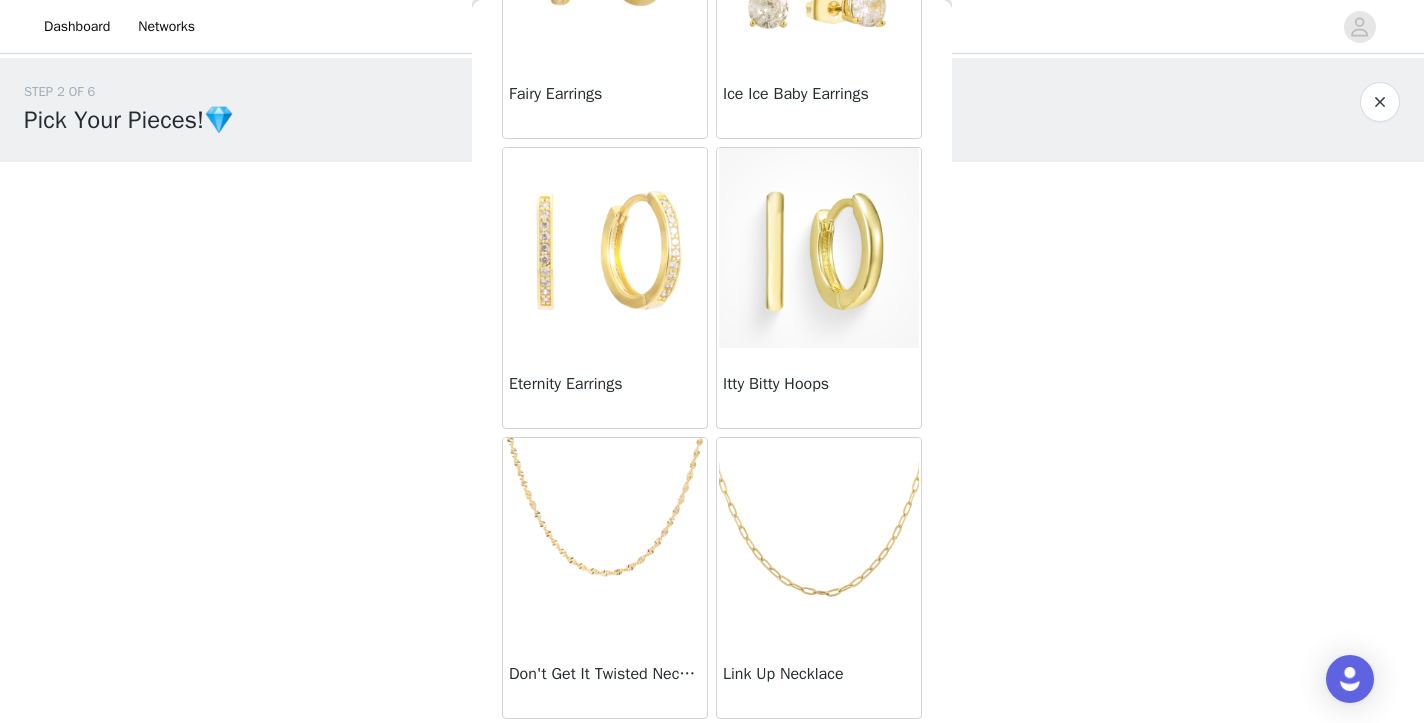 scroll, scrollTop: 533, scrollLeft: 0, axis: vertical 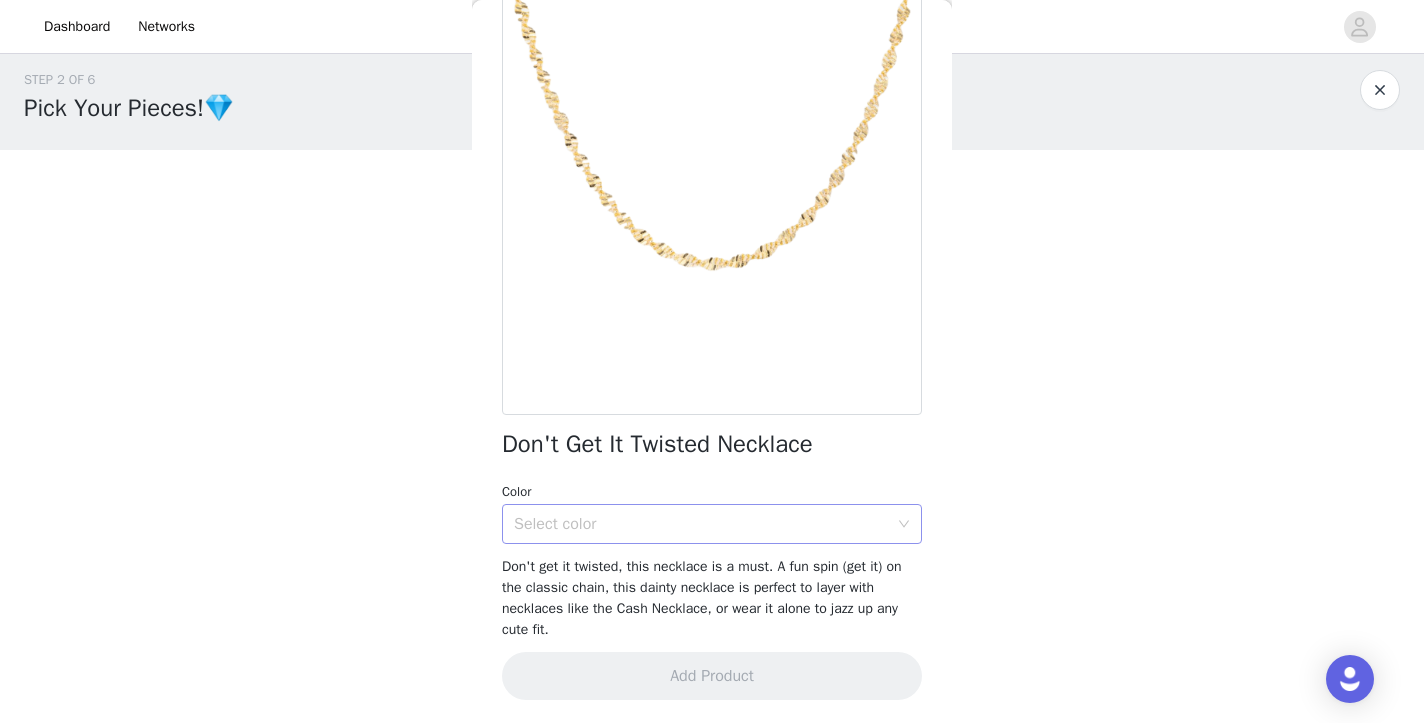 click on "Select color" at bounding box center (701, 524) 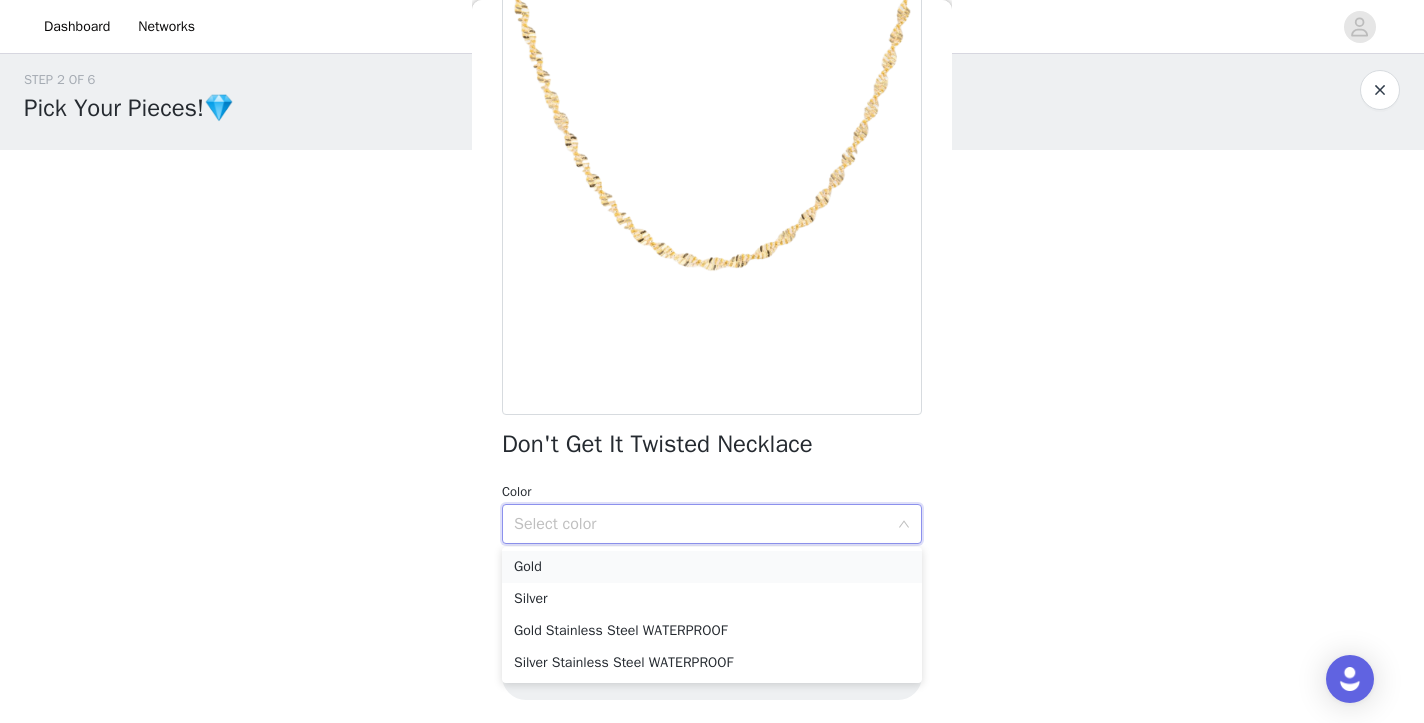 click on "Gold" at bounding box center (712, 567) 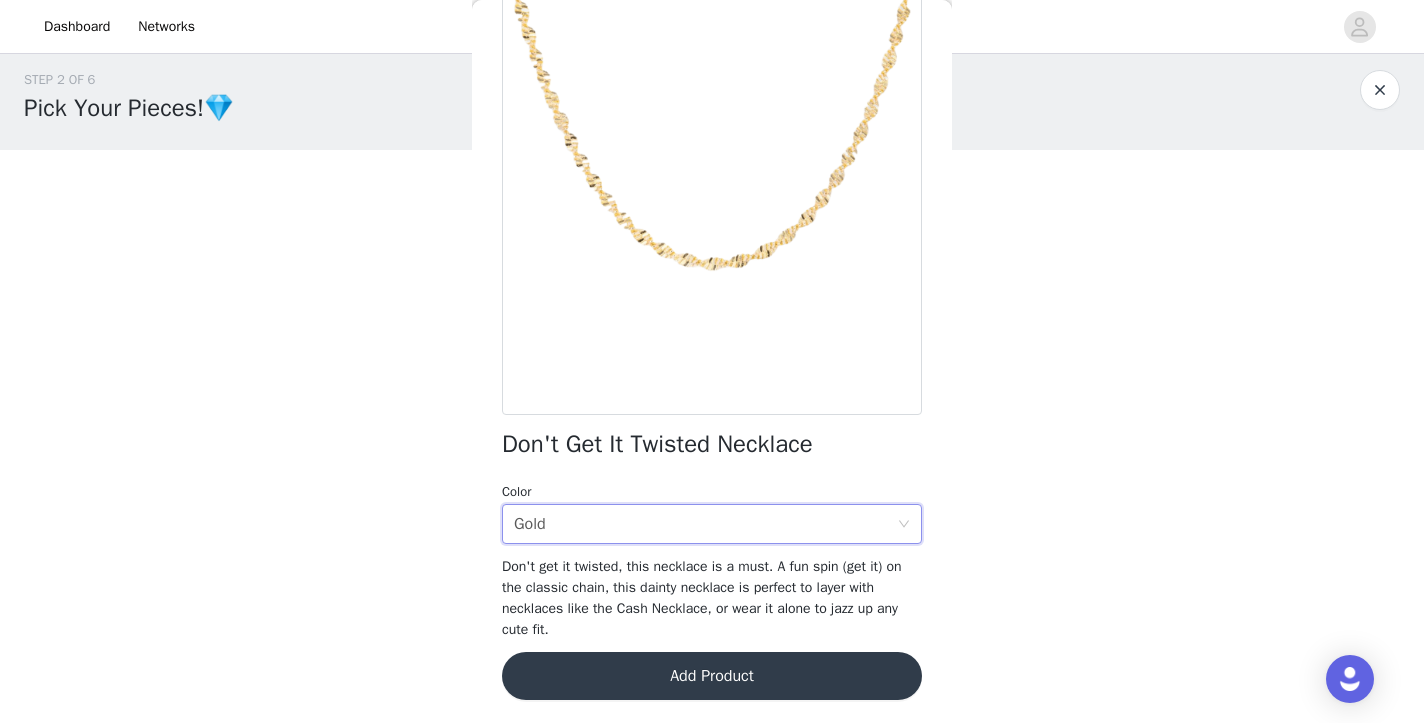 click on "Add Product" at bounding box center (712, 676) 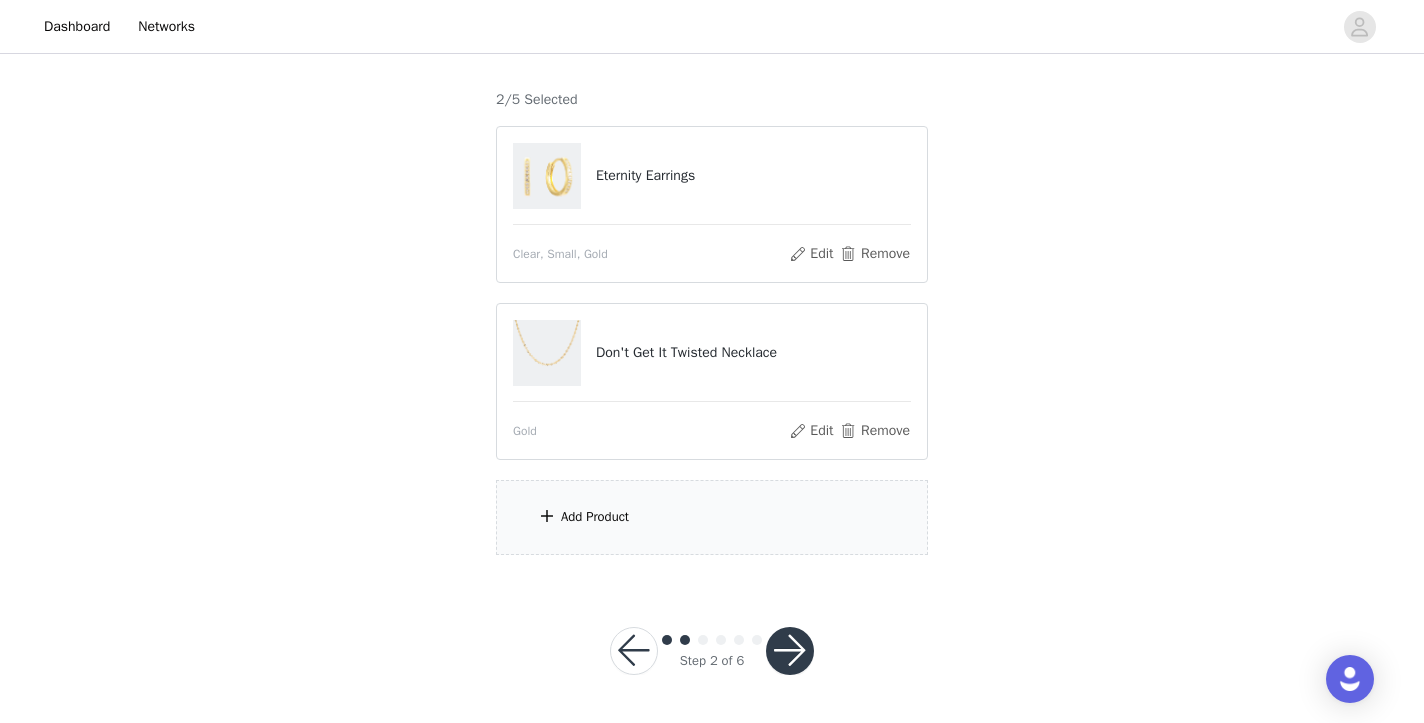 scroll, scrollTop: 191, scrollLeft: 0, axis: vertical 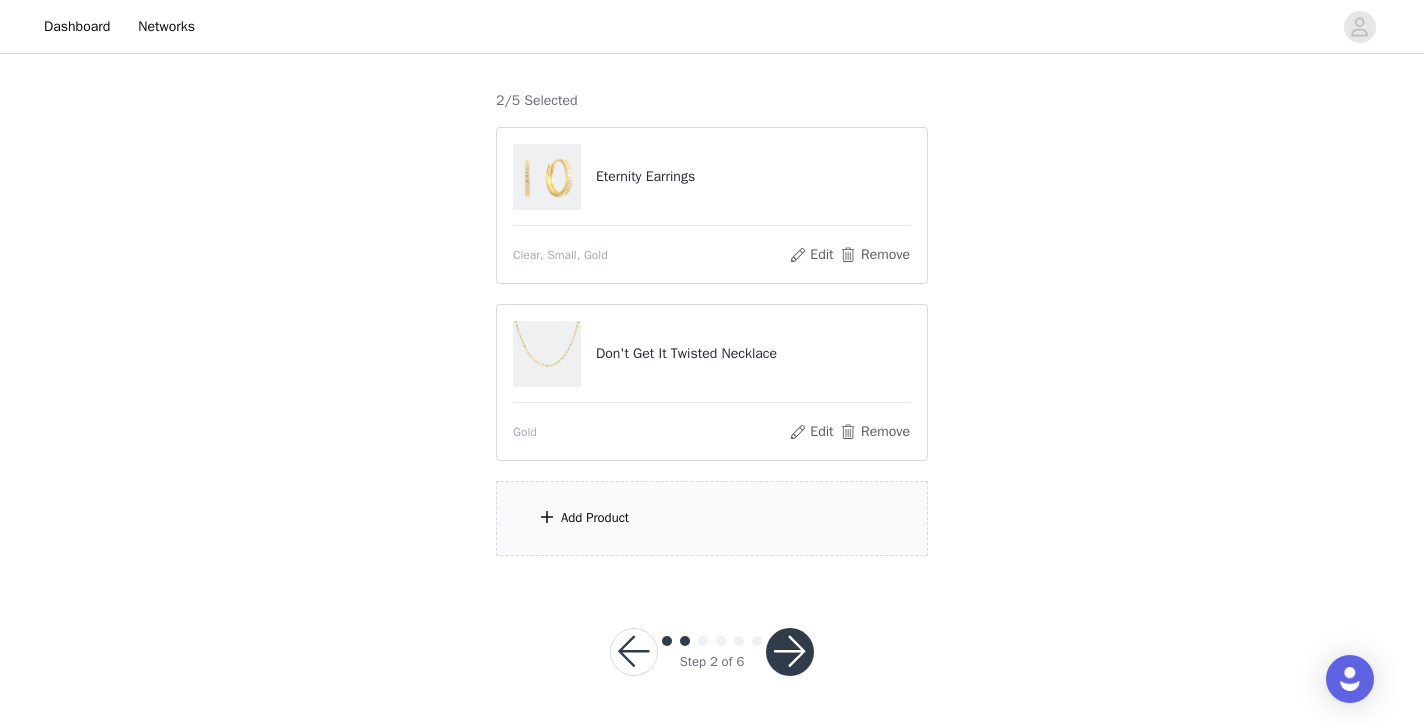 click on "Add Product" at bounding box center (712, 518) 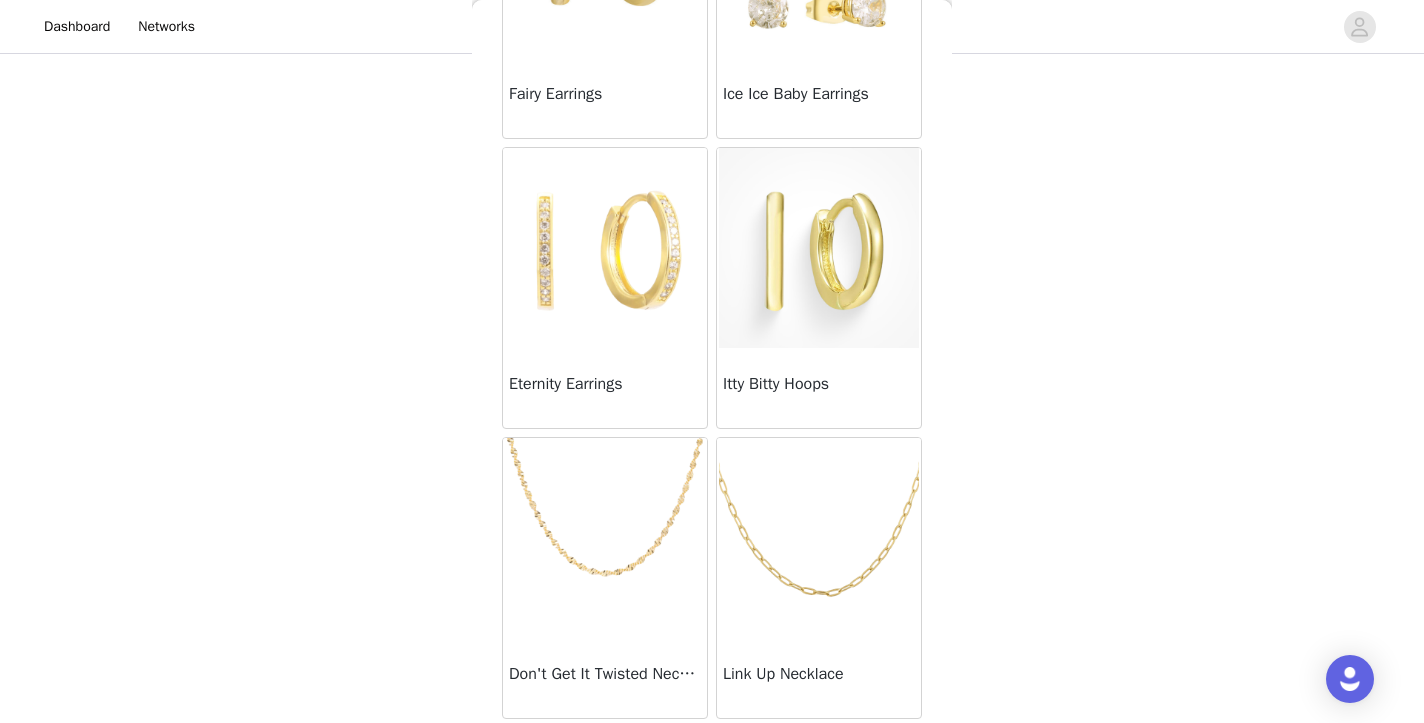 click at bounding box center (819, 538) 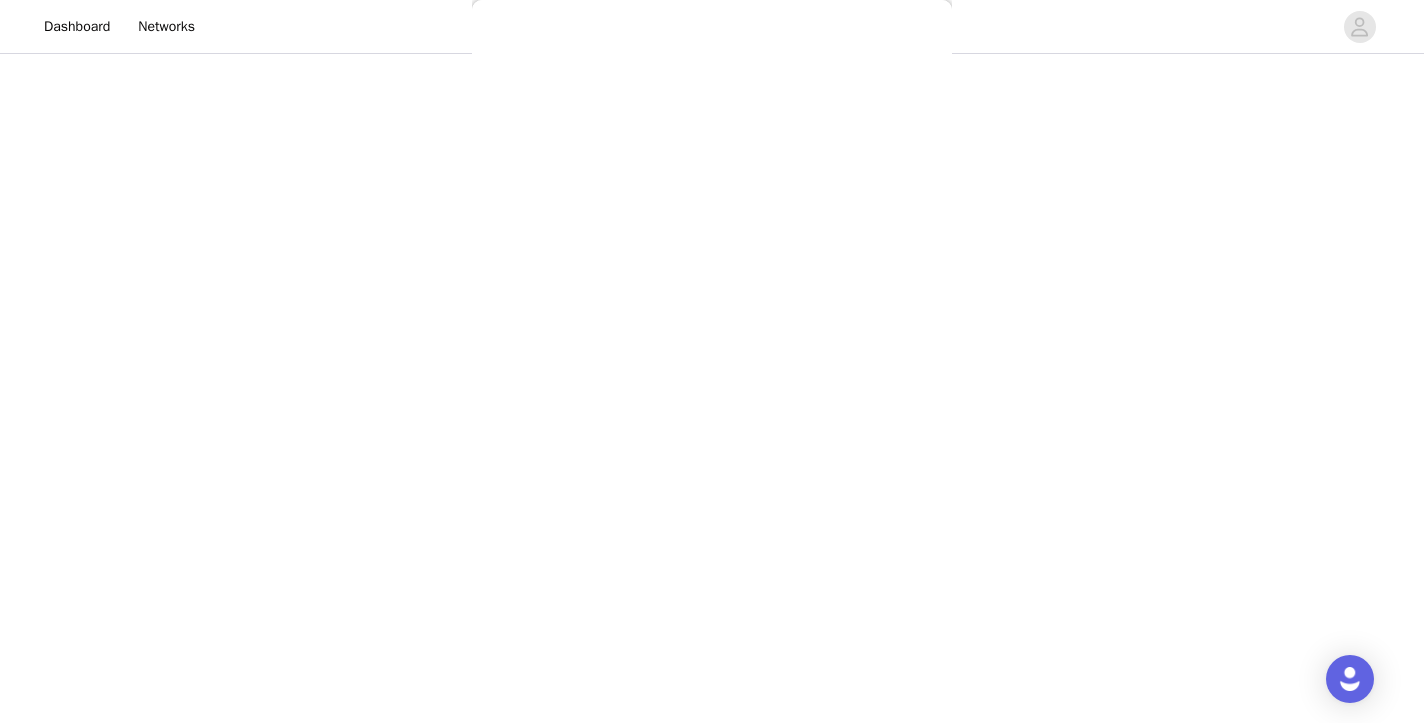 scroll, scrollTop: 156, scrollLeft: 0, axis: vertical 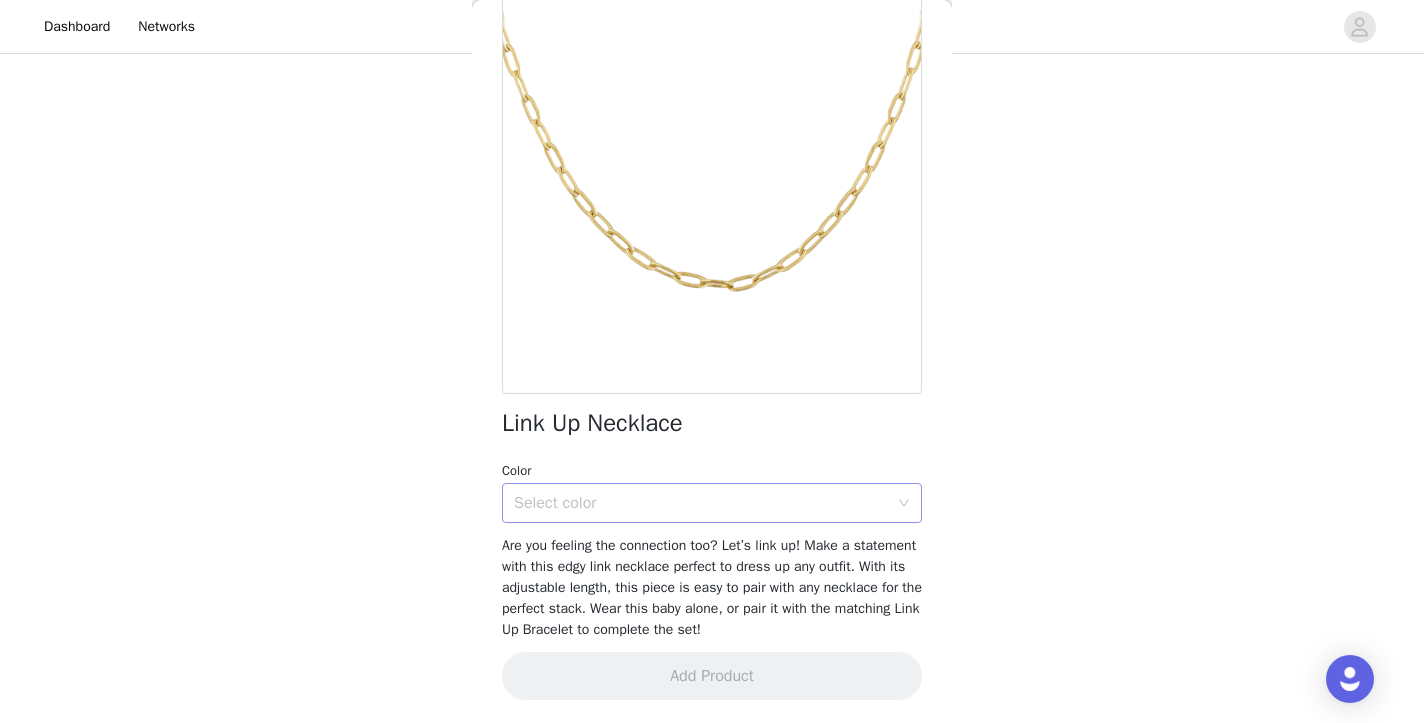 click on "Select color" at bounding box center (701, 503) 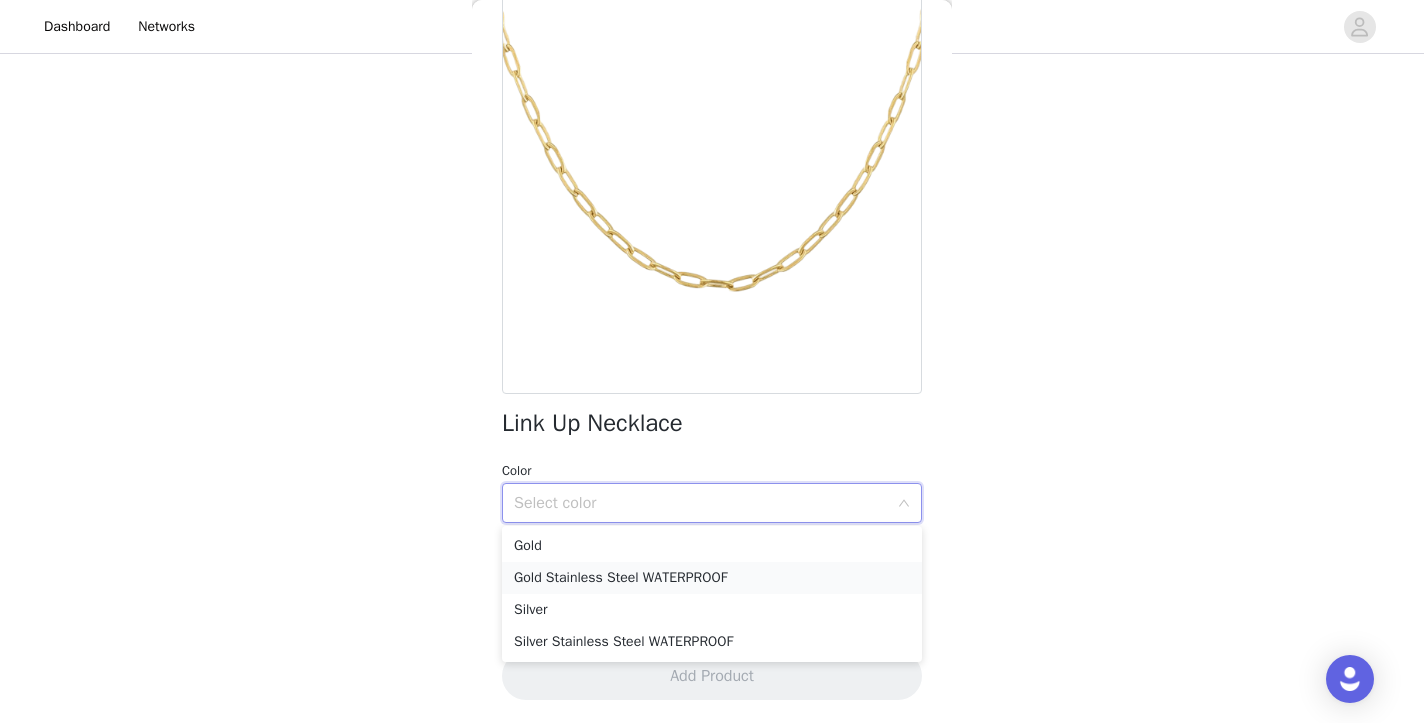 click on "Gold Stainless Steel WATERPROOF" at bounding box center (712, 578) 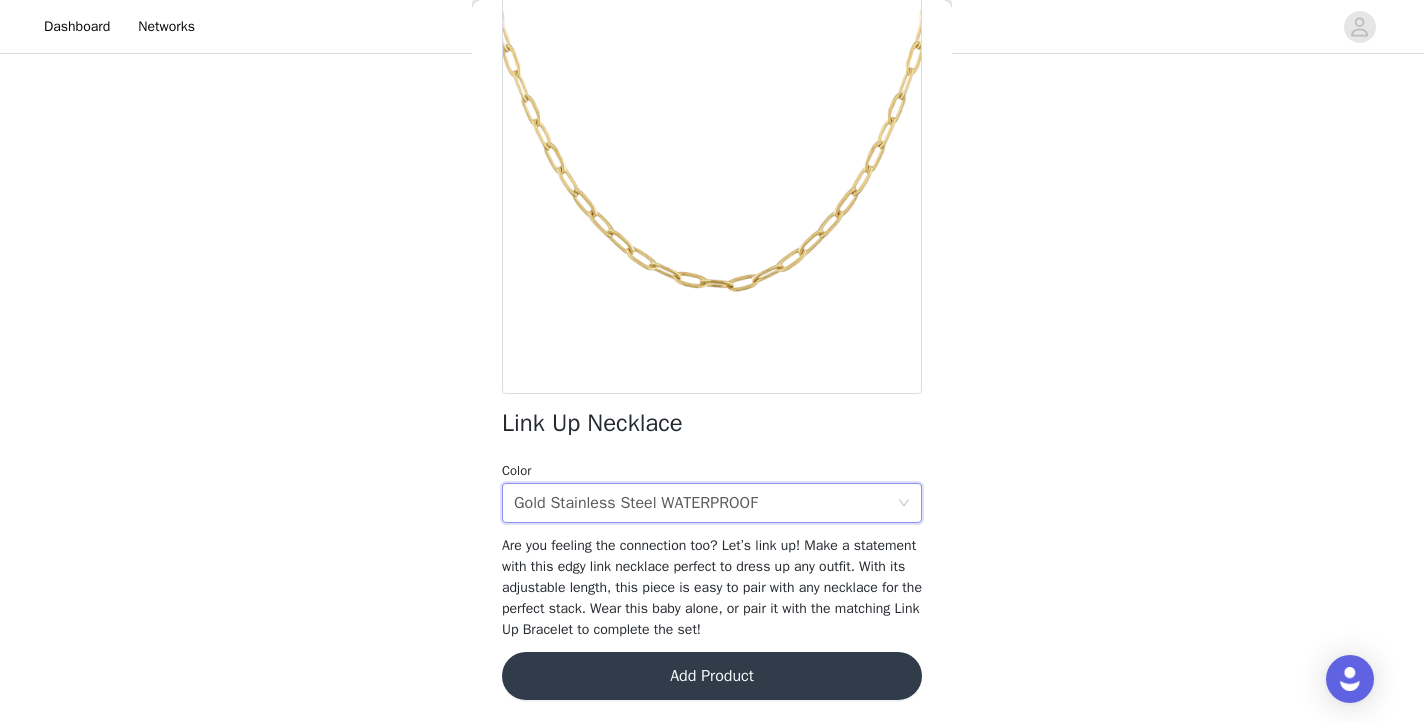 click on "Add Product" at bounding box center (712, 676) 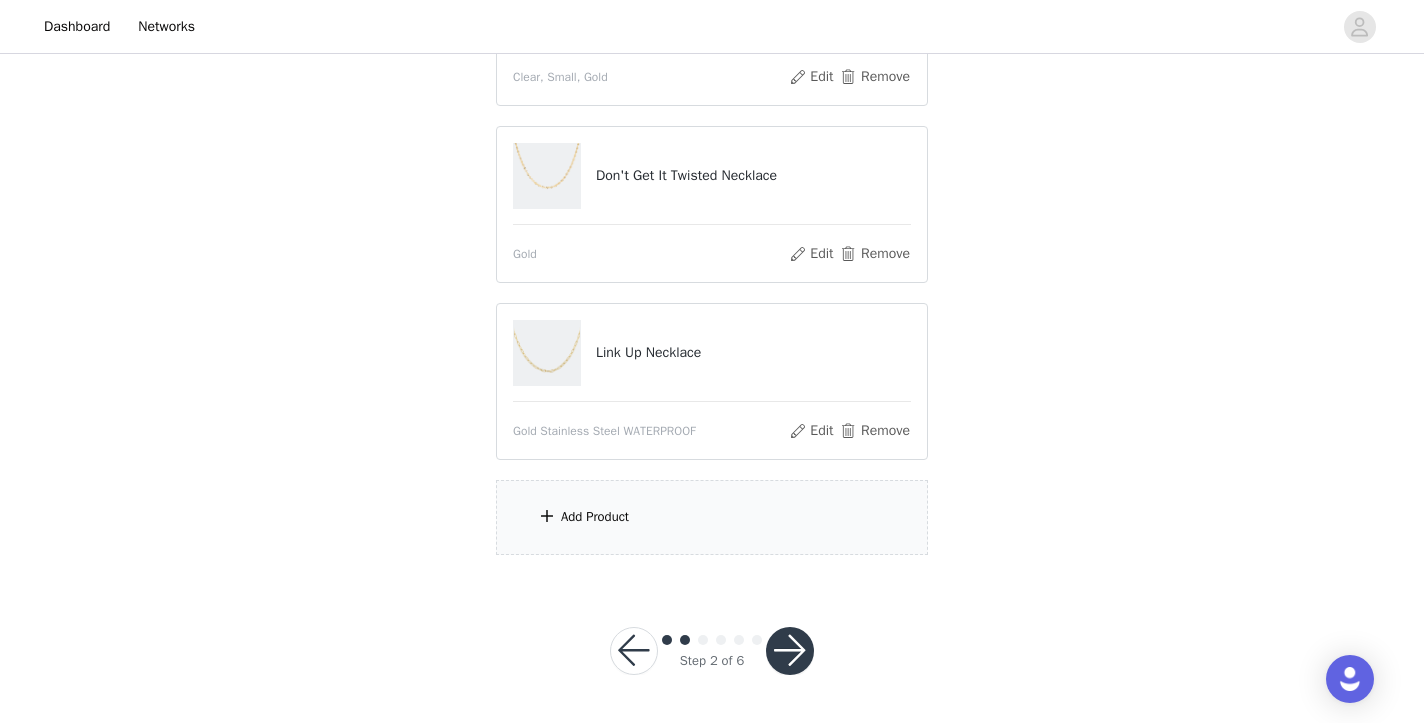 scroll, scrollTop: 368, scrollLeft: 0, axis: vertical 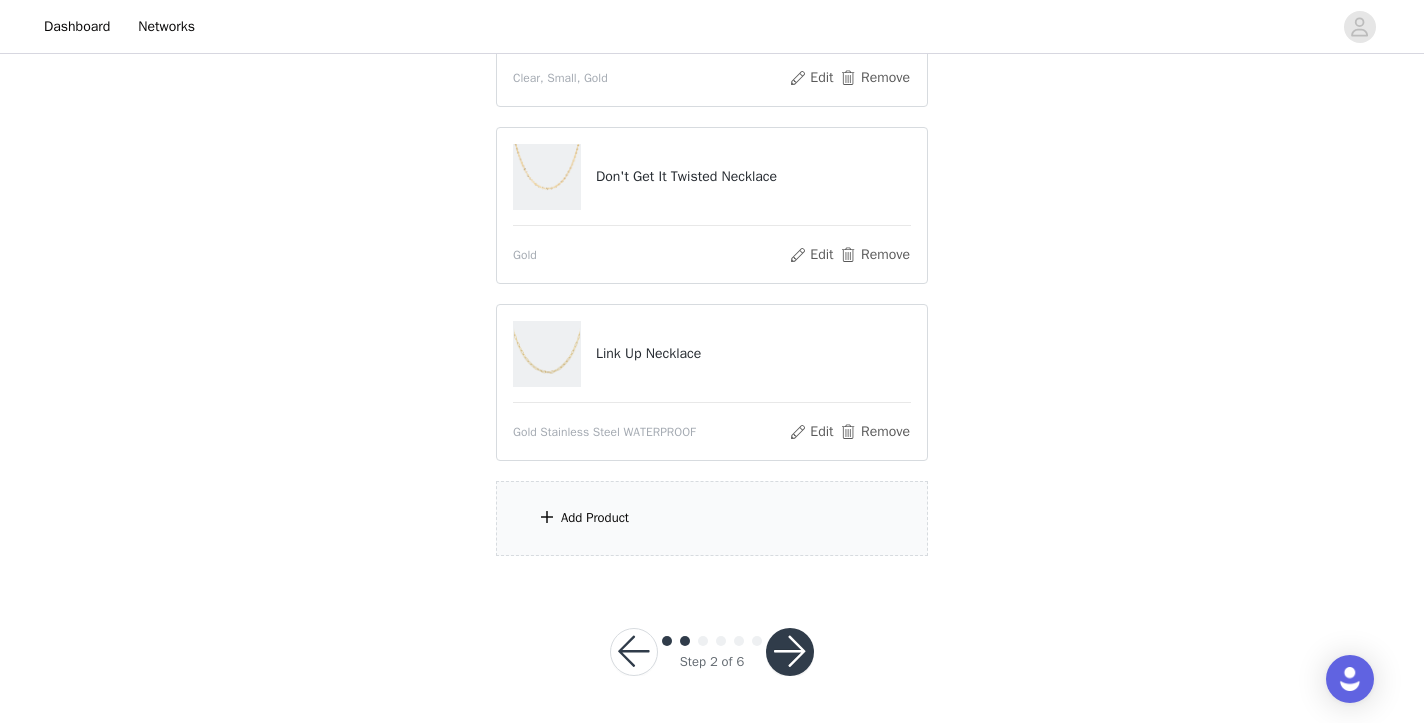 click on "Add Product" at bounding box center [712, 518] 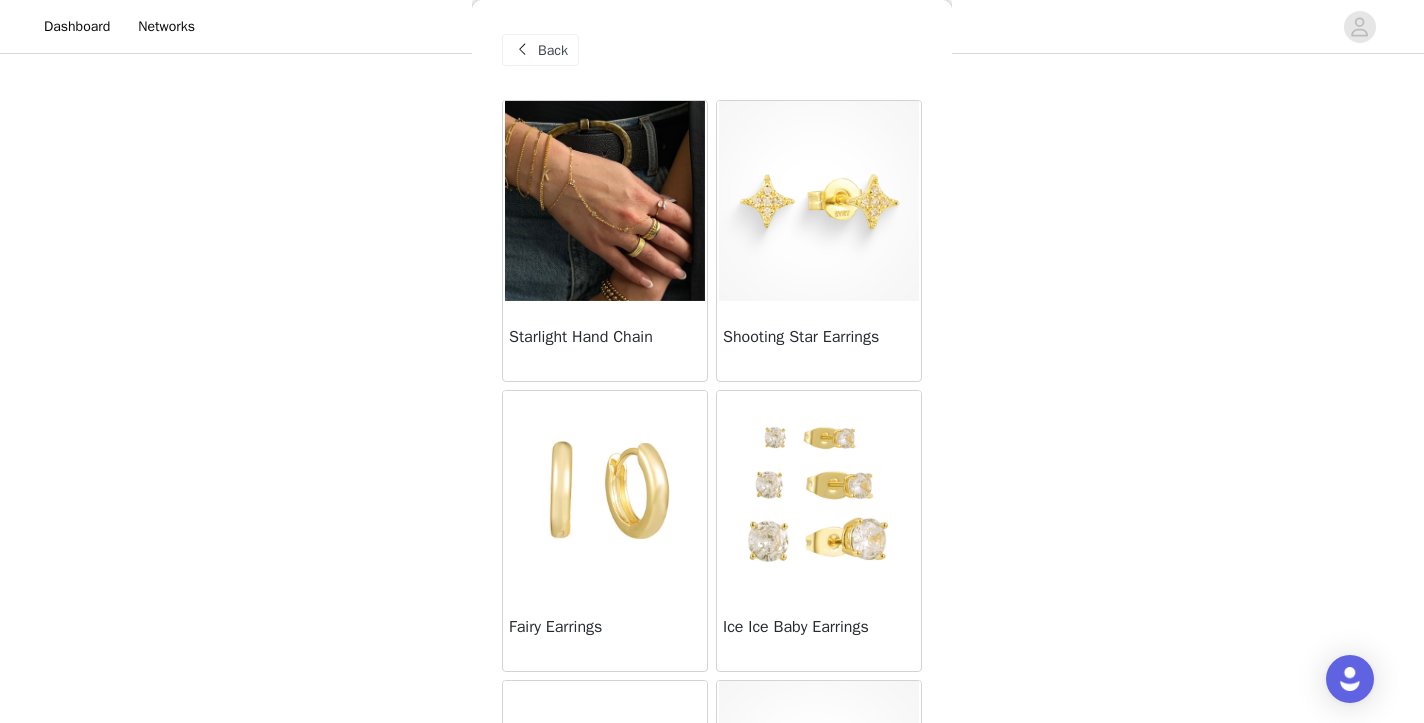click at bounding box center [819, 201] 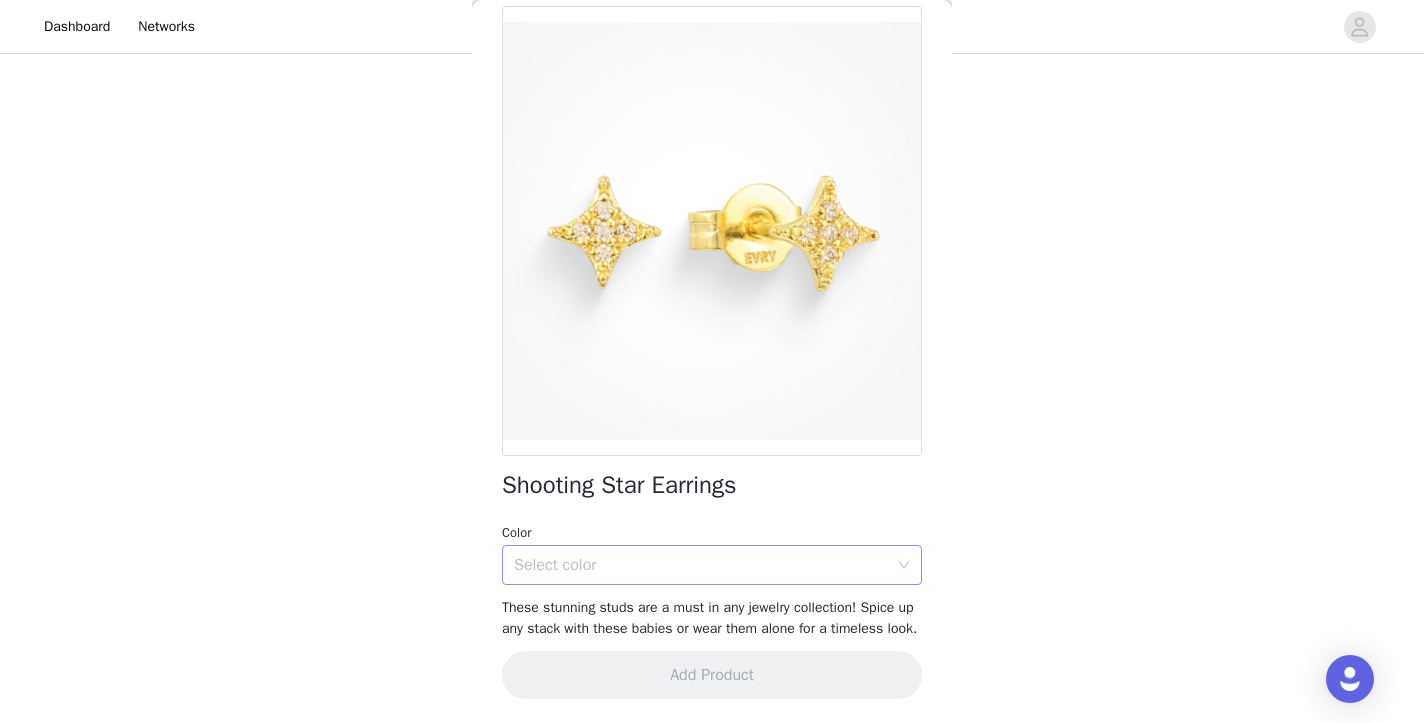 scroll, scrollTop: 114, scrollLeft: 0, axis: vertical 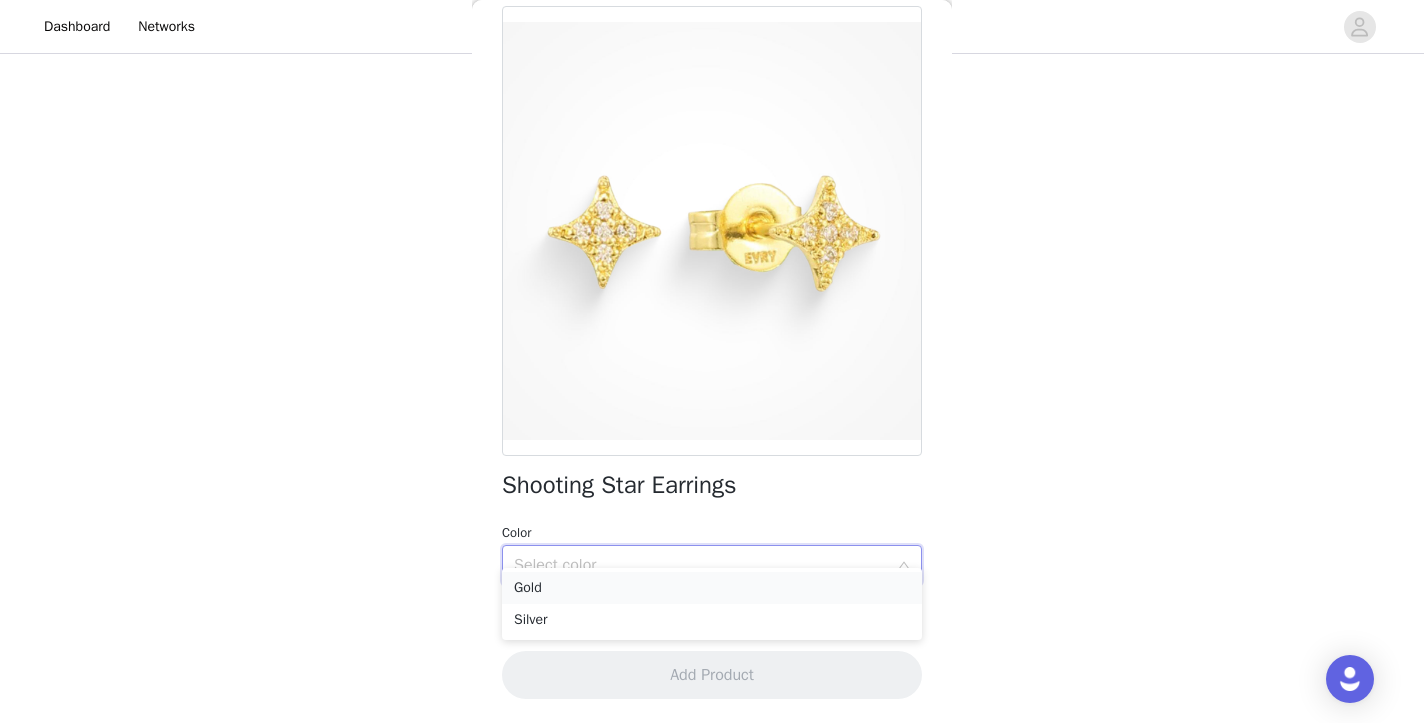 click on "Gold" at bounding box center [712, 588] 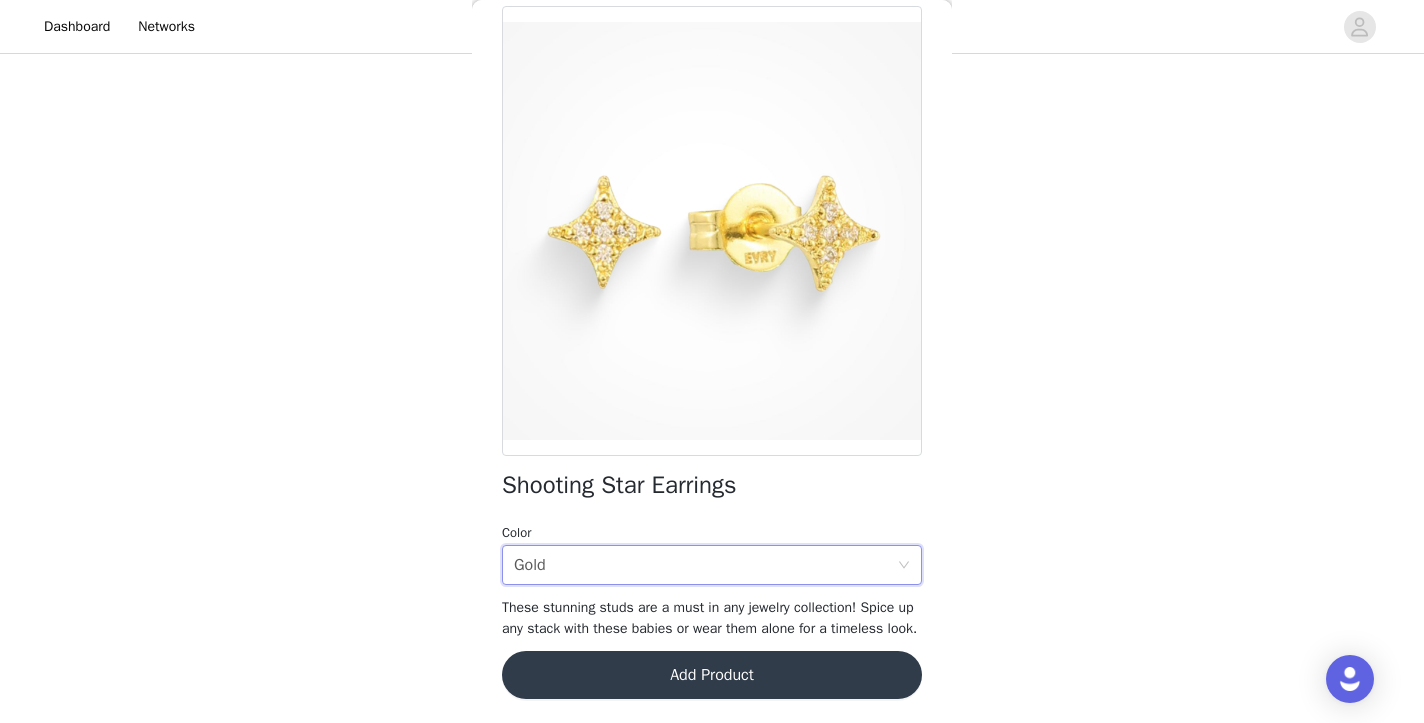click on "Add Product" at bounding box center (712, 675) 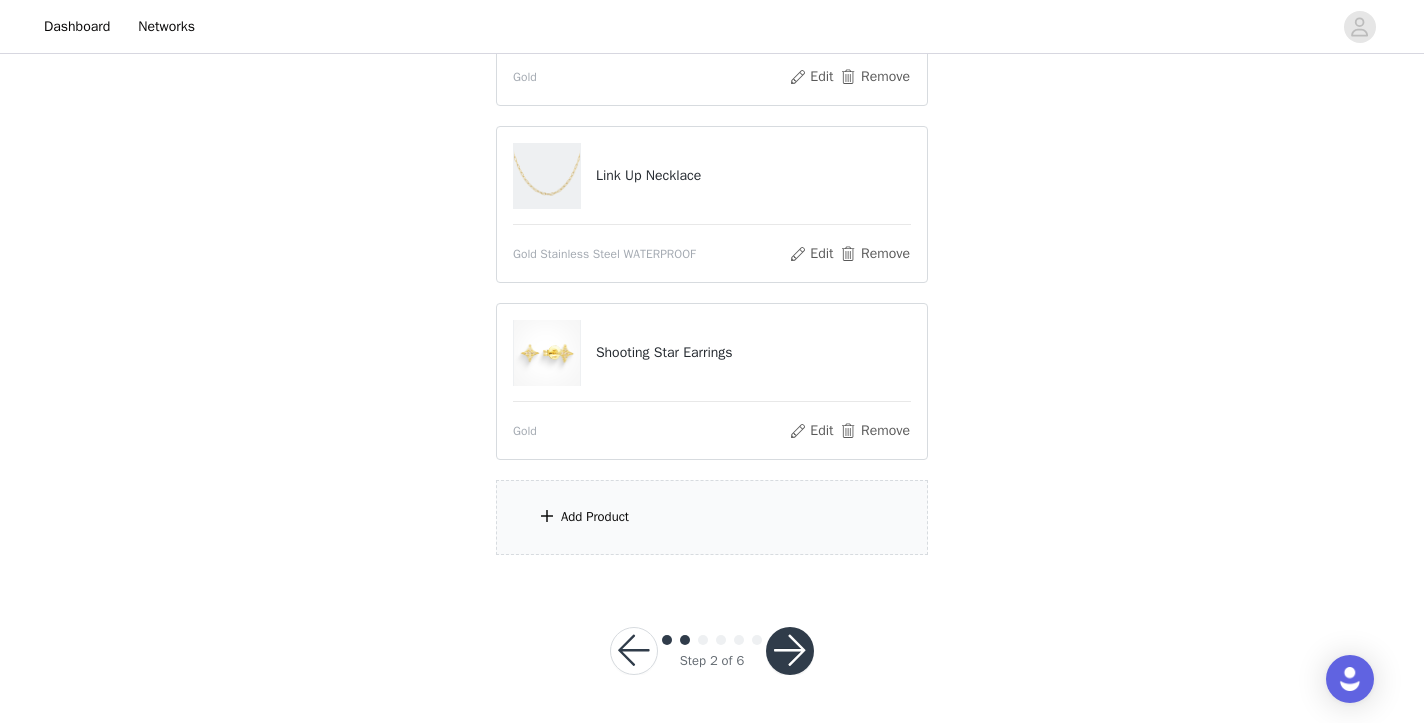 scroll, scrollTop: 545, scrollLeft: 0, axis: vertical 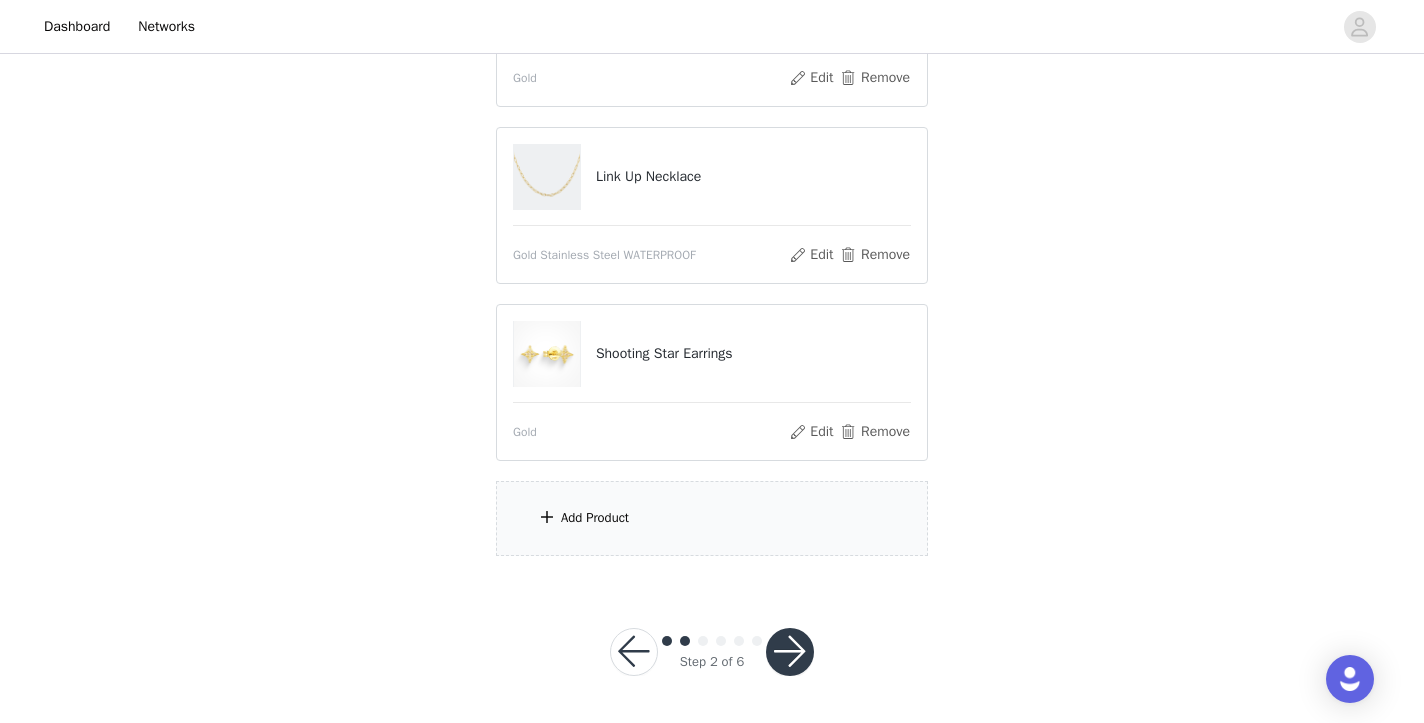 click on "Add Product" at bounding box center [712, 518] 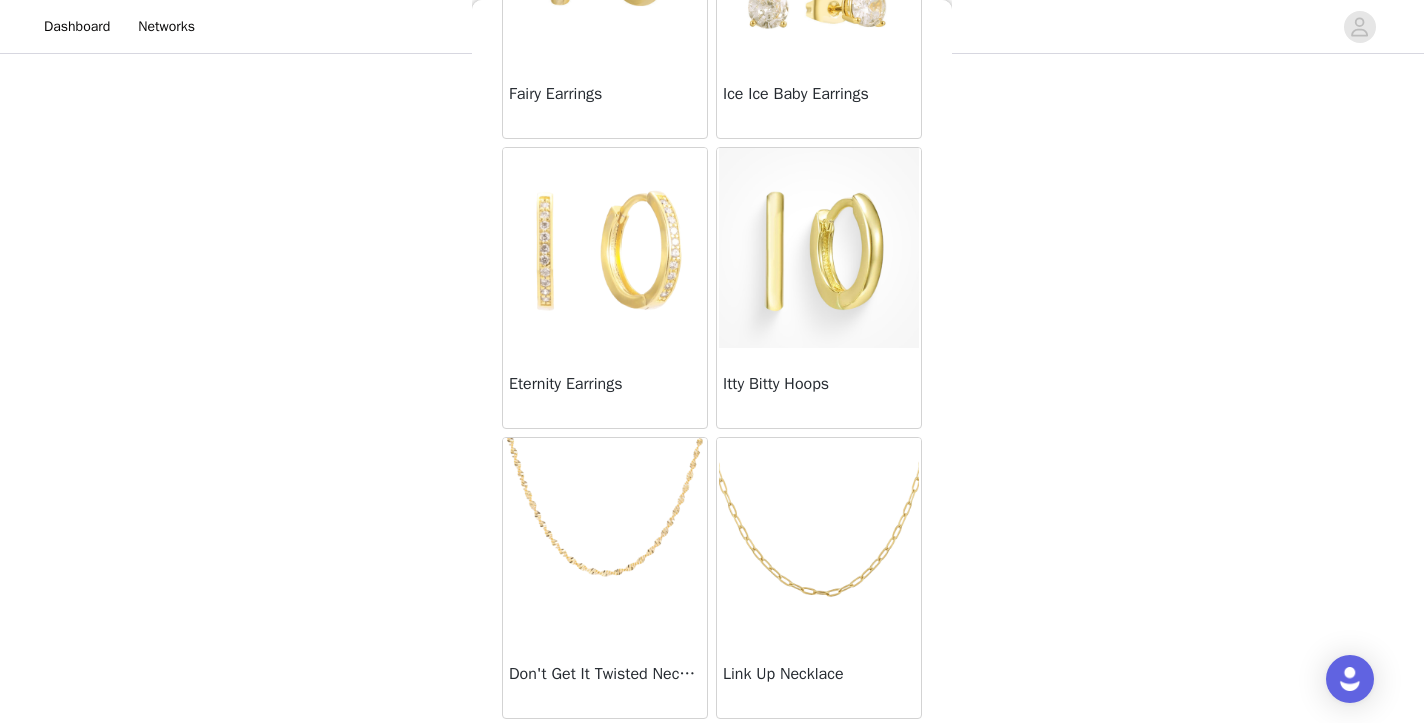 scroll, scrollTop: 533, scrollLeft: 0, axis: vertical 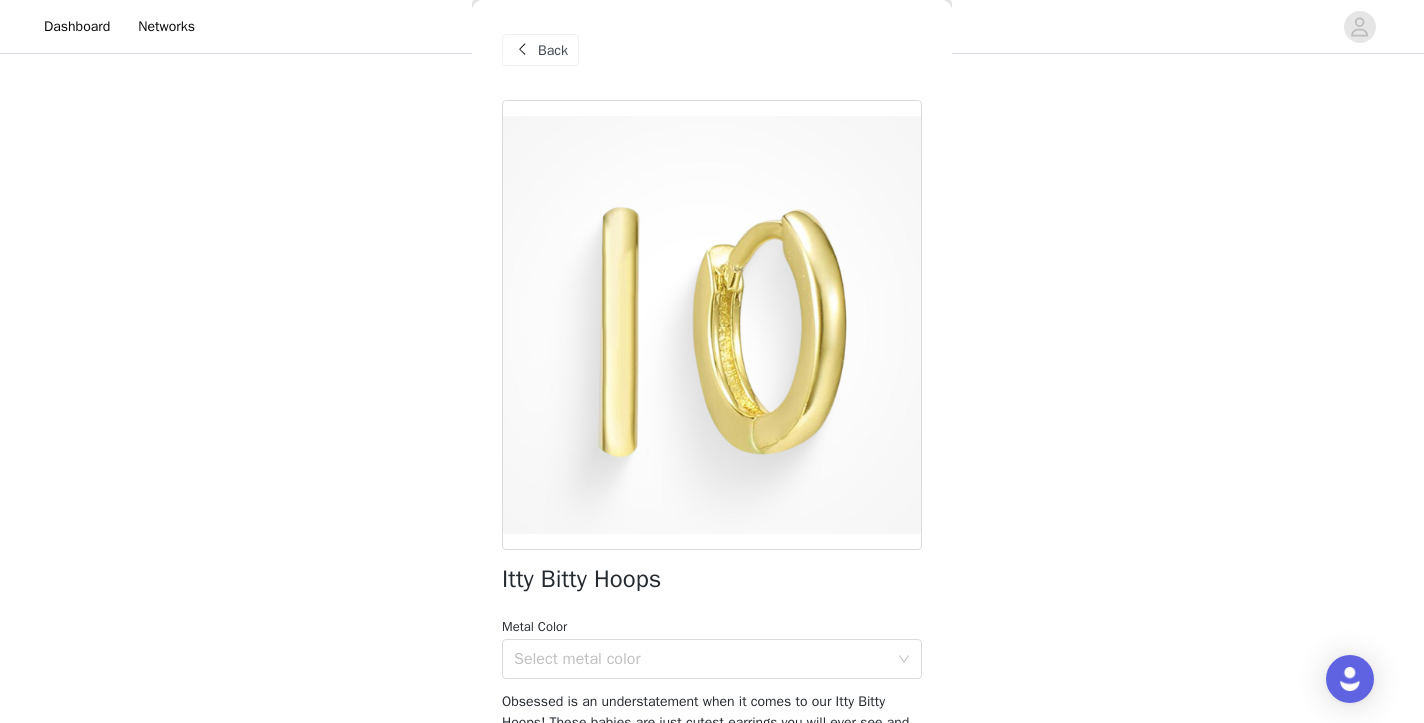 click on "Back" at bounding box center (553, 50) 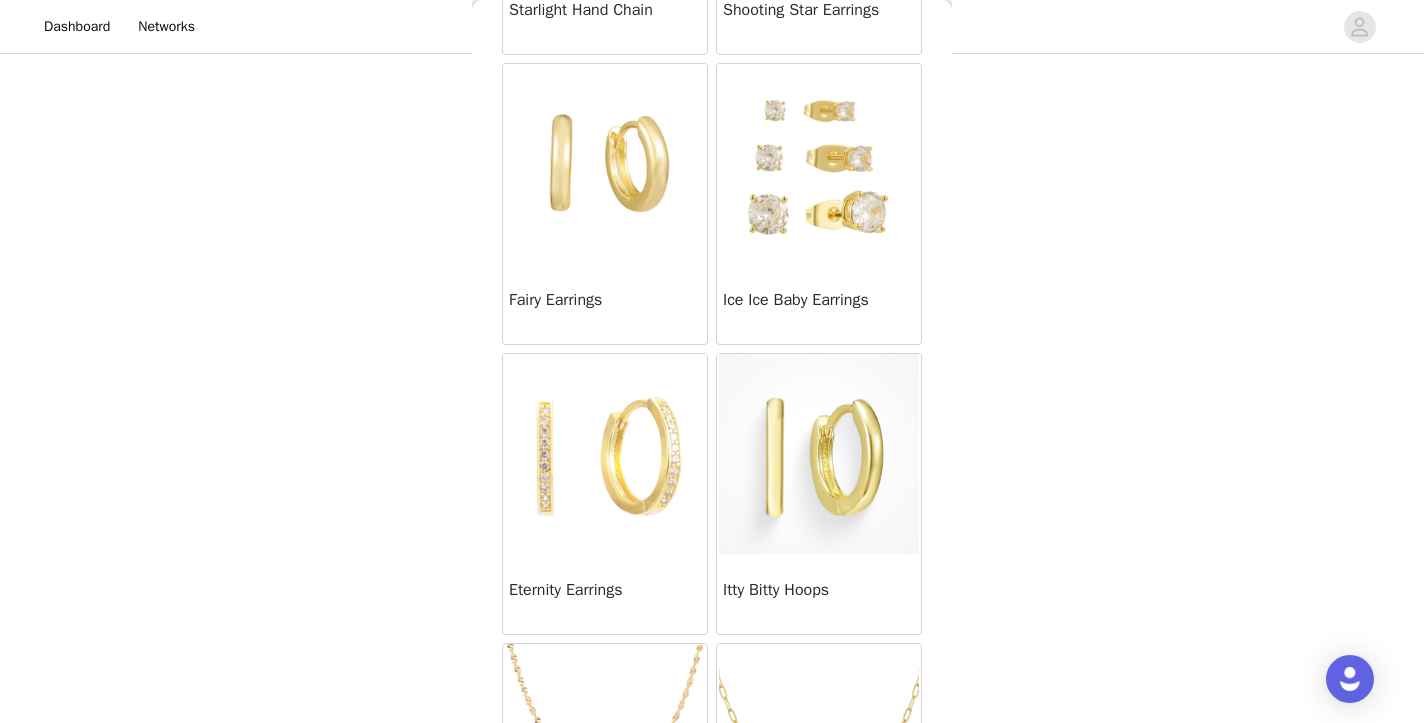 click at bounding box center (605, 454) 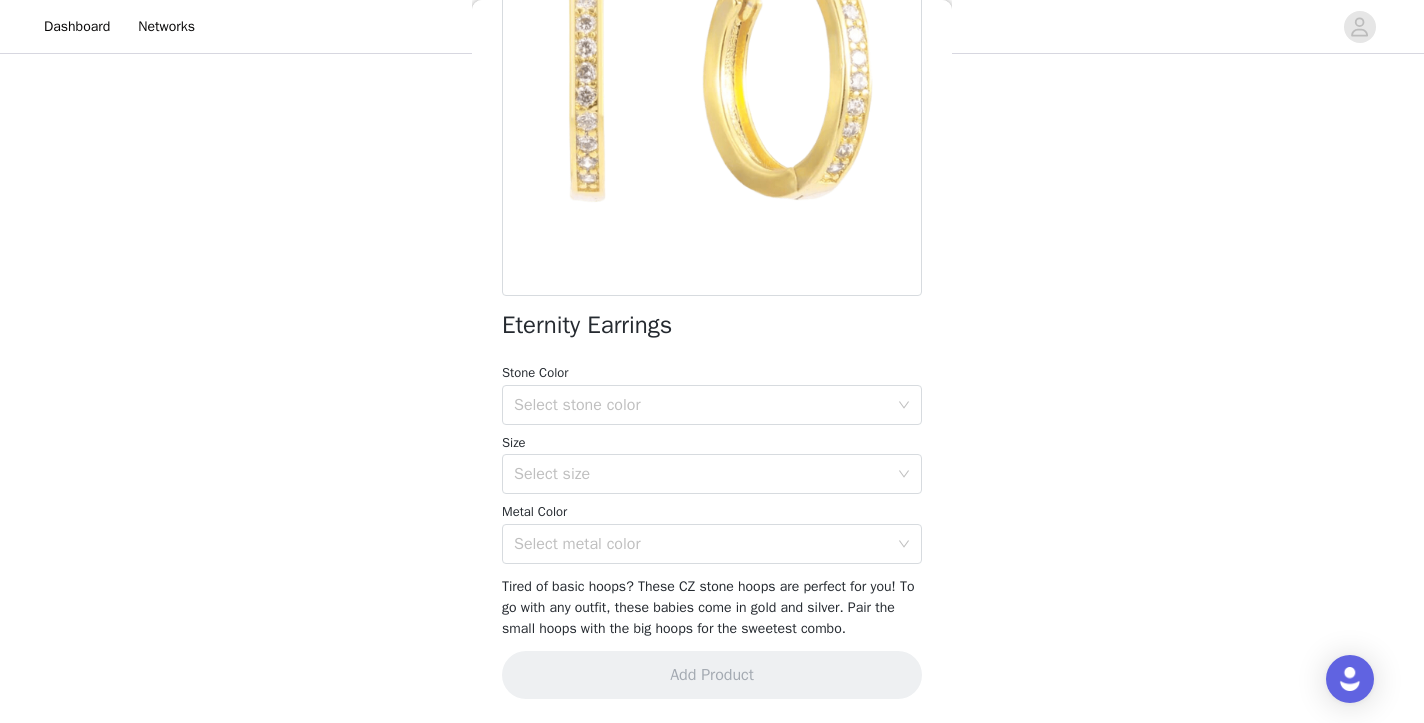 scroll, scrollTop: 273, scrollLeft: 0, axis: vertical 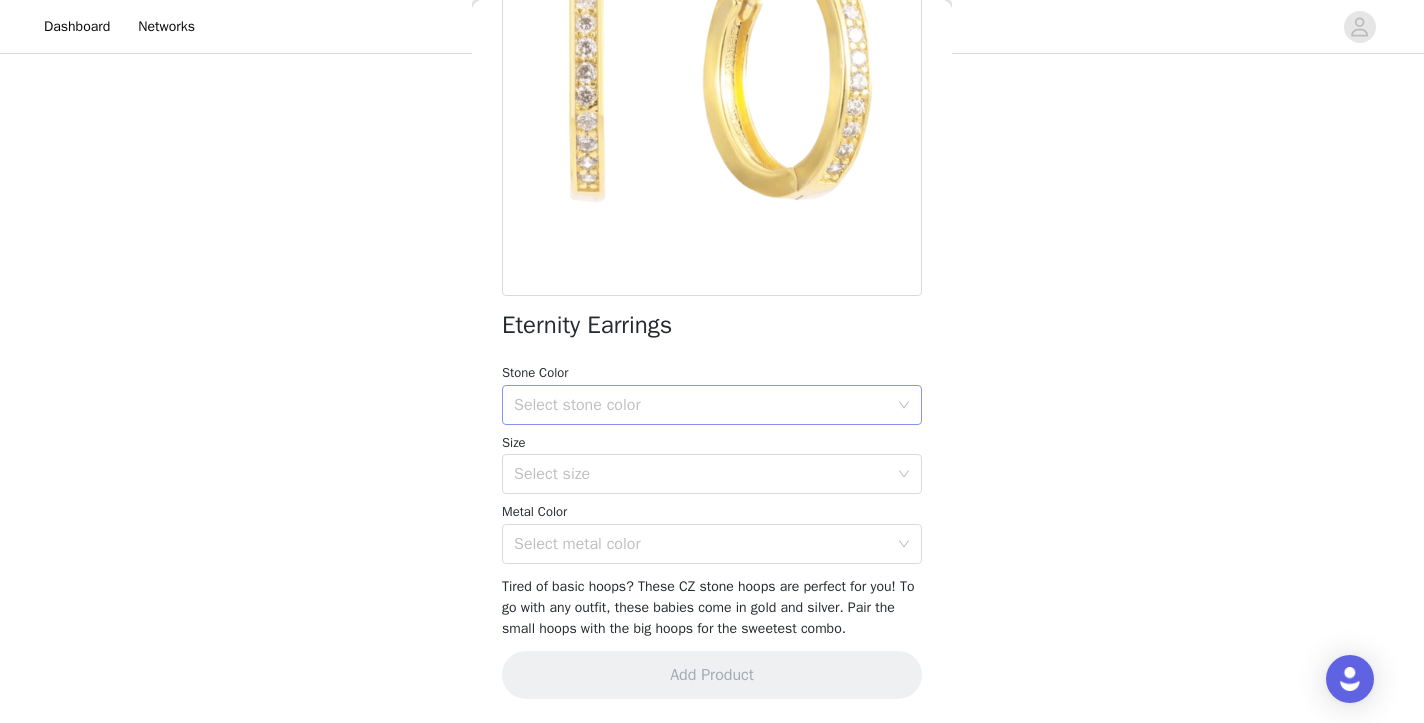 click on "Select stone color" at bounding box center (705, 405) 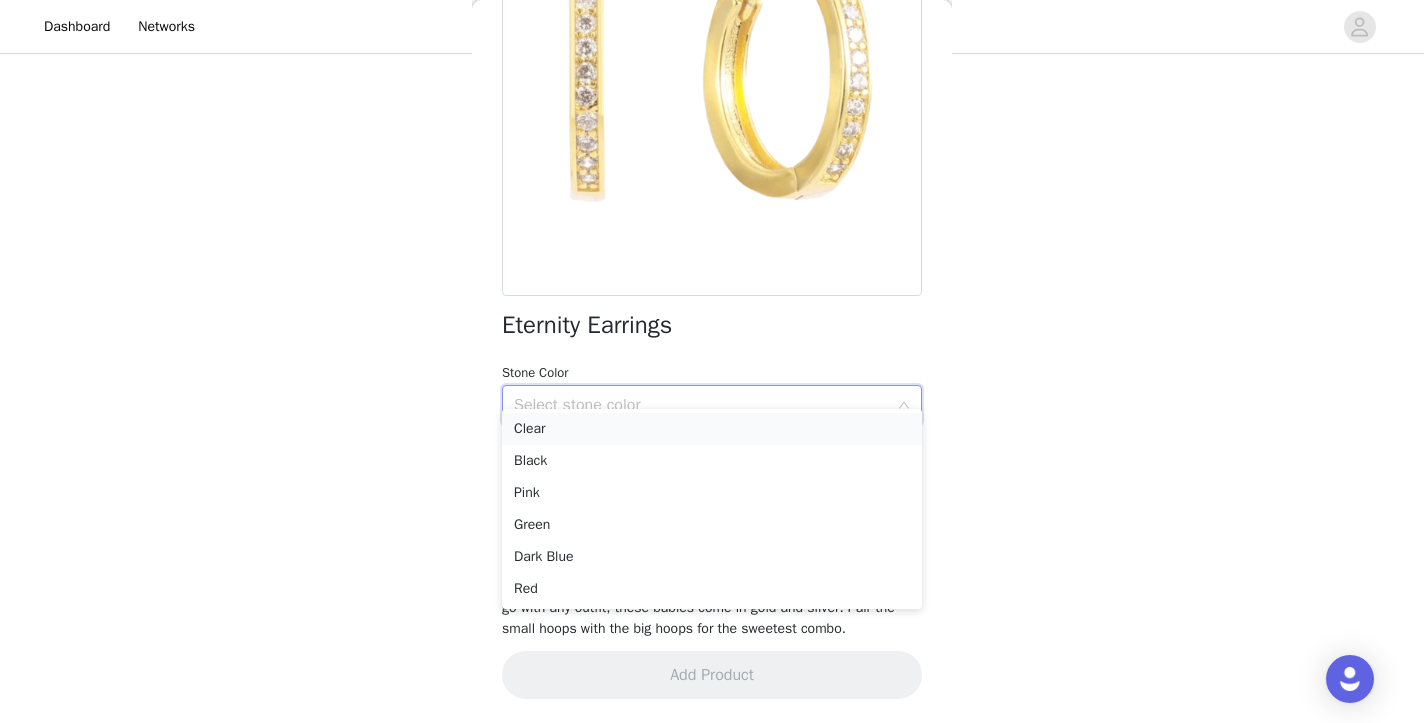 click on "Clear" at bounding box center [712, 429] 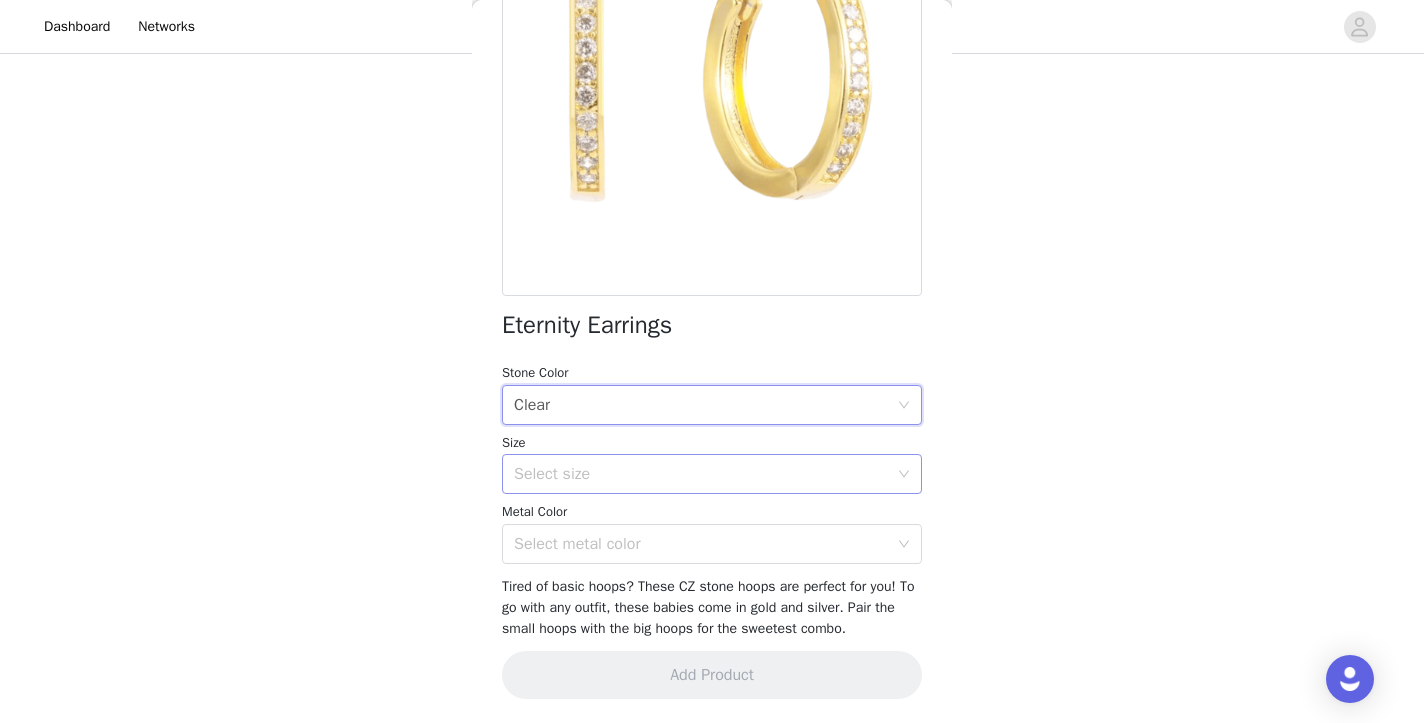 click on "Select size" at bounding box center [701, 474] 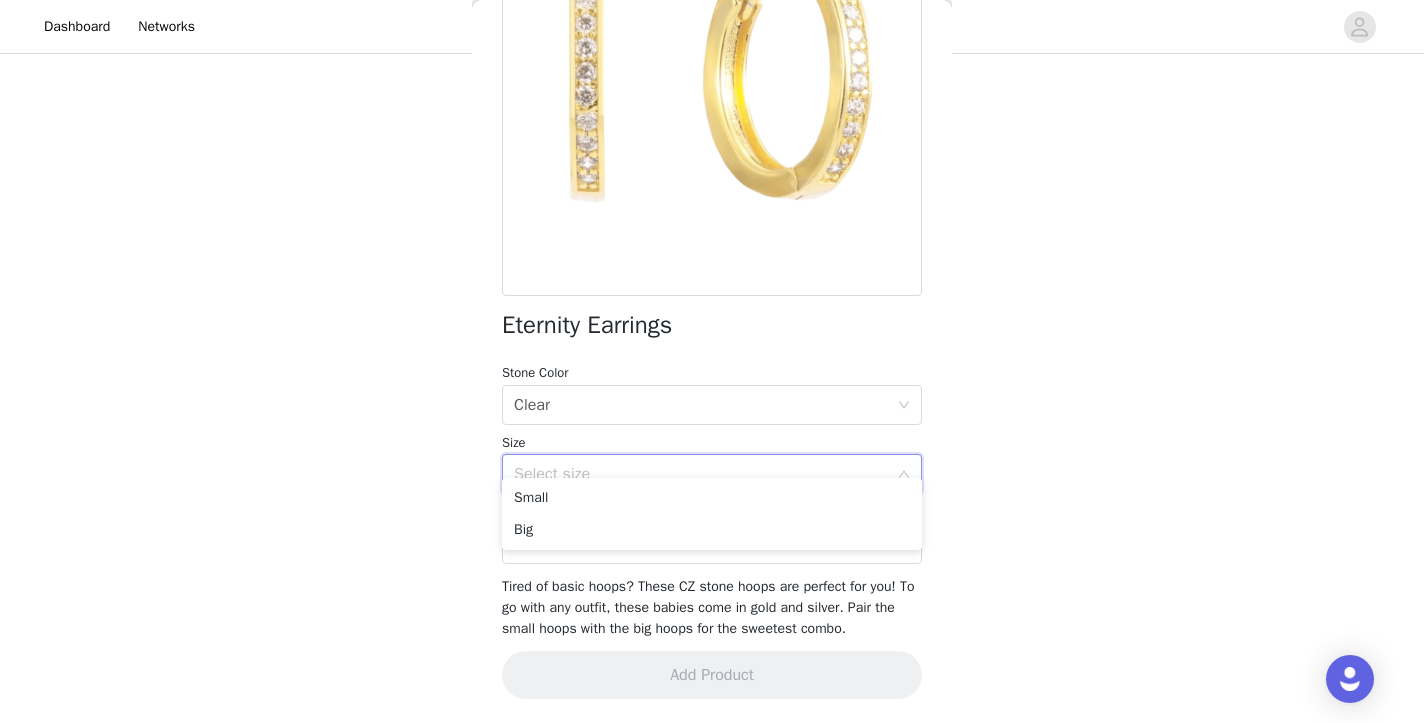 click on "Small Big" at bounding box center (712, 514) 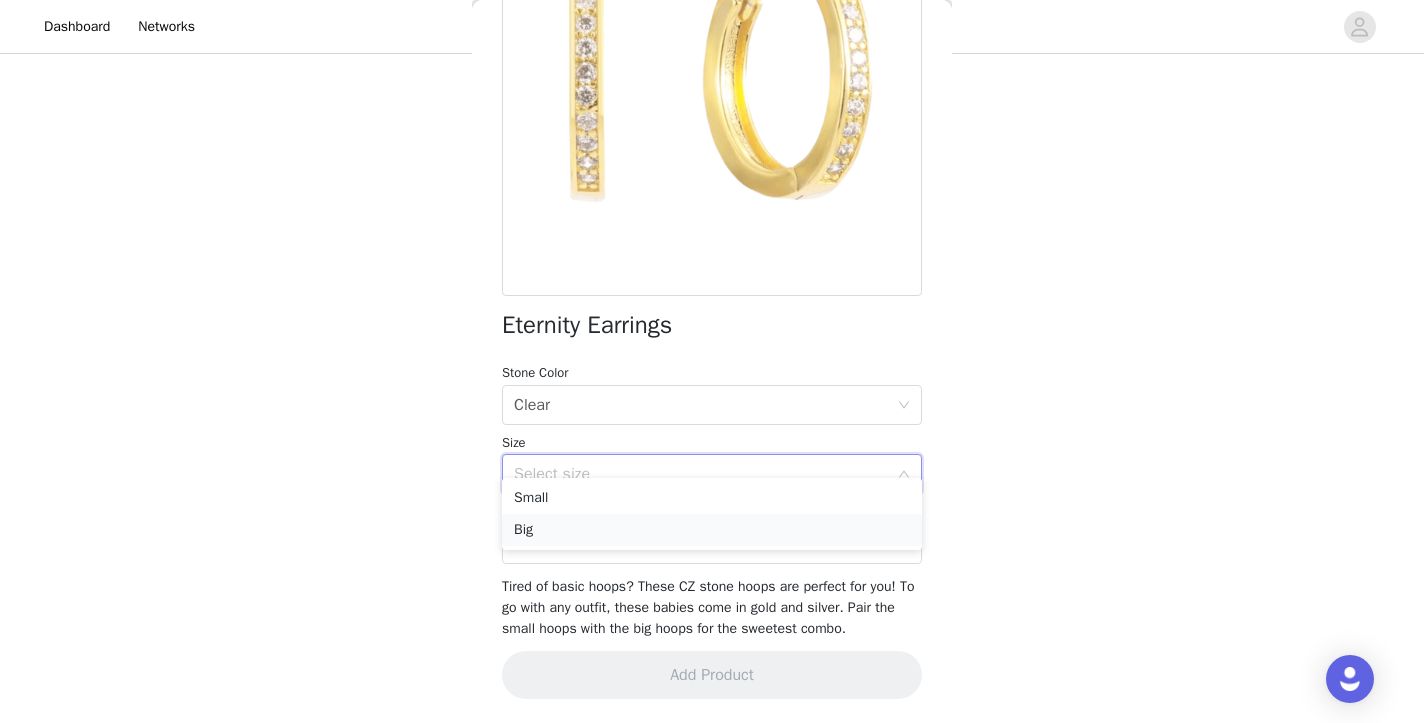 click on "Big" at bounding box center (712, 530) 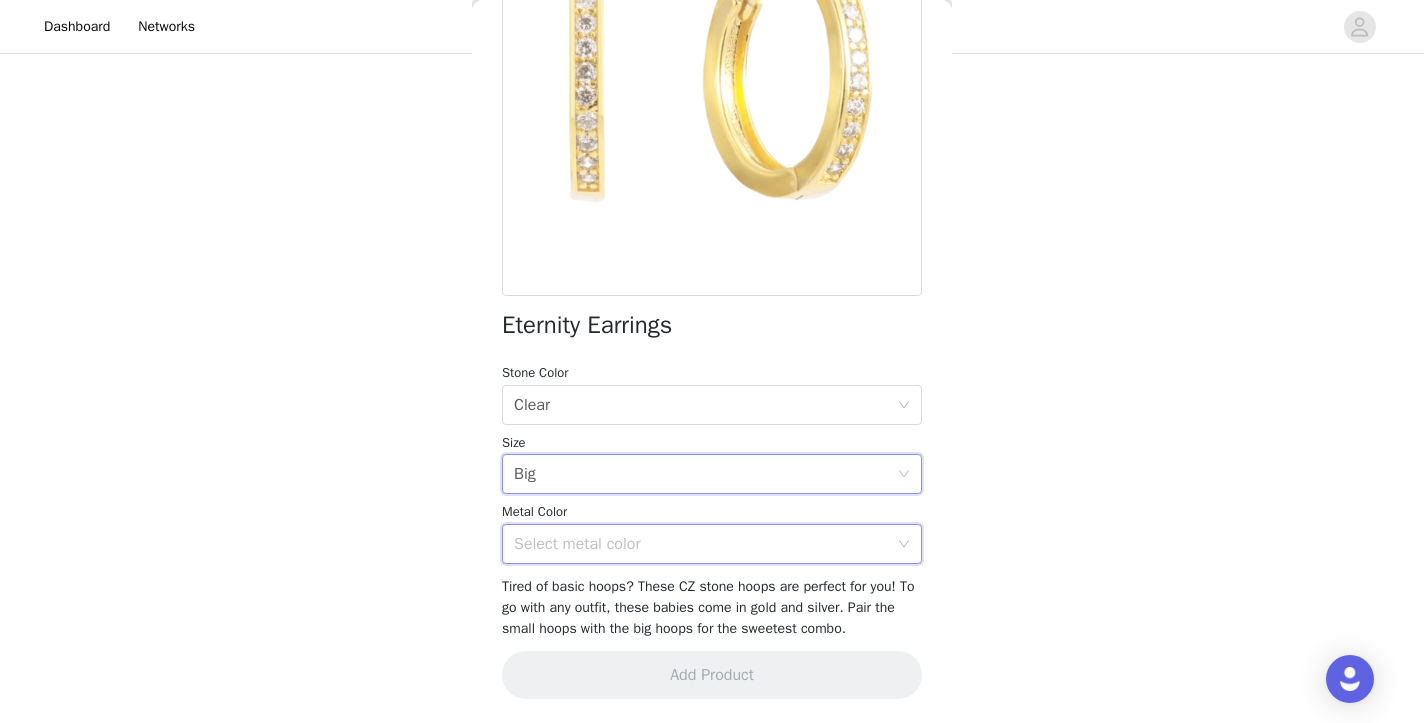 click on "Select metal color" at bounding box center (705, 544) 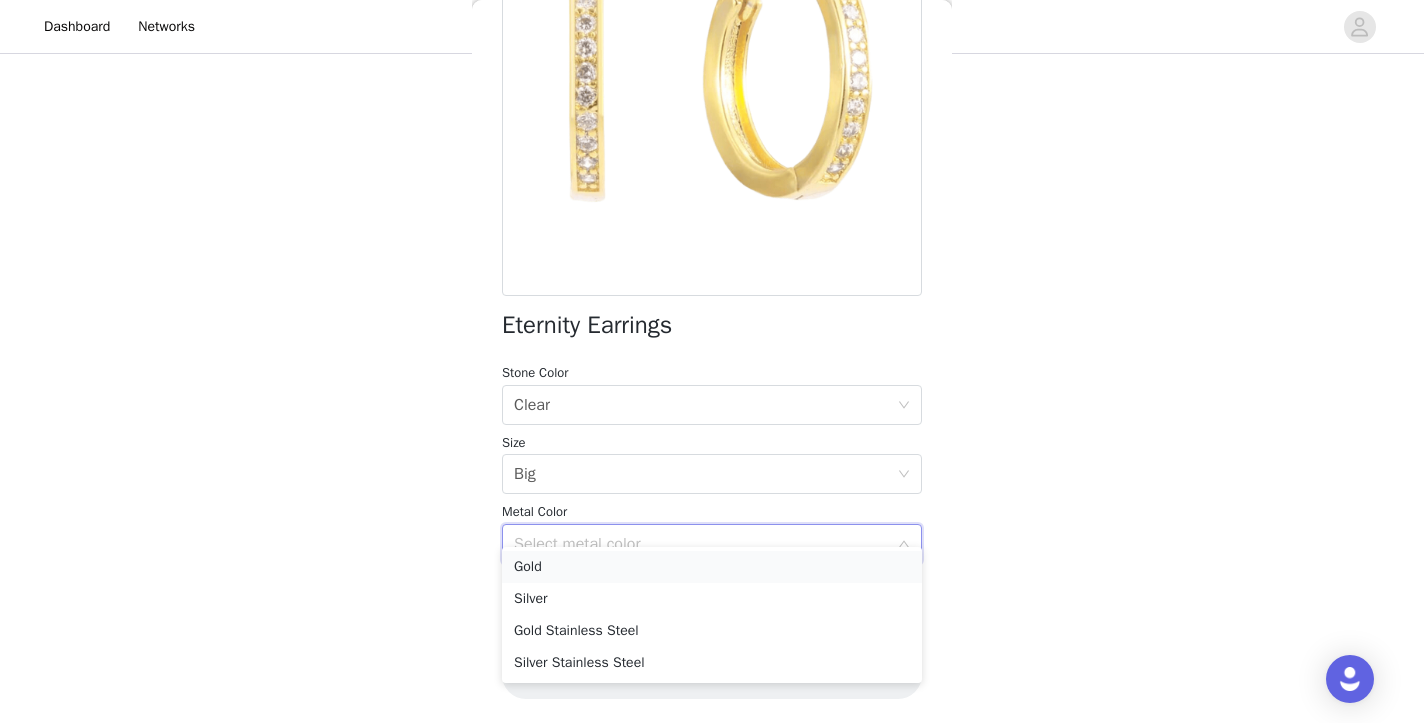 click on "Gold" at bounding box center (712, 567) 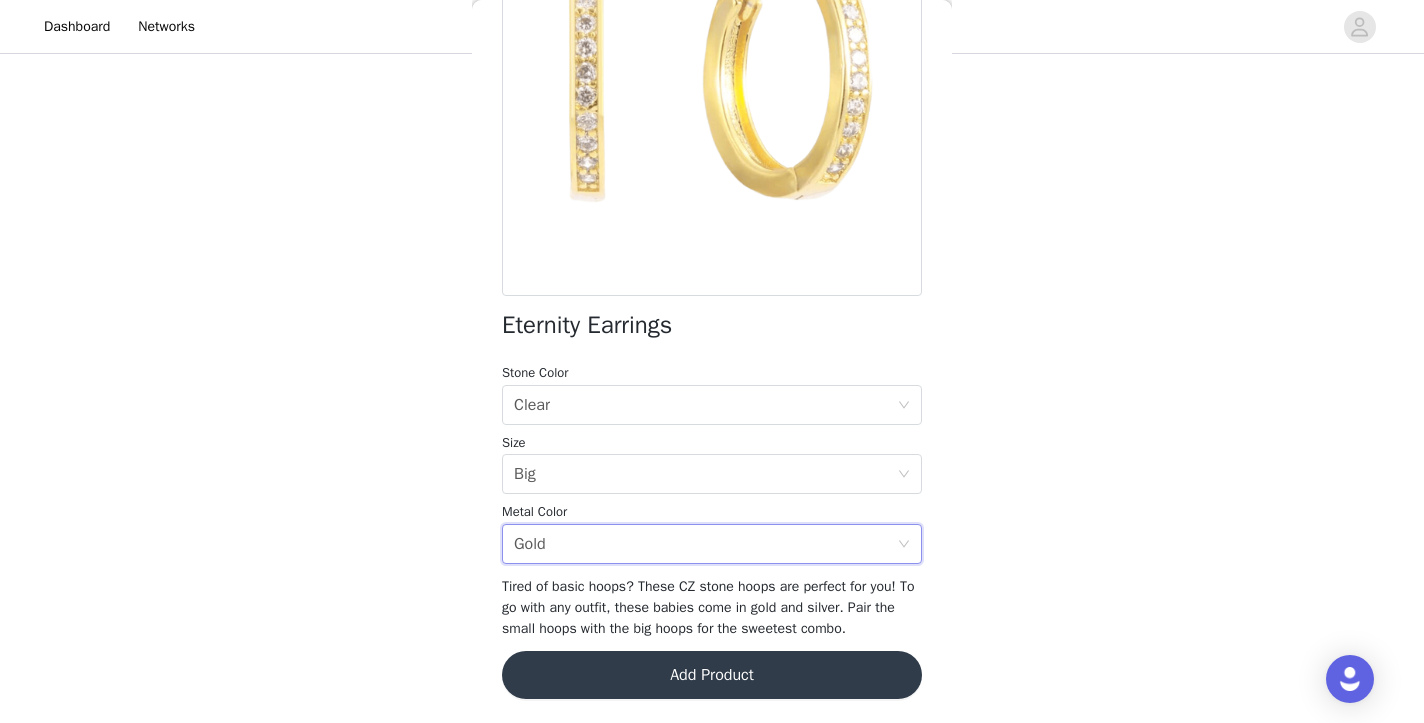 click on "Add Product" at bounding box center (712, 675) 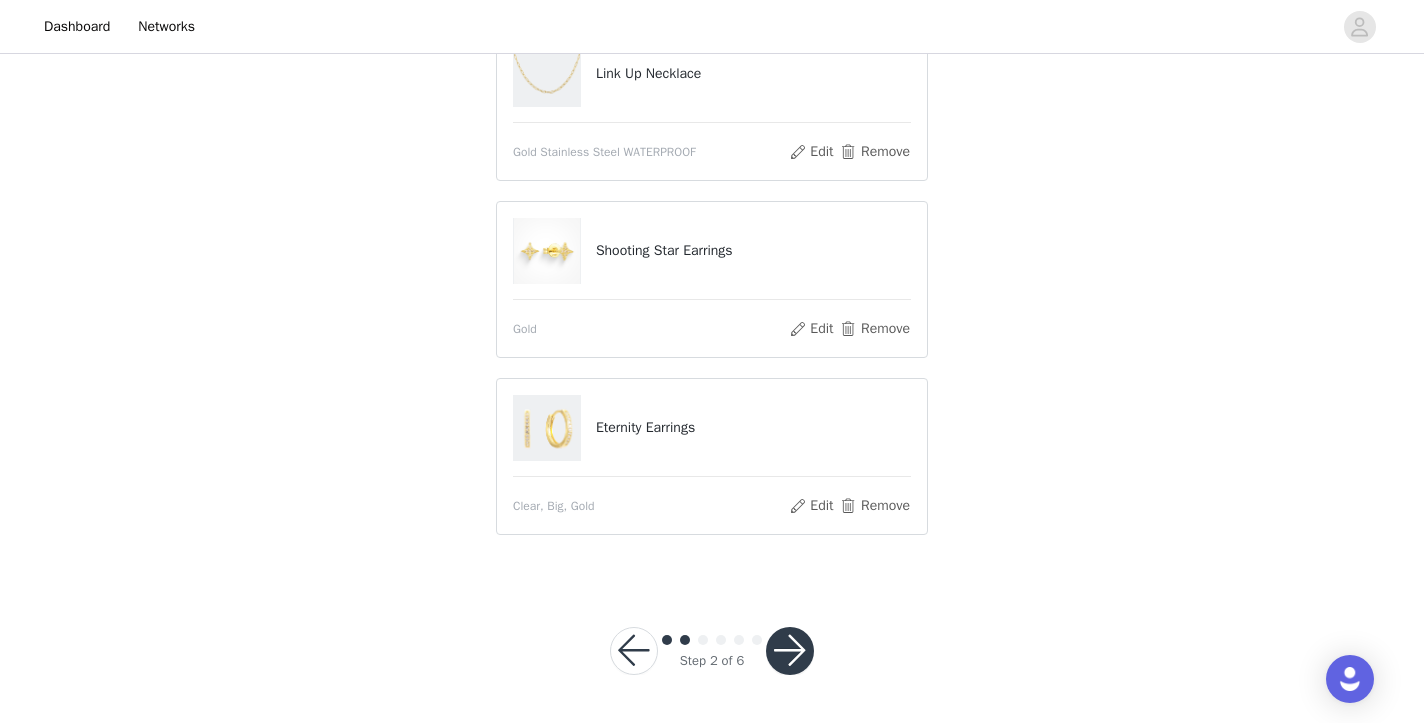 scroll, scrollTop: 725, scrollLeft: 0, axis: vertical 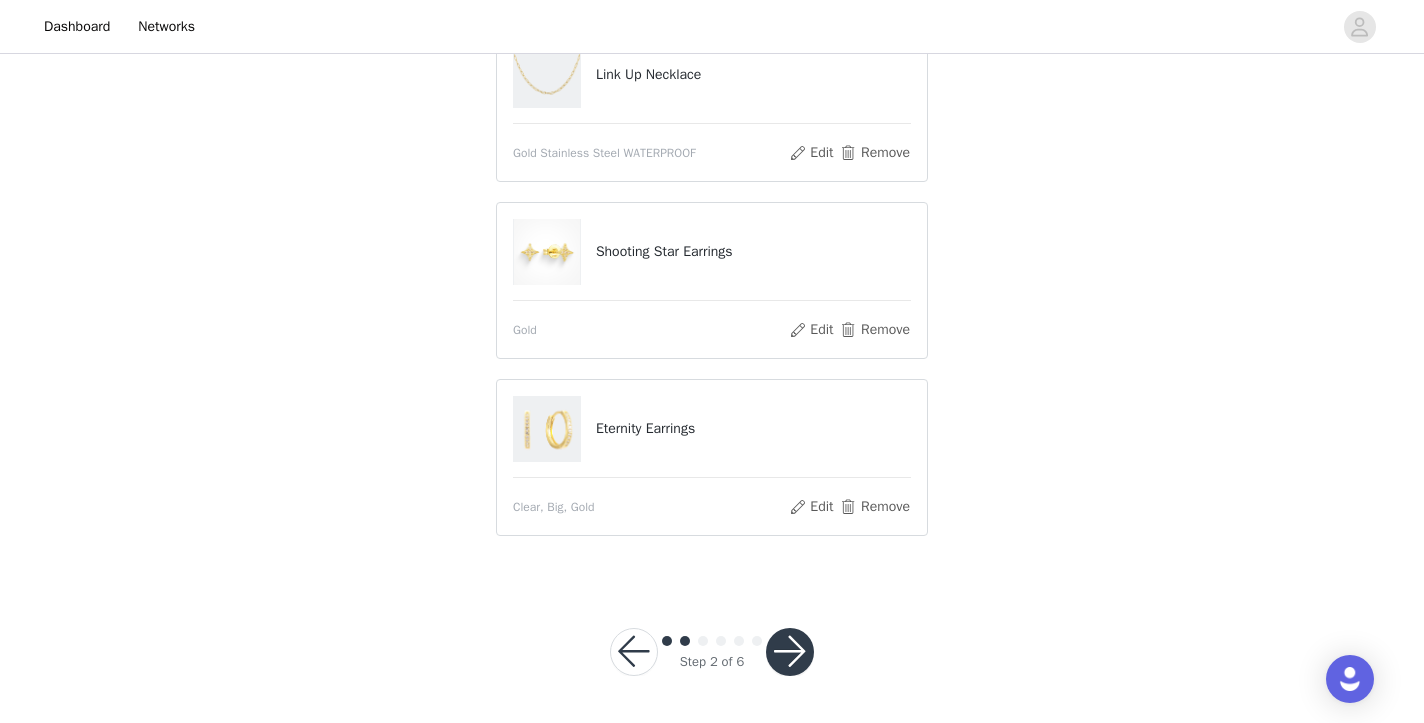 click at bounding box center (634, 652) 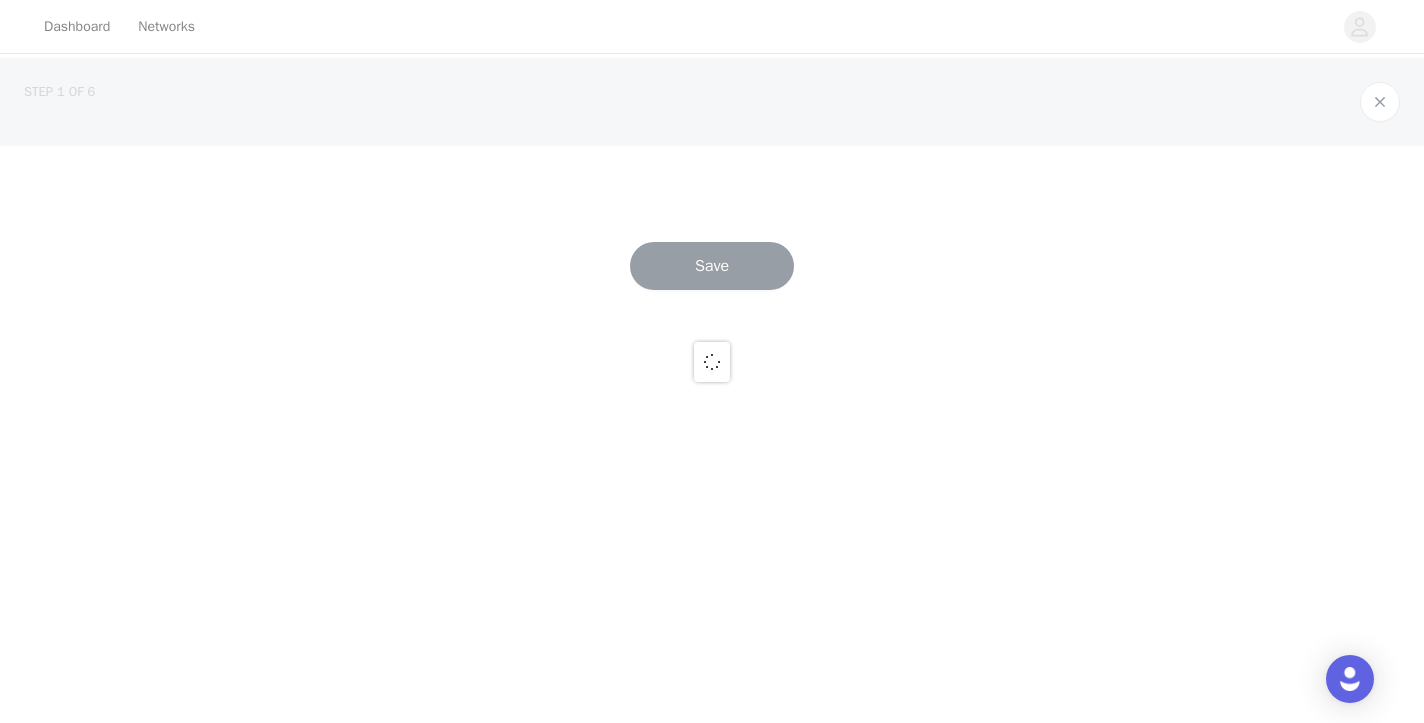 scroll, scrollTop: 0, scrollLeft: 0, axis: both 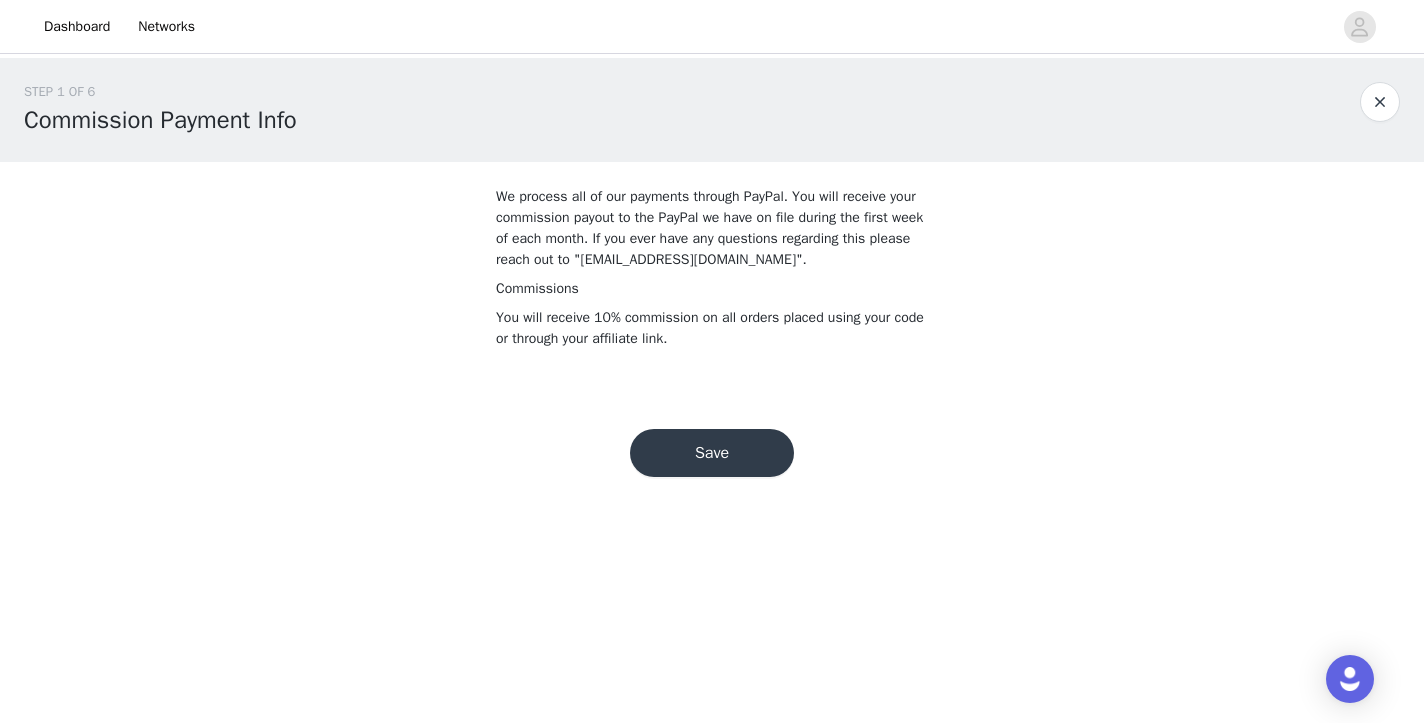 click on "Save" at bounding box center (712, 453) 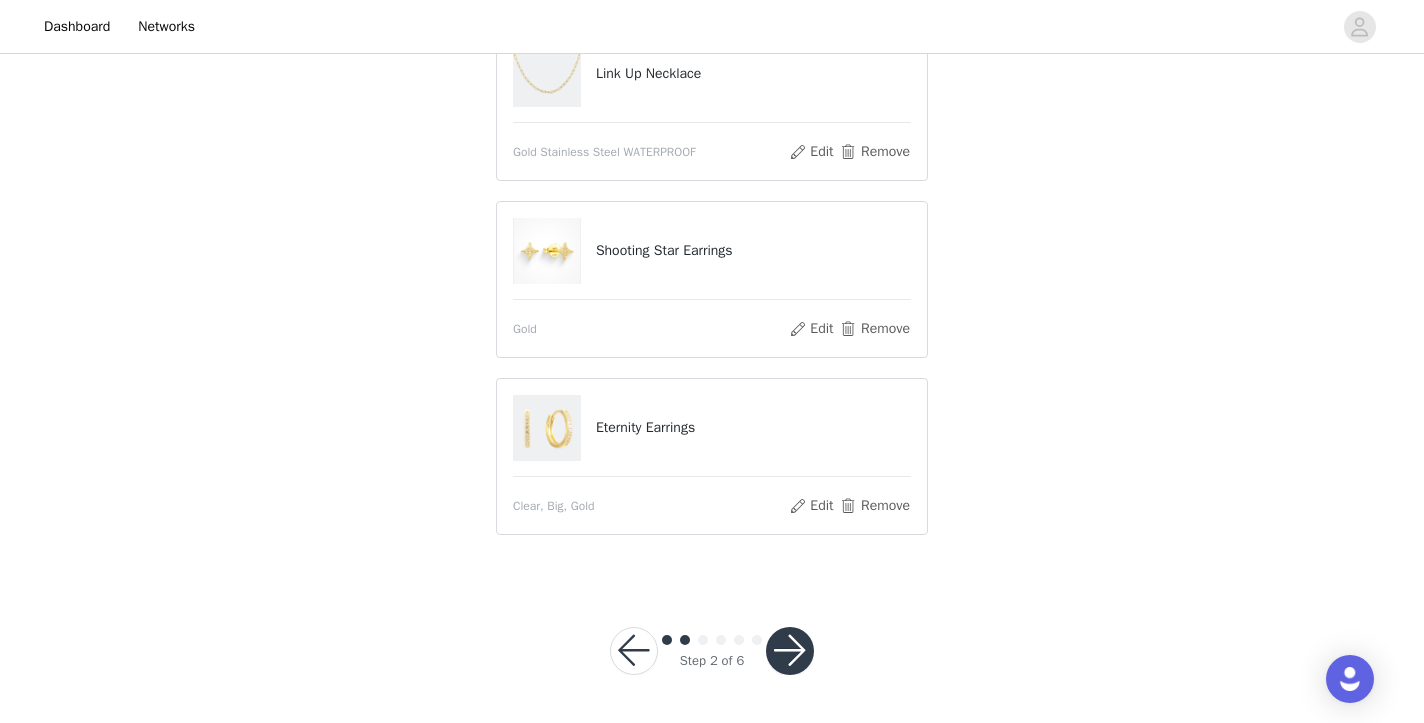 scroll, scrollTop: 725, scrollLeft: 0, axis: vertical 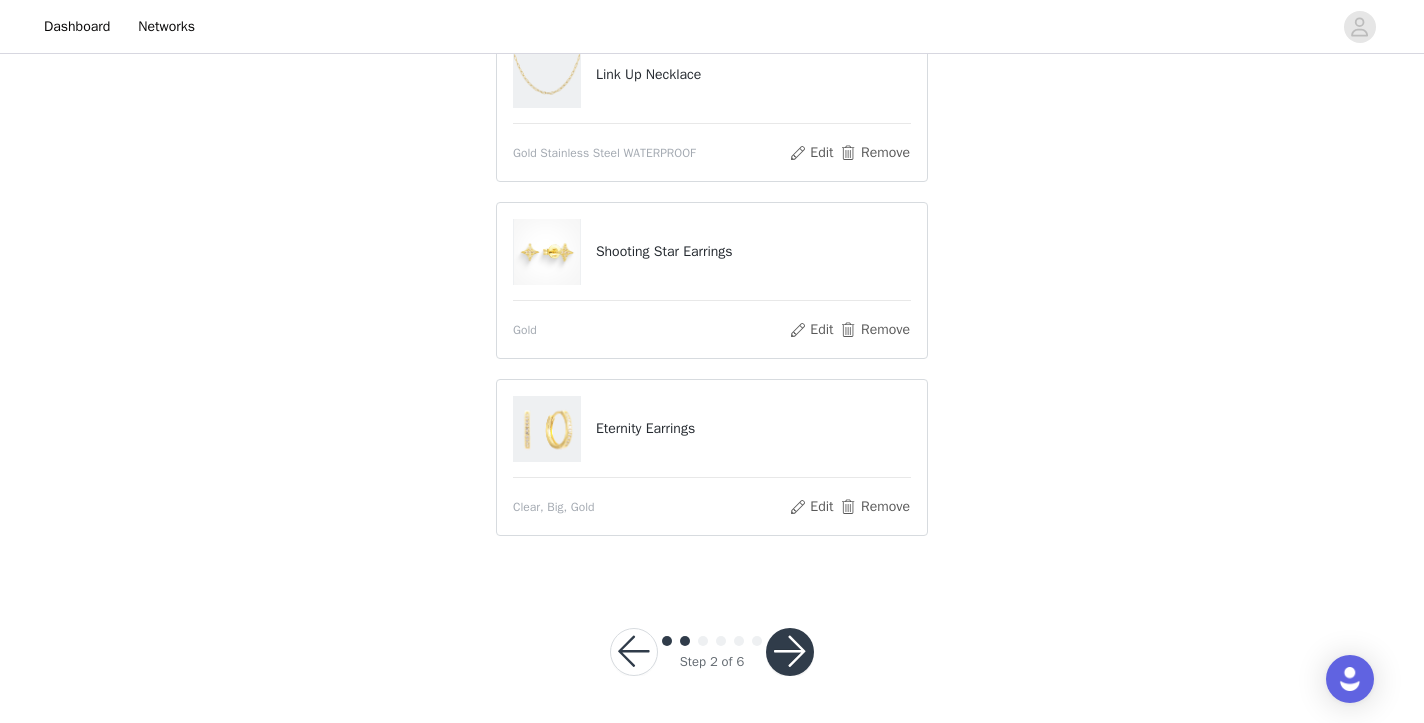 click at bounding box center [634, 652] 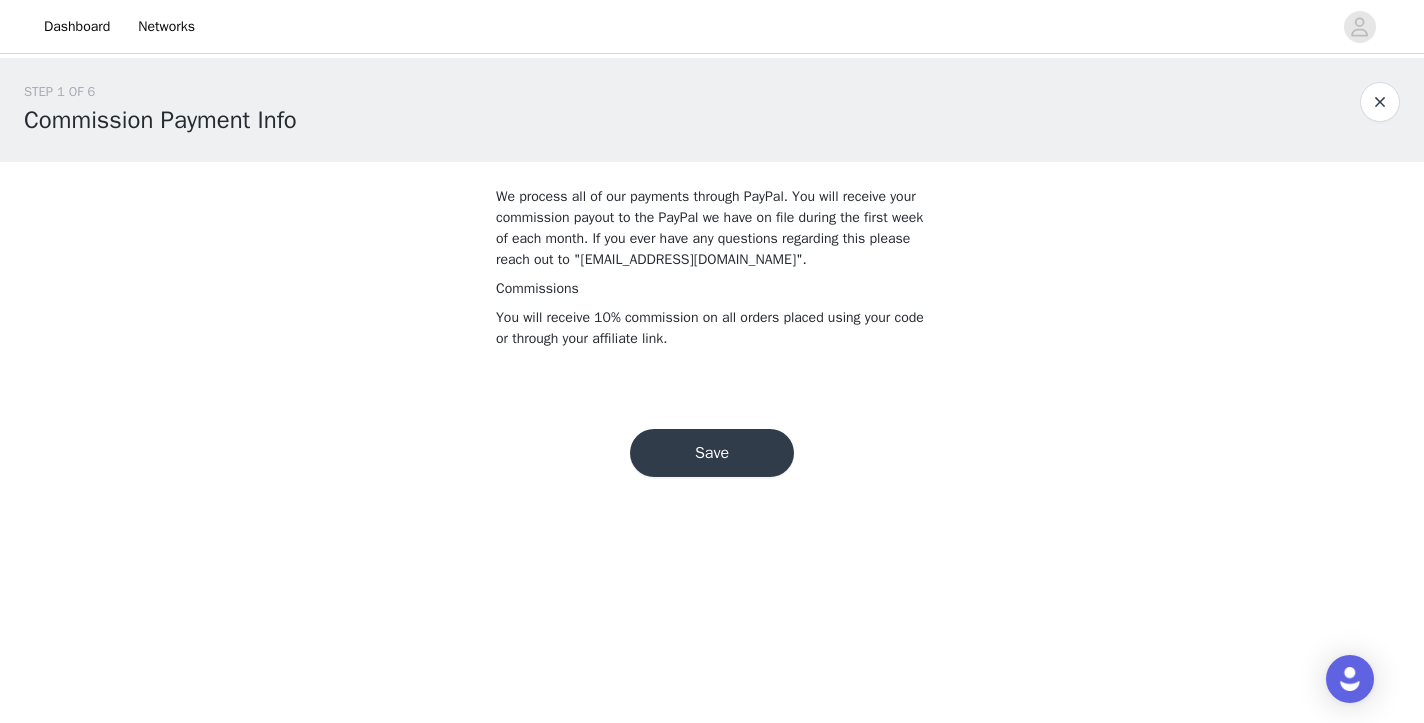 scroll, scrollTop: 0, scrollLeft: 0, axis: both 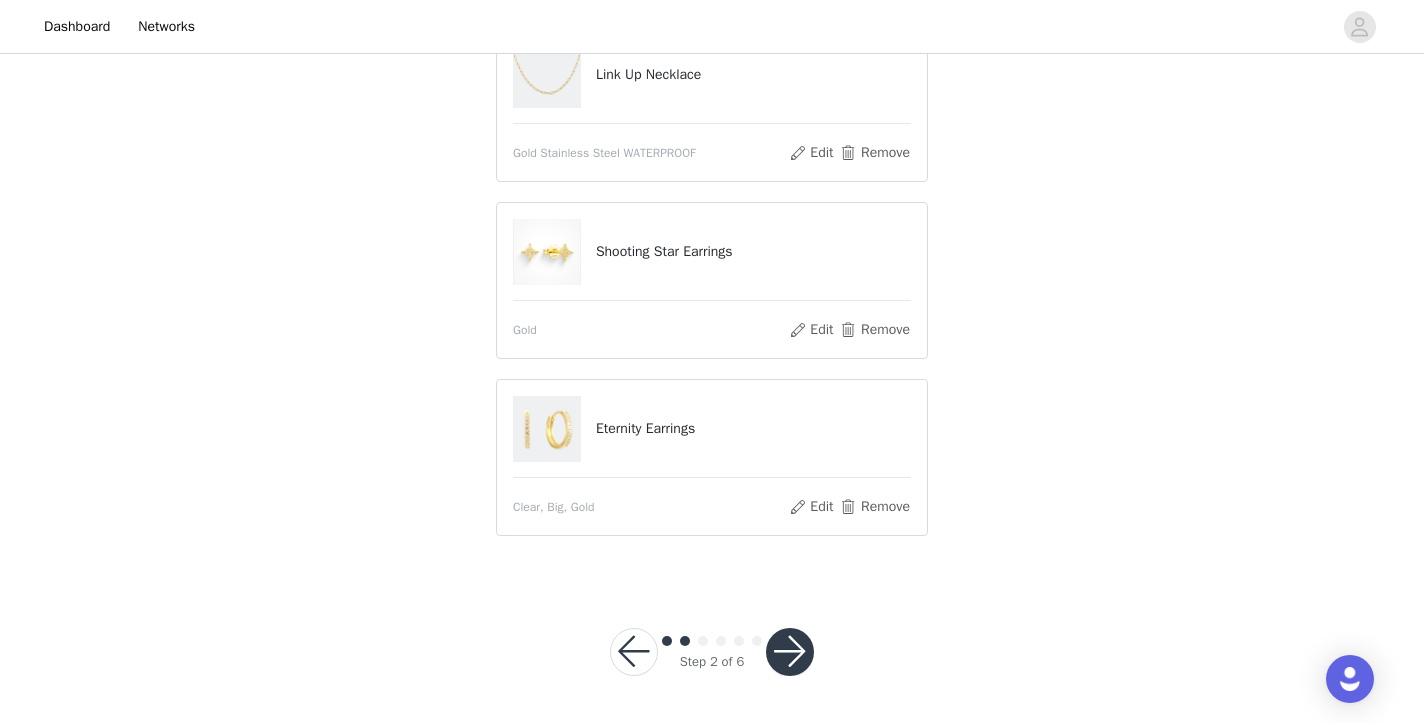 click at bounding box center [757, 641] 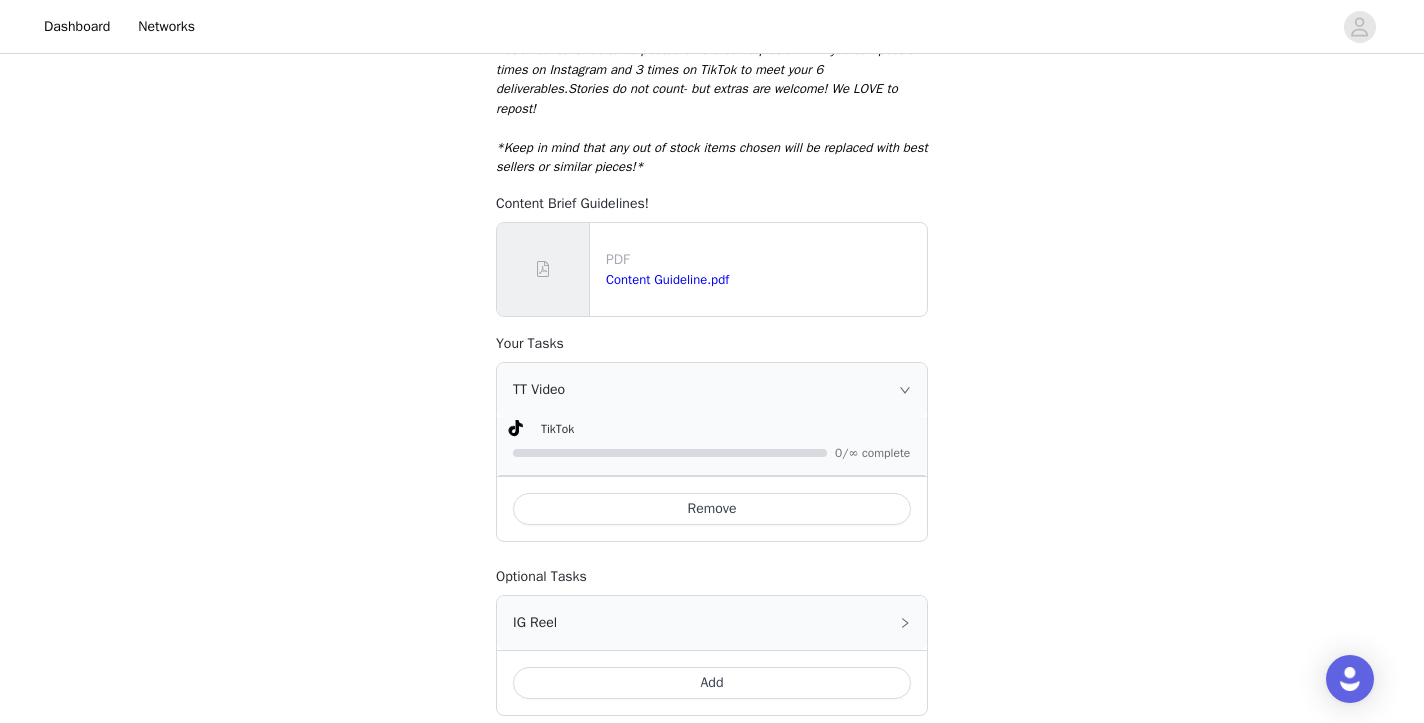 scroll, scrollTop: 706, scrollLeft: 0, axis: vertical 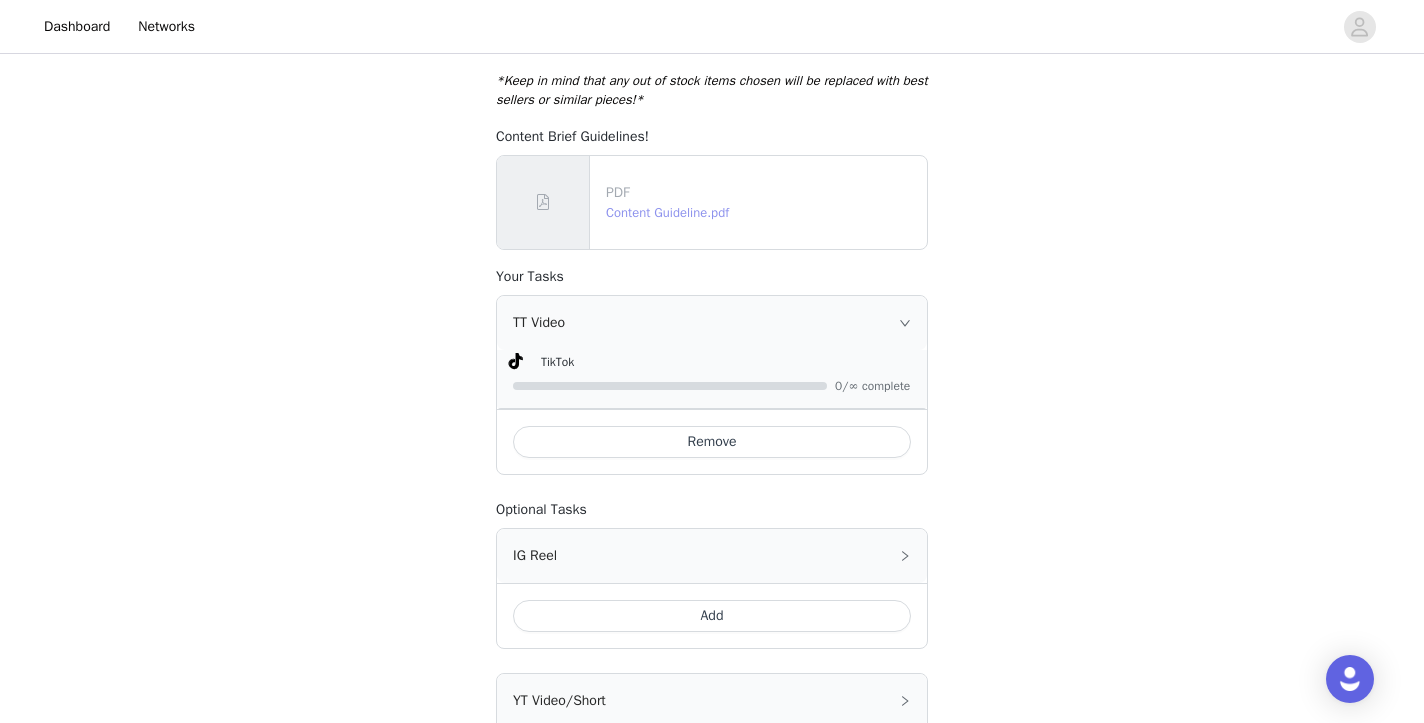 click on "Content Guideline.pdf" at bounding box center [667, 212] 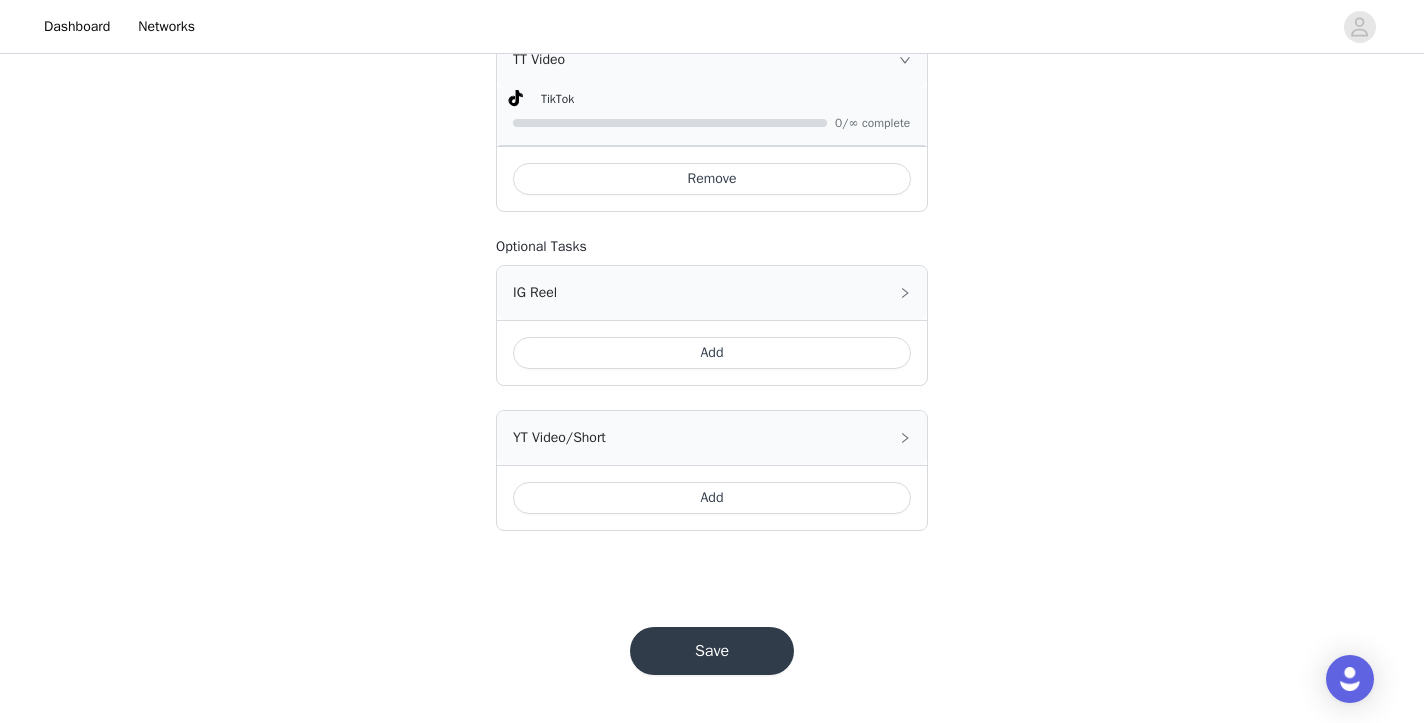 scroll, scrollTop: 978, scrollLeft: 0, axis: vertical 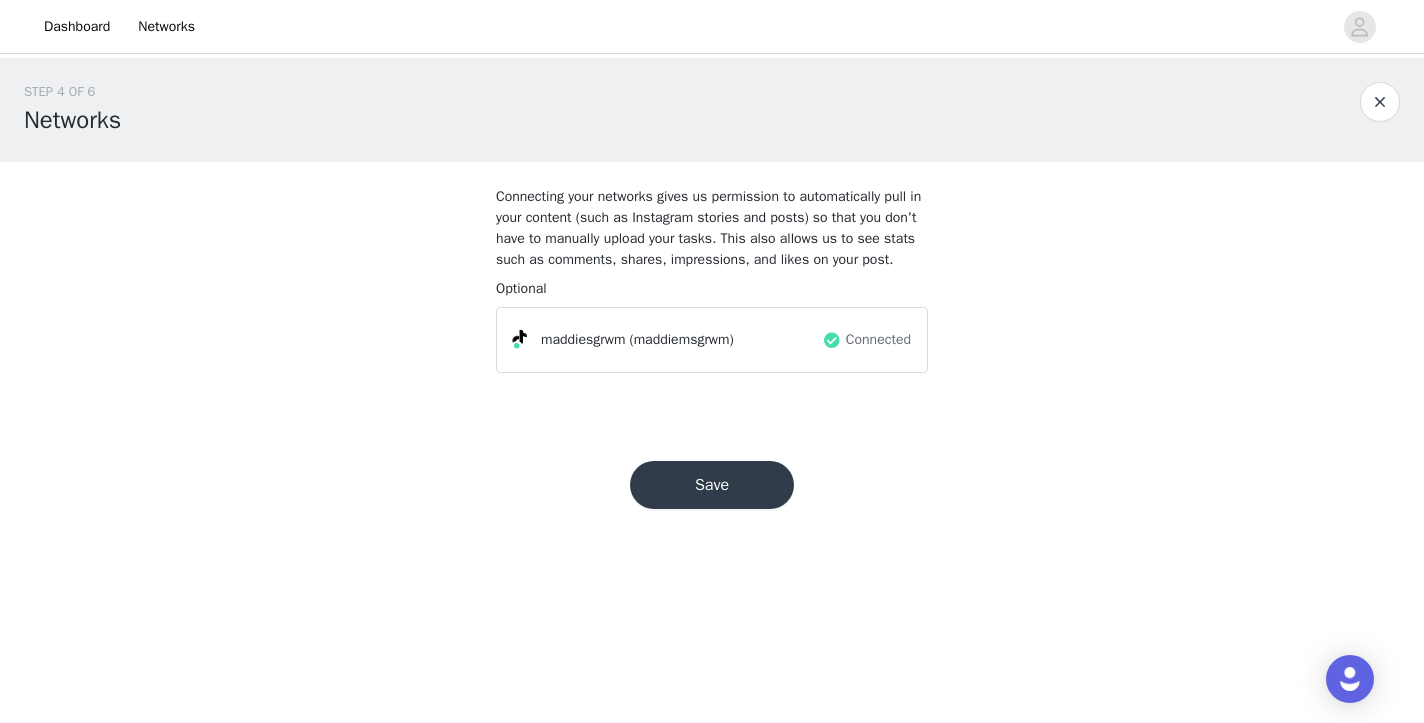 click on "Save" at bounding box center (712, 485) 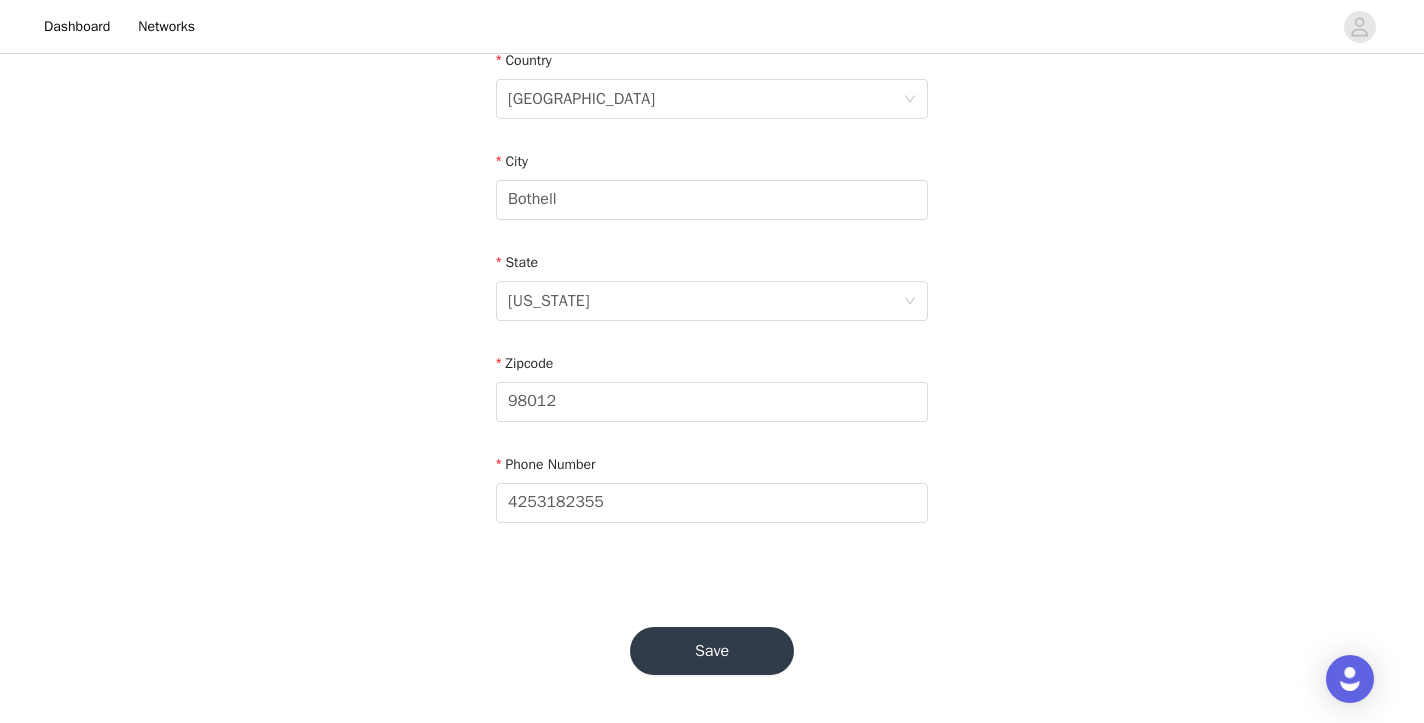 scroll, scrollTop: 661, scrollLeft: 0, axis: vertical 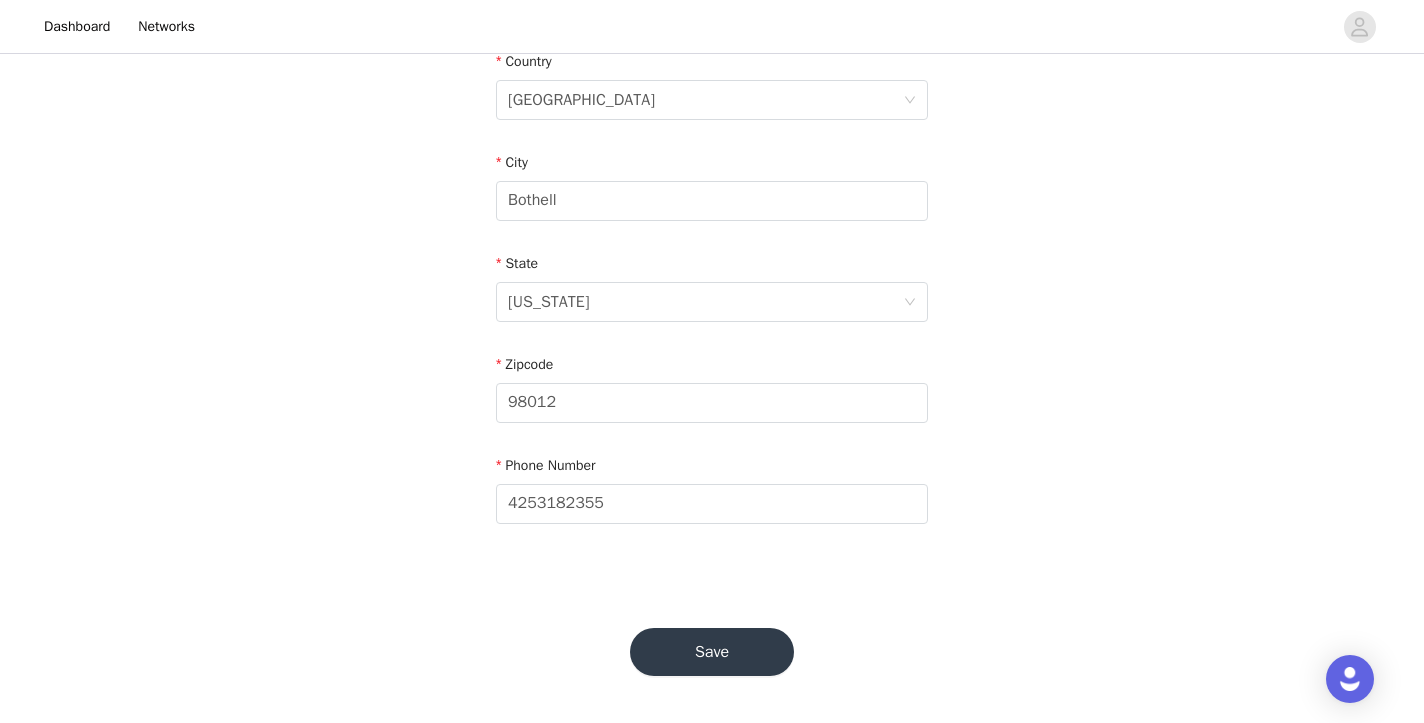 click on "Save" at bounding box center [712, 652] 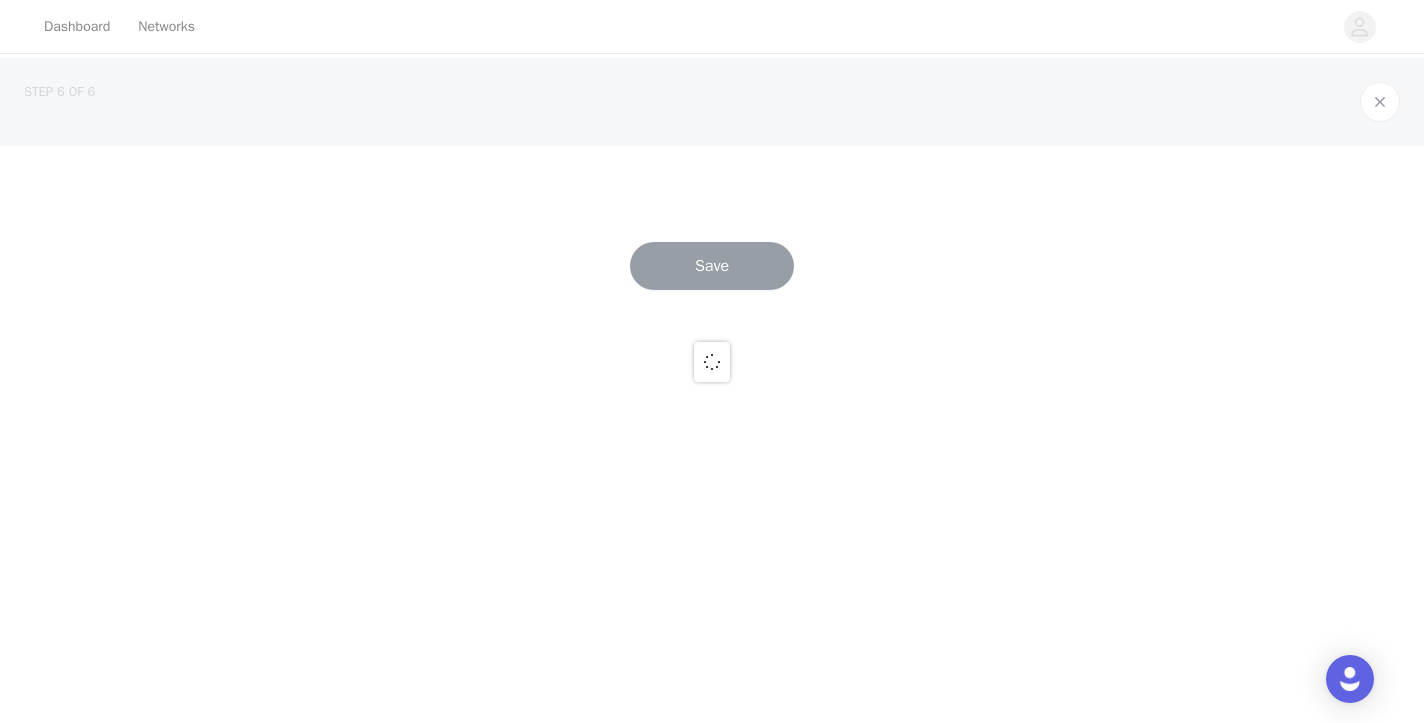 scroll, scrollTop: 0, scrollLeft: 0, axis: both 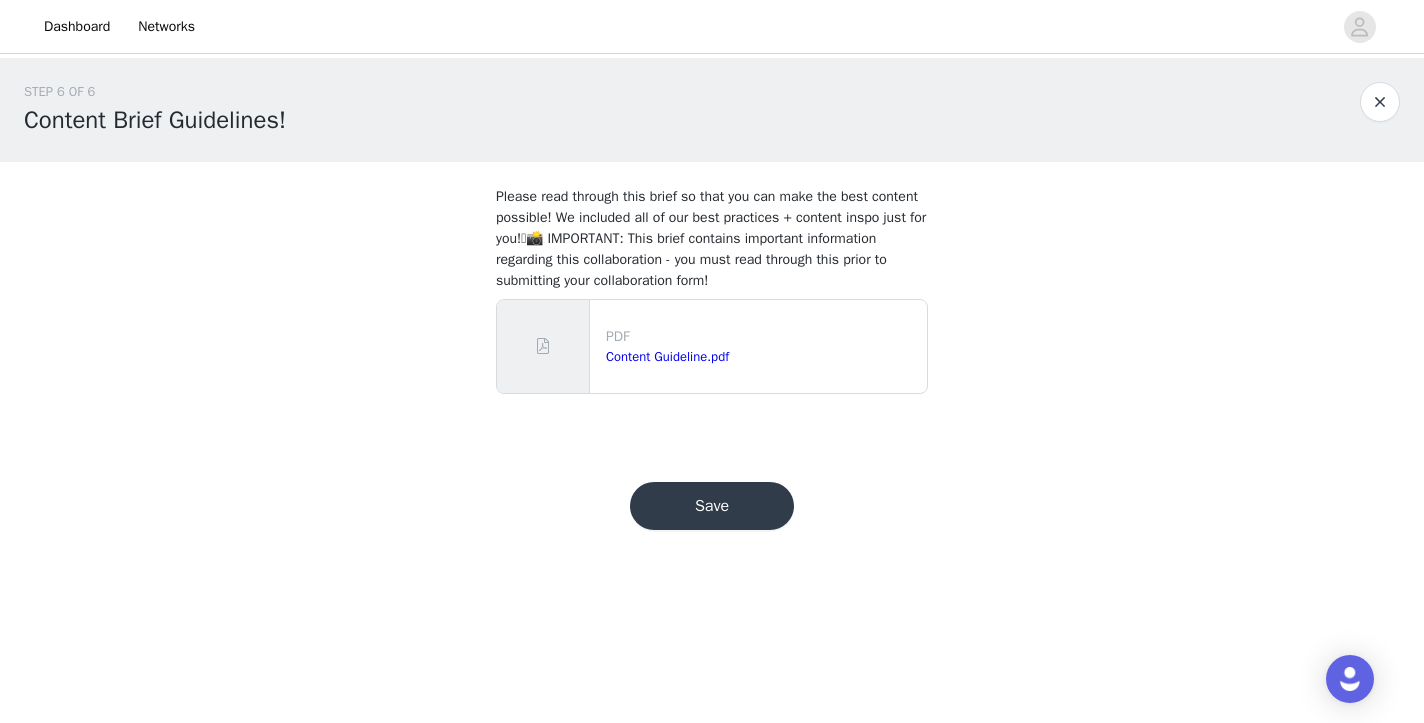 click on "Save" at bounding box center (712, 506) 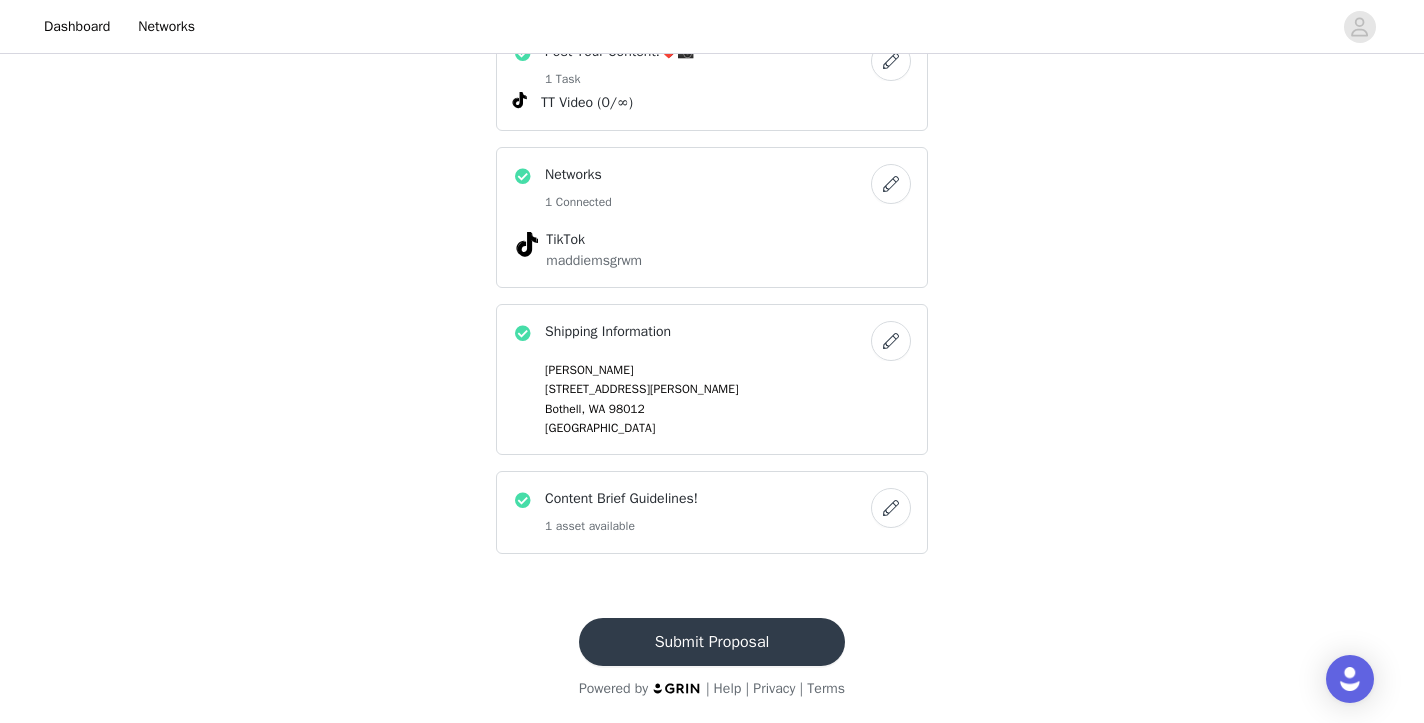 scroll, scrollTop: 867, scrollLeft: 0, axis: vertical 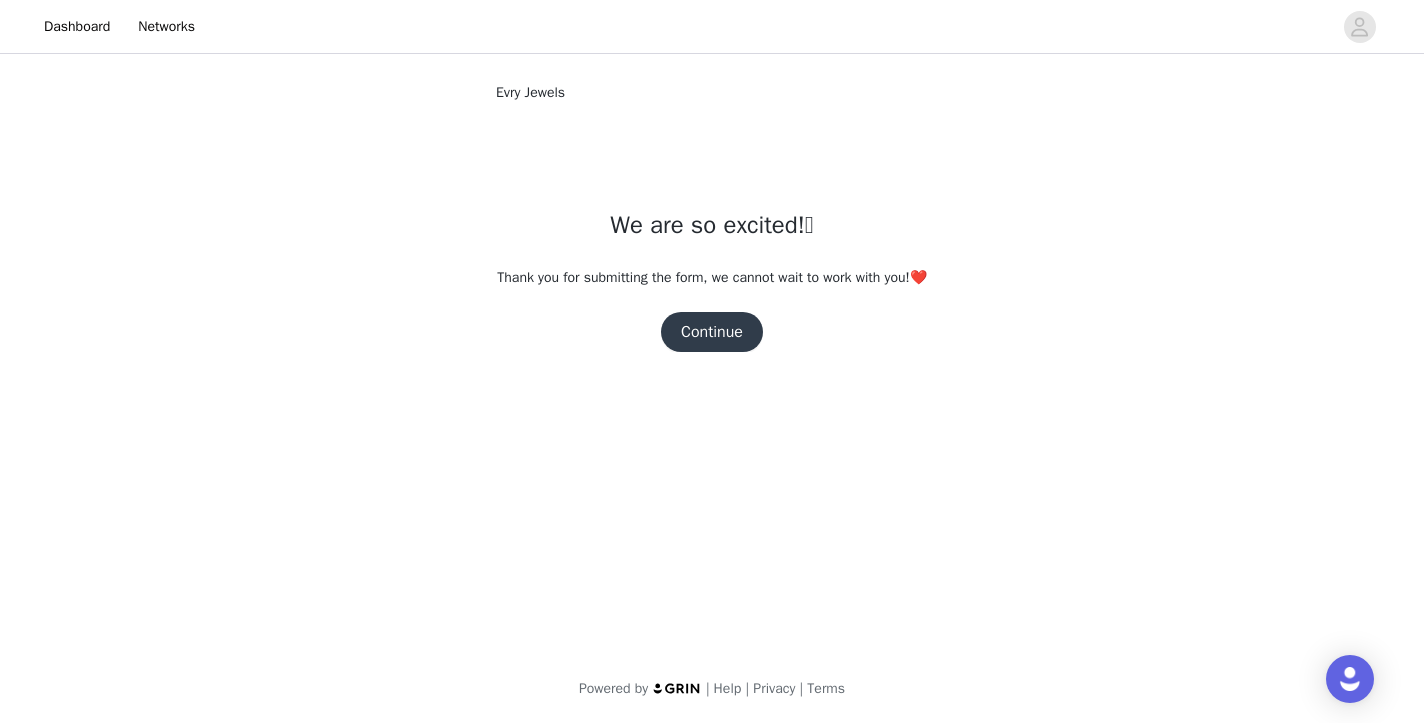 click on "Continue" at bounding box center [712, 332] 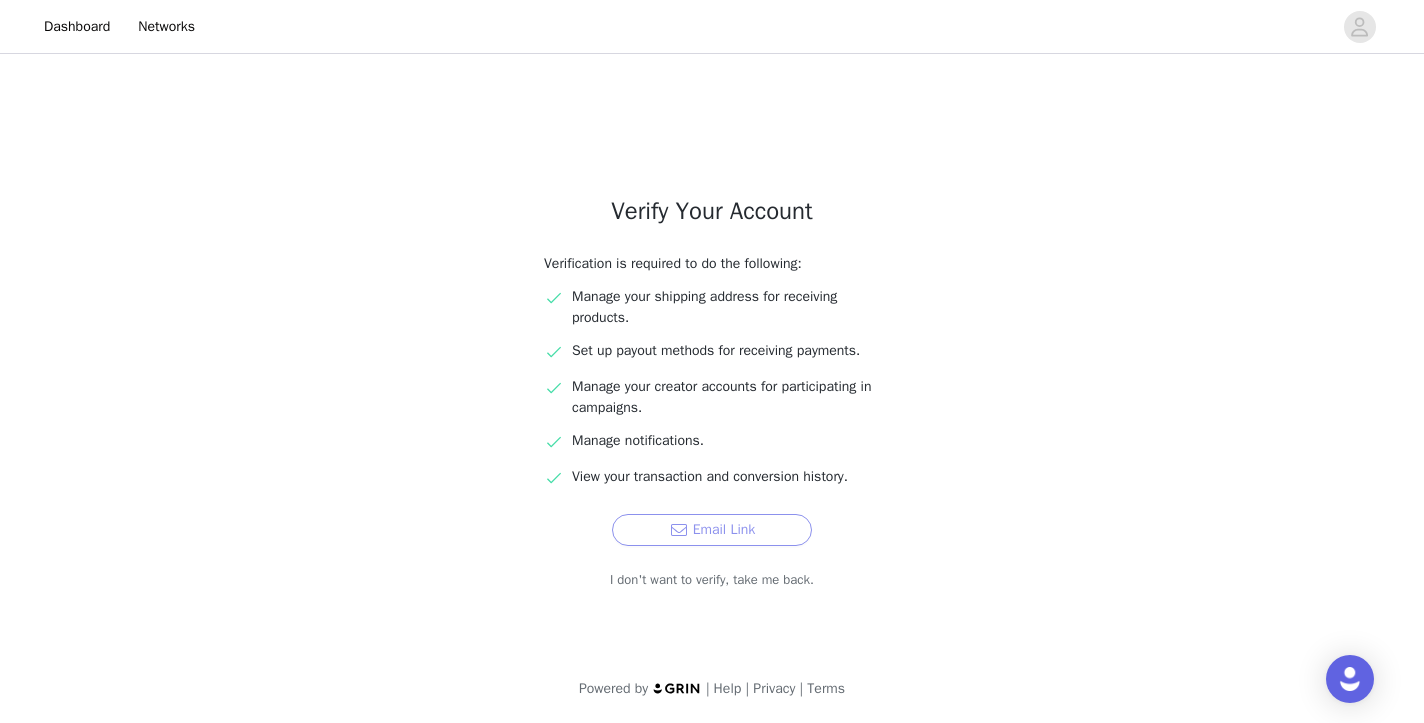 scroll, scrollTop: 16, scrollLeft: 0, axis: vertical 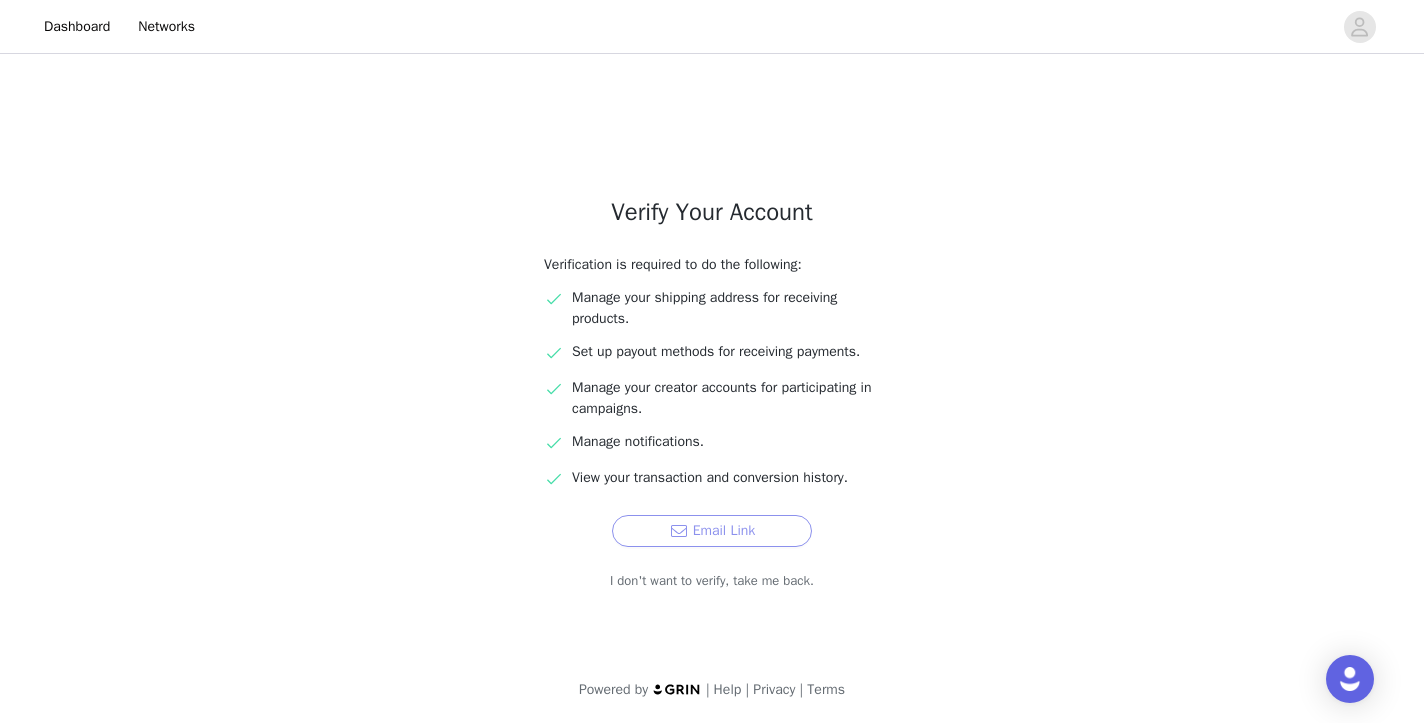 click on "Email Link" at bounding box center (712, 531) 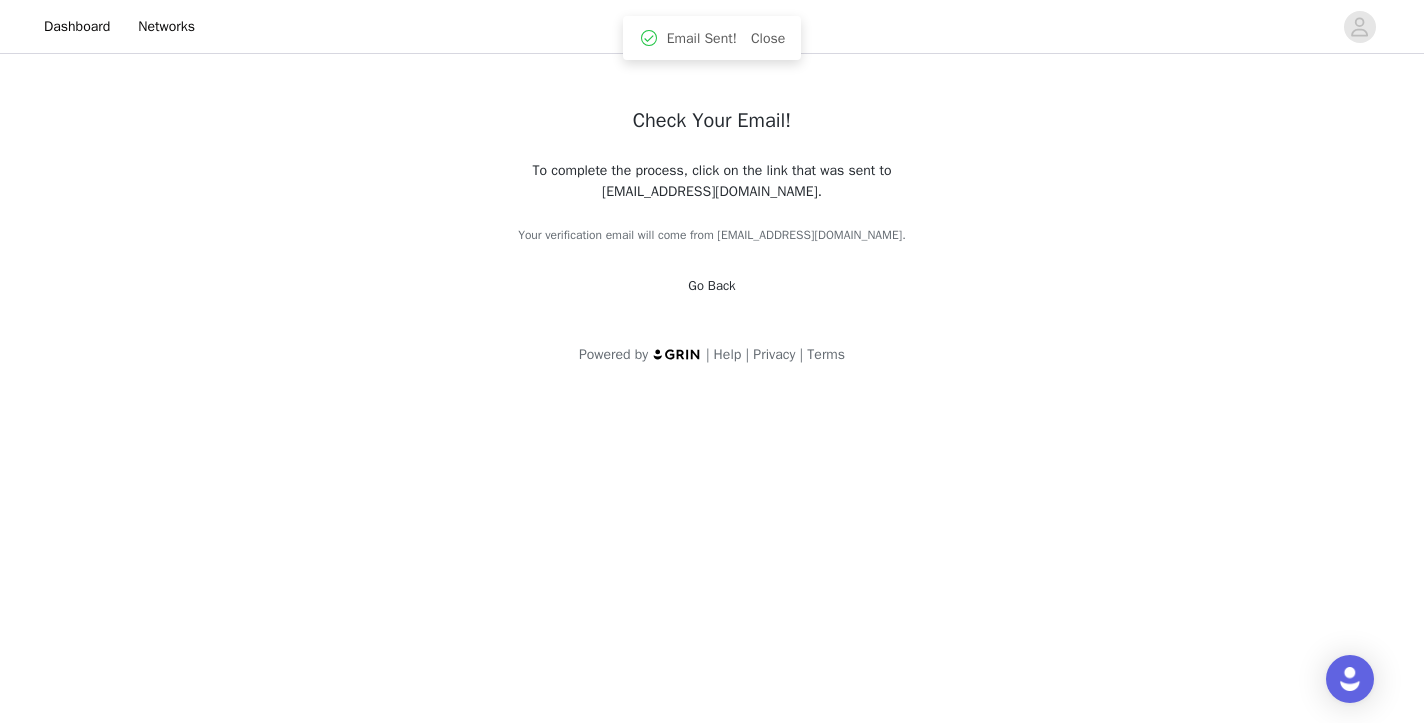 scroll, scrollTop: 0, scrollLeft: 0, axis: both 